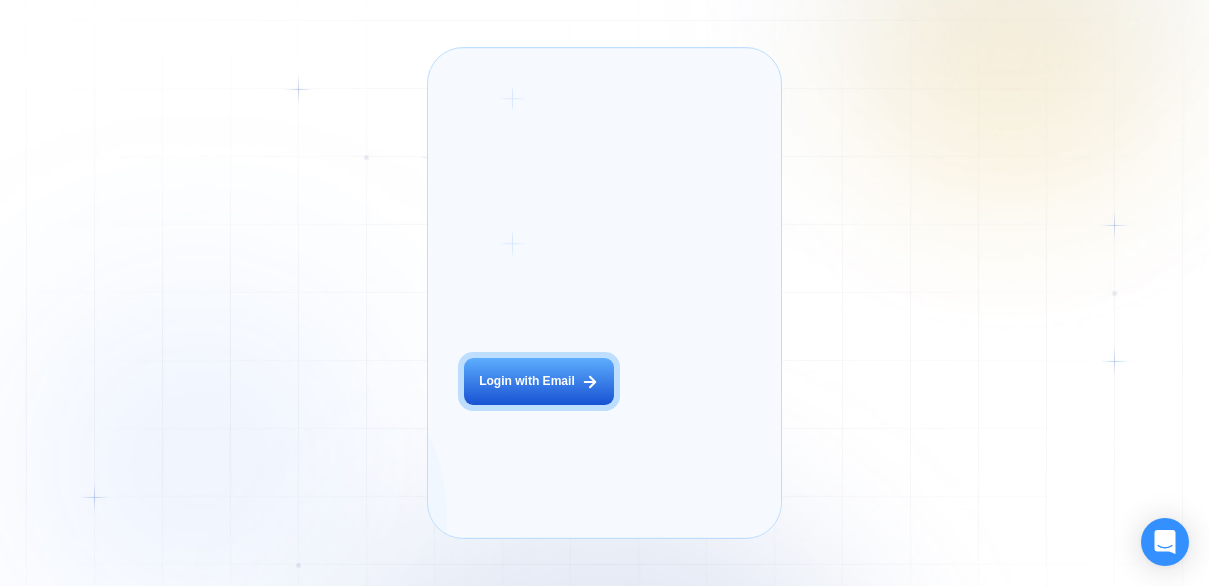 scroll, scrollTop: 0, scrollLeft: 0, axis: both 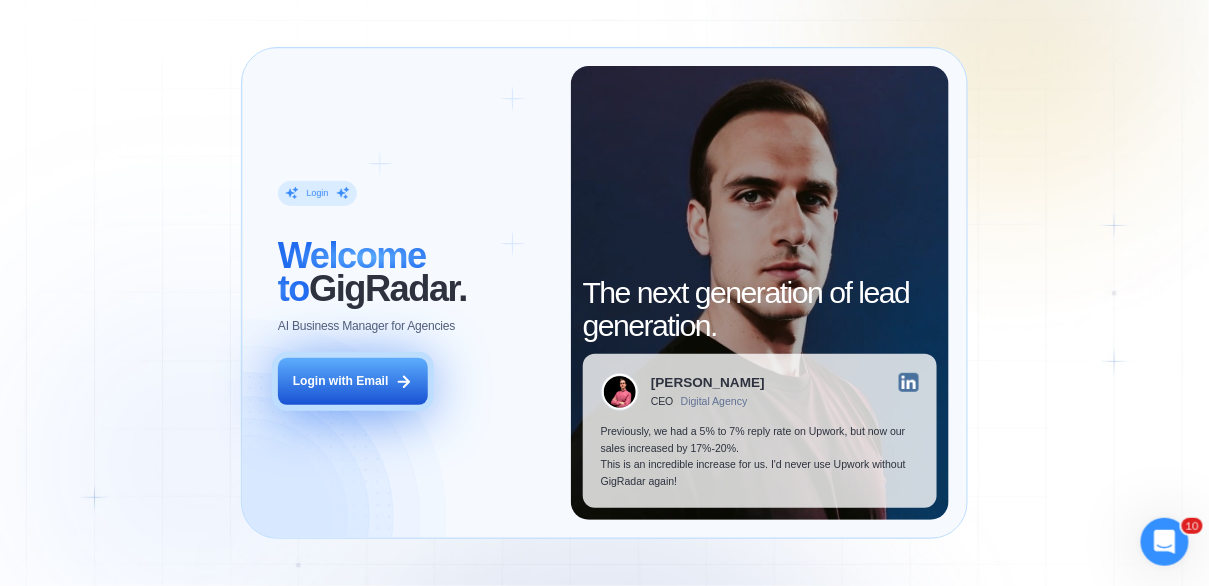 click 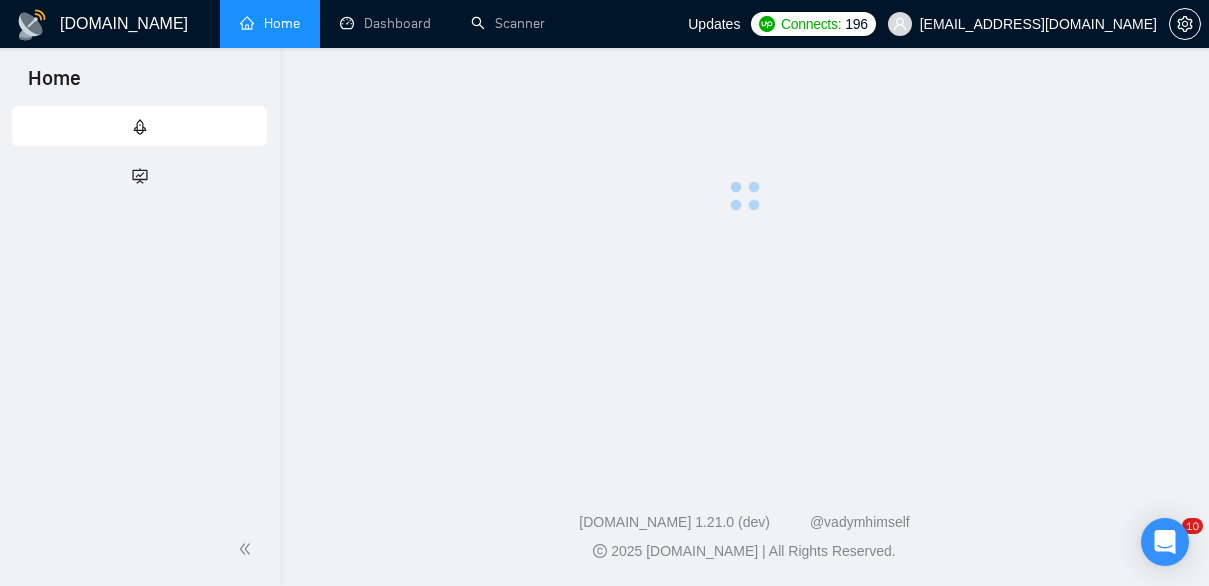 scroll, scrollTop: 0, scrollLeft: 0, axis: both 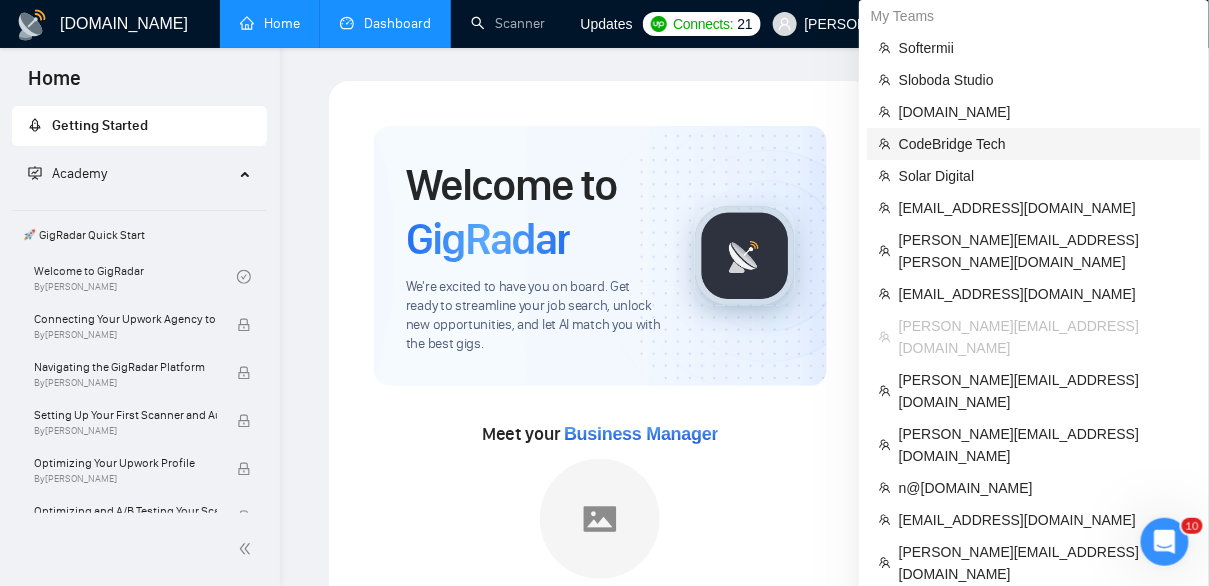 click on "CodeBridge Tech" at bounding box center [1044, 144] 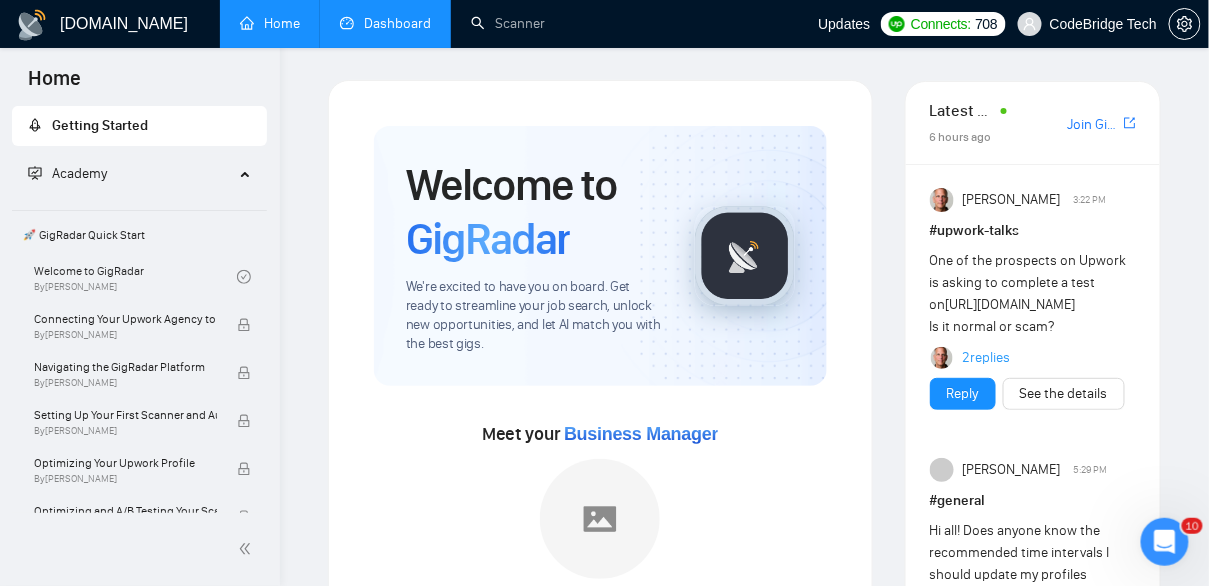 click on "Dashboard" at bounding box center (385, 23) 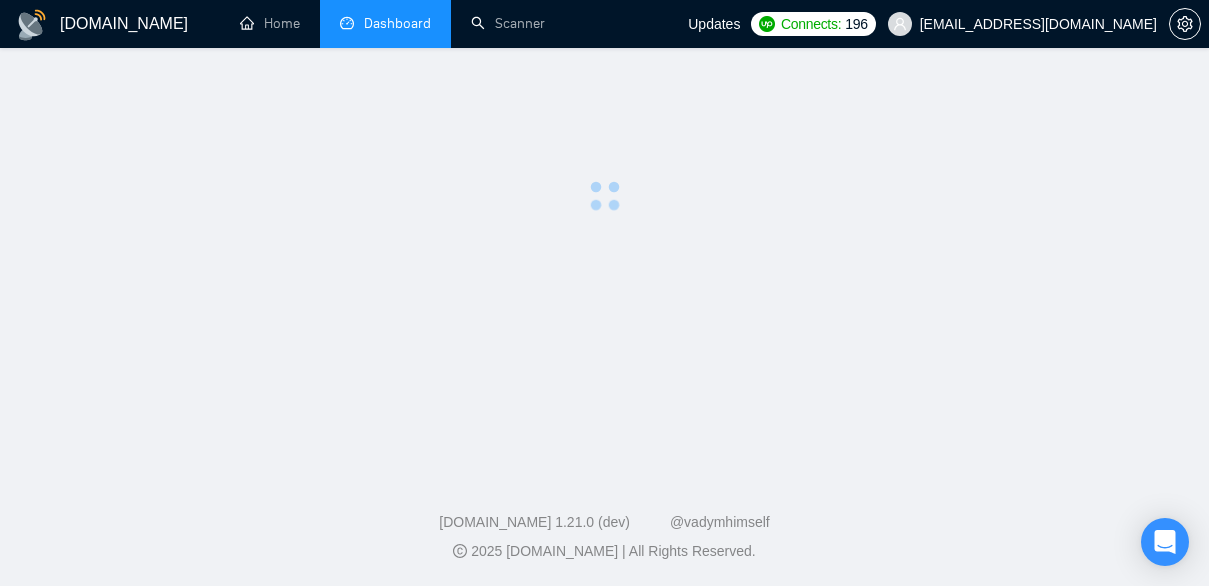 scroll, scrollTop: 0, scrollLeft: 0, axis: both 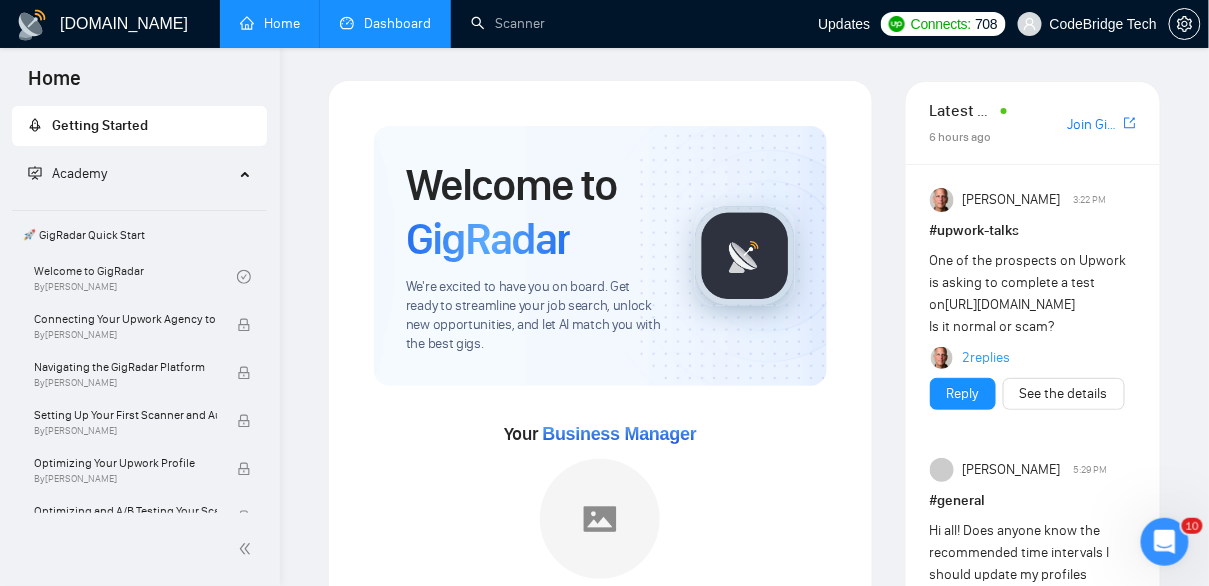 click on "Dashboard" at bounding box center (385, 23) 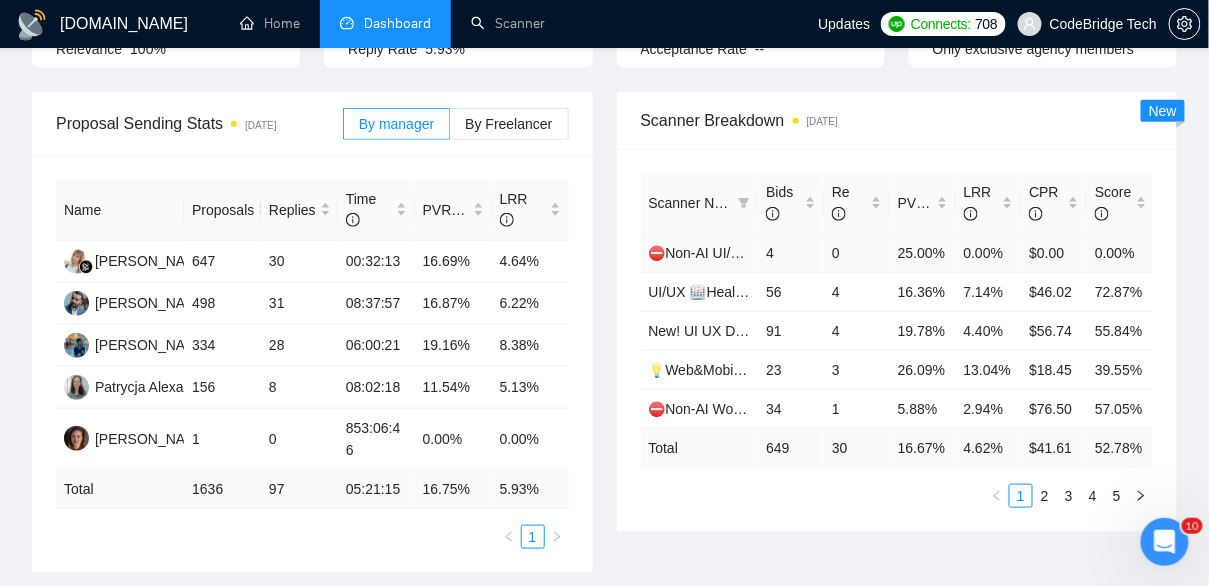 scroll, scrollTop: 294, scrollLeft: 0, axis: vertical 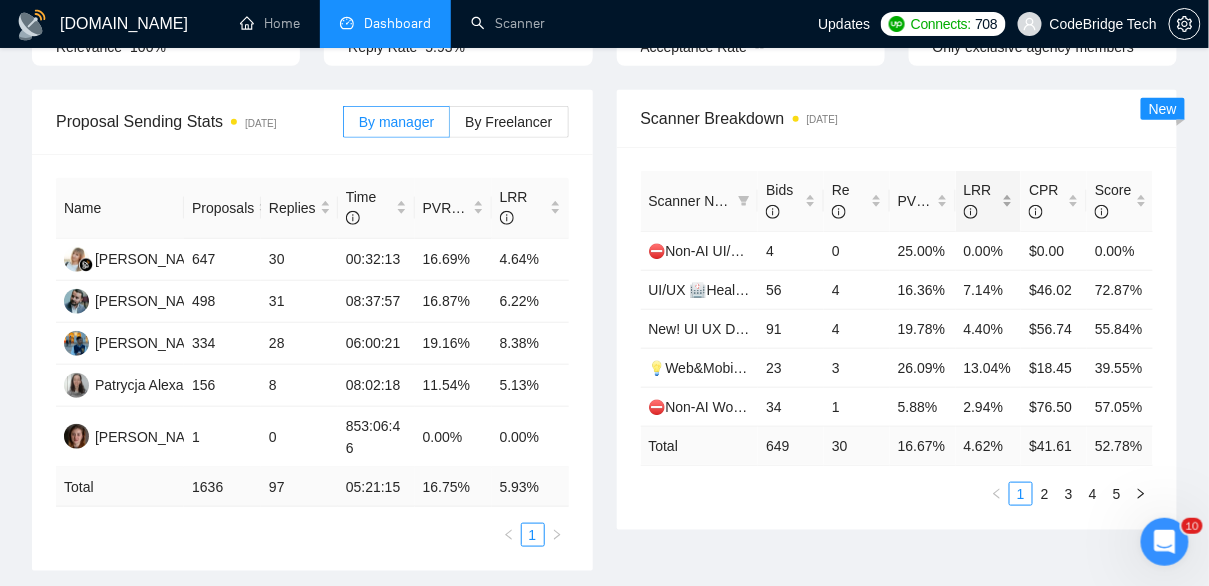 click on "LRR" at bounding box center (989, 201) 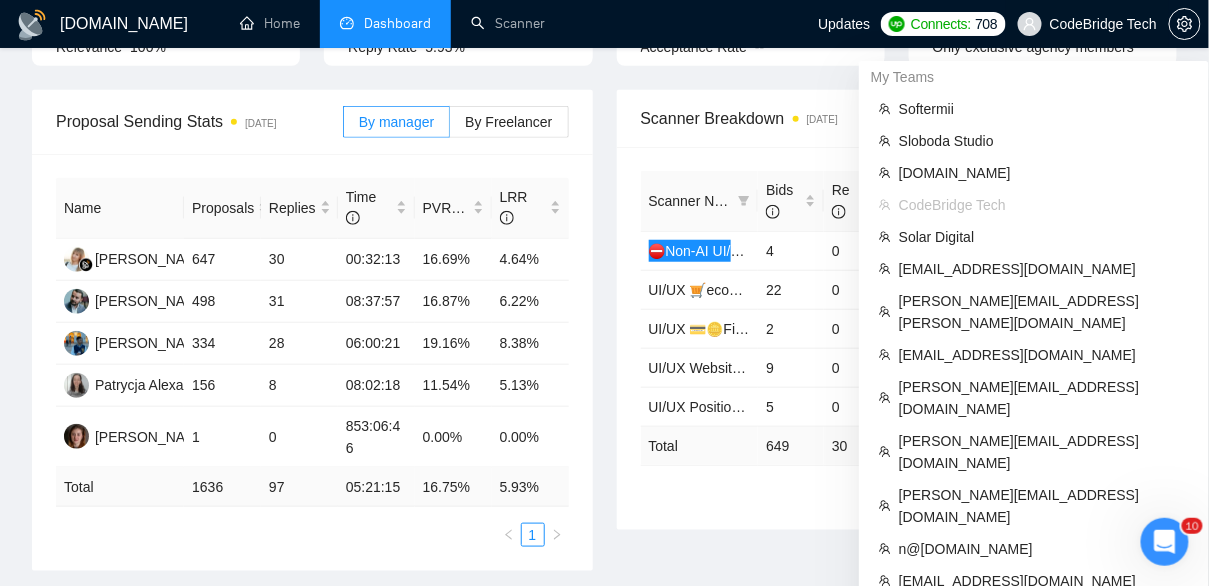 drag, startPoint x: 696, startPoint y: 250, endPoint x: 1095, endPoint y: 0, distance: 470.85135 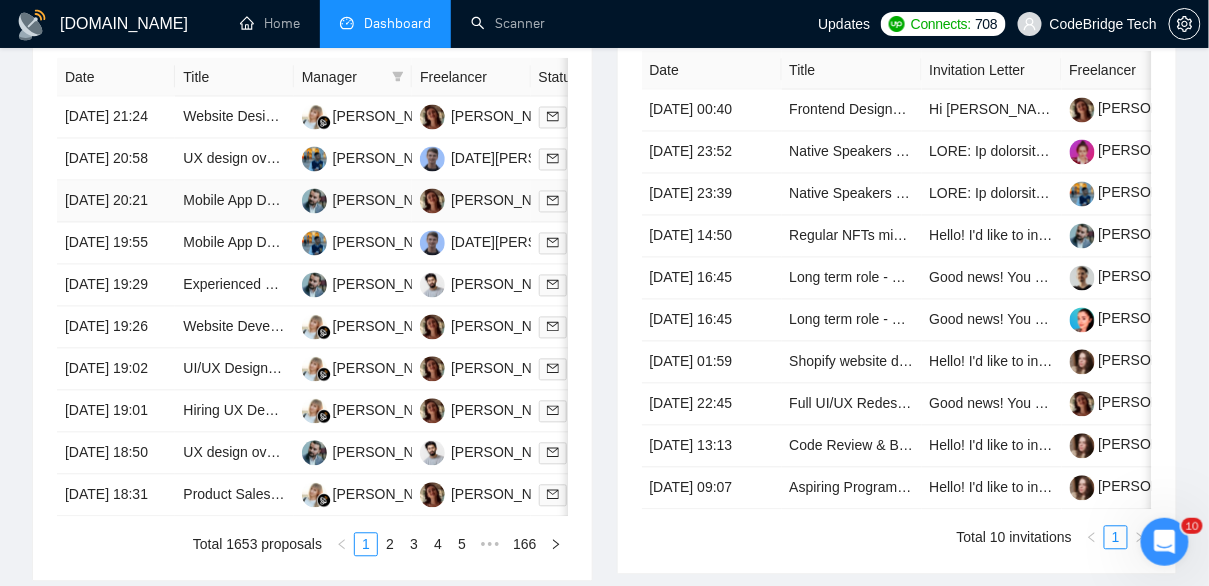 scroll, scrollTop: 915, scrollLeft: 0, axis: vertical 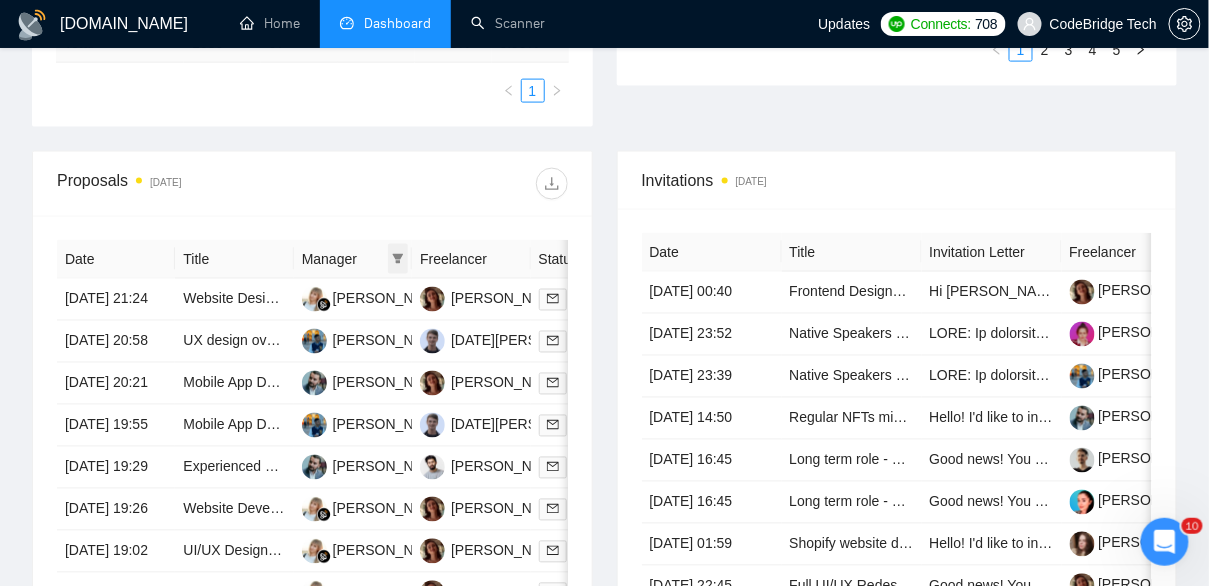 click 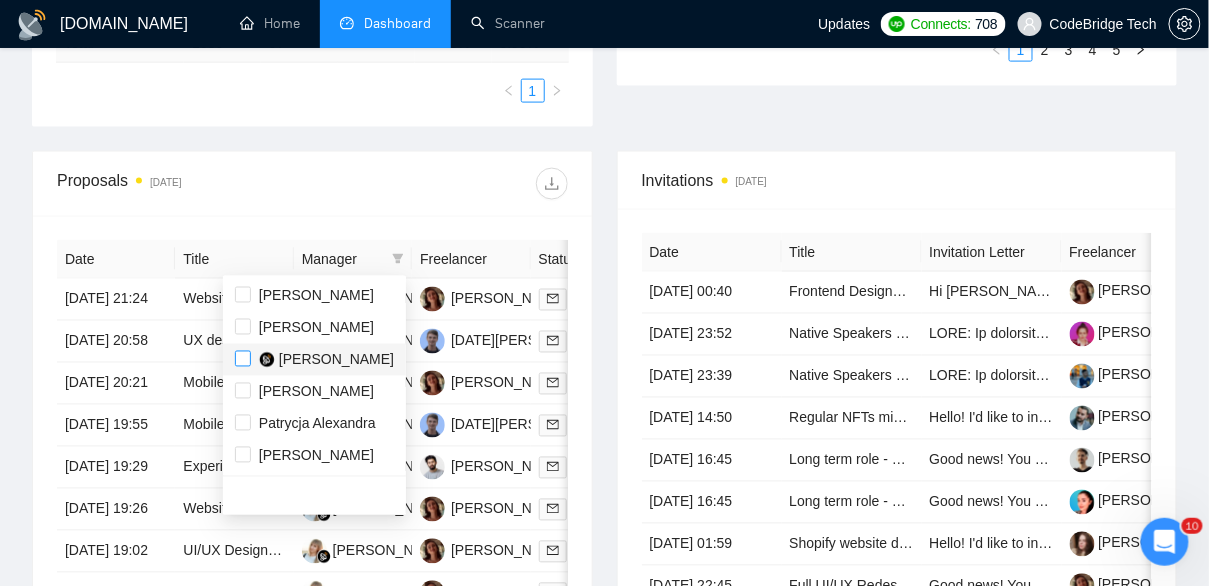 click at bounding box center (243, 359) 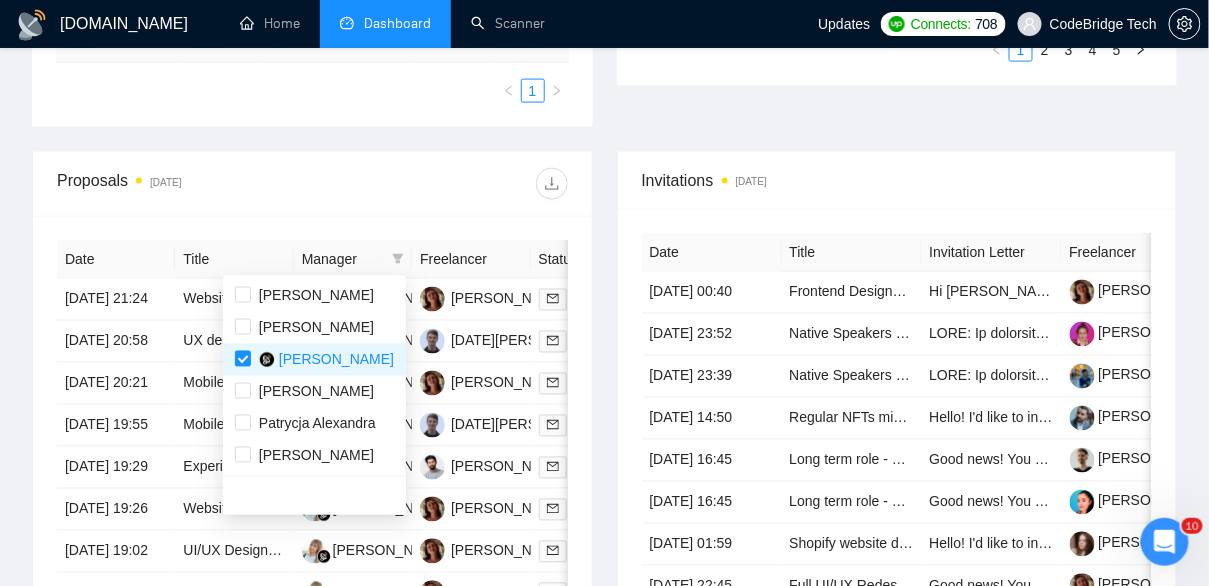 click at bounding box center [439, 184] 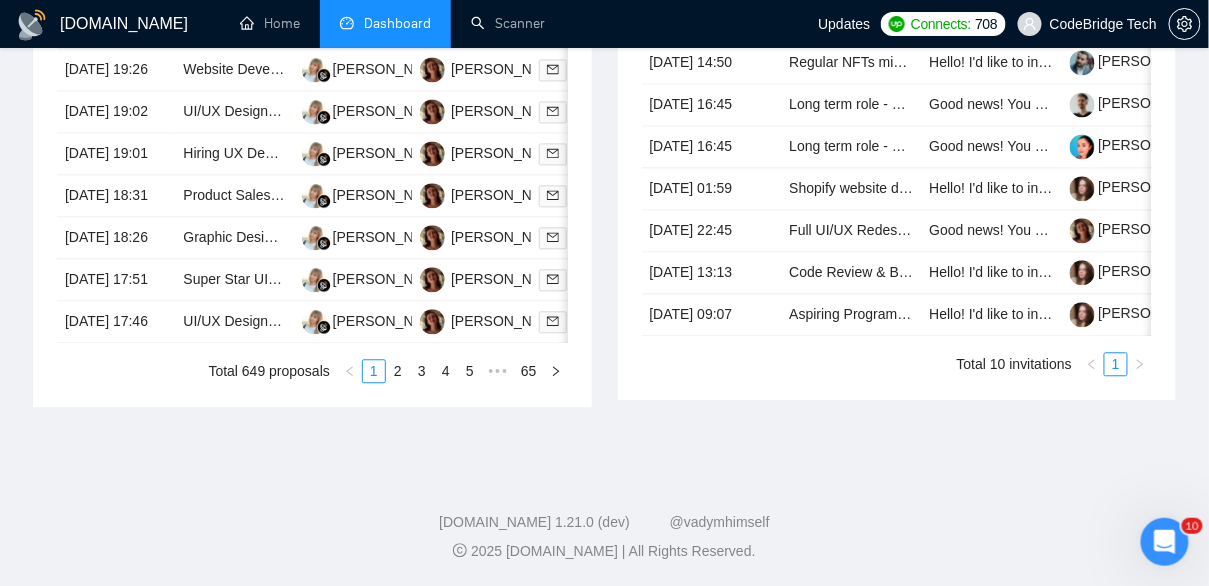 scroll, scrollTop: 1279, scrollLeft: 0, axis: vertical 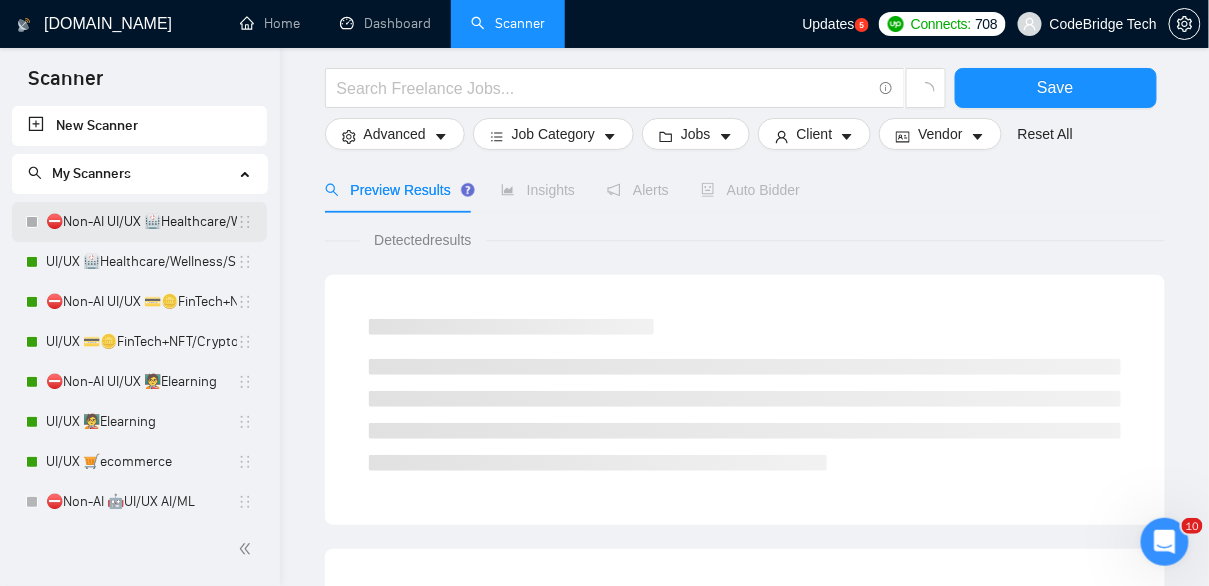 click on "⛔Non-AI UI/UX 🏥Healthcare/Wellness/Sports/Fitness" at bounding box center (141, 222) 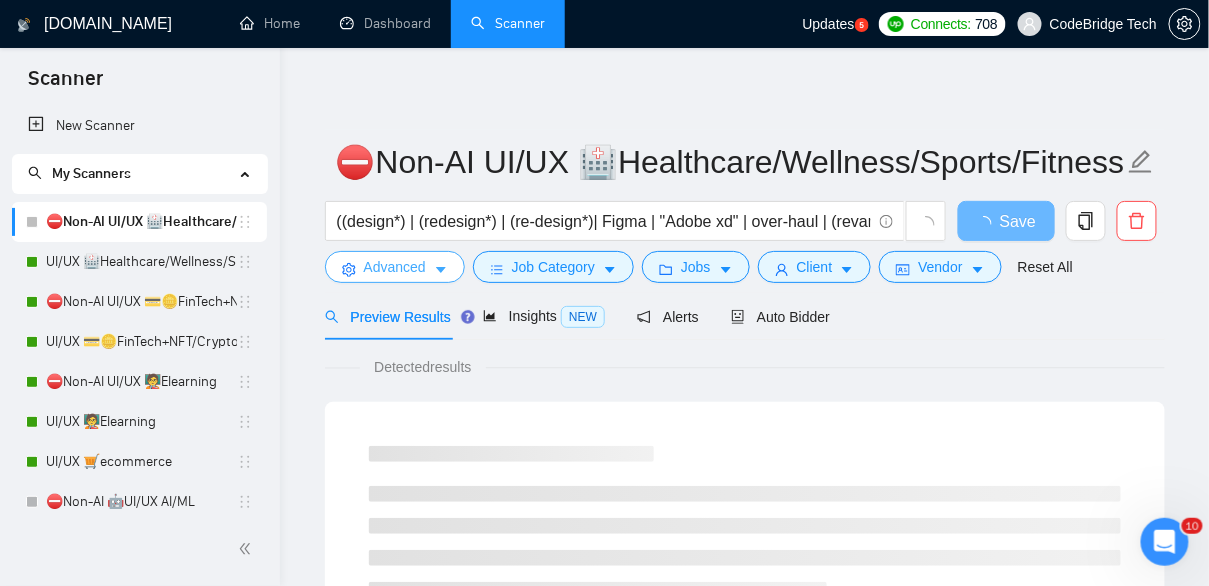 click on "Advanced" at bounding box center [395, 267] 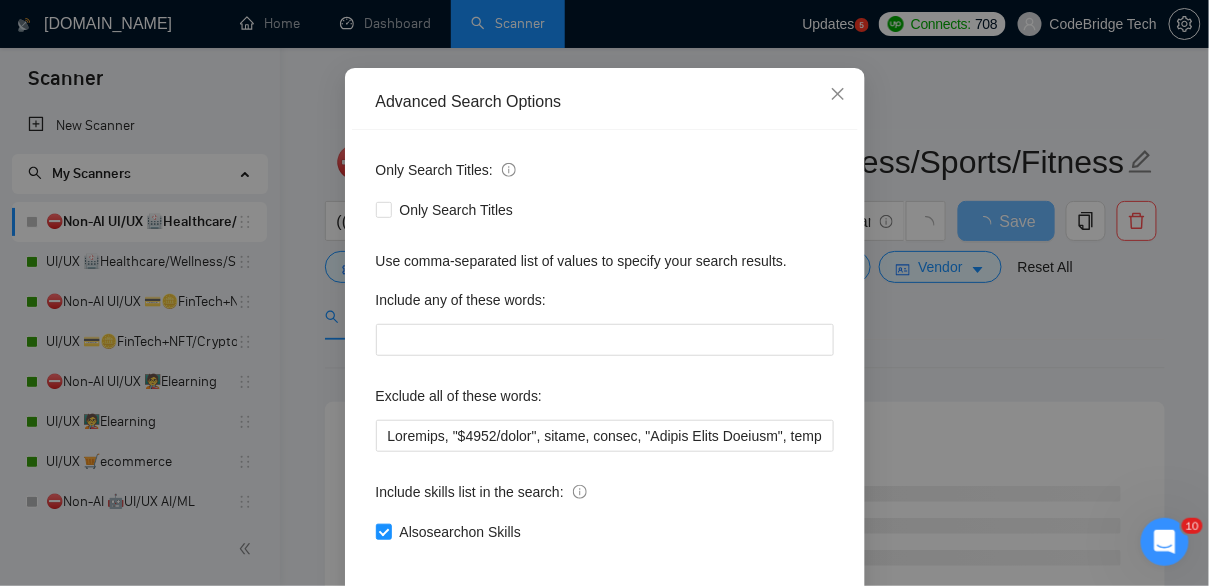 scroll, scrollTop: 168, scrollLeft: 0, axis: vertical 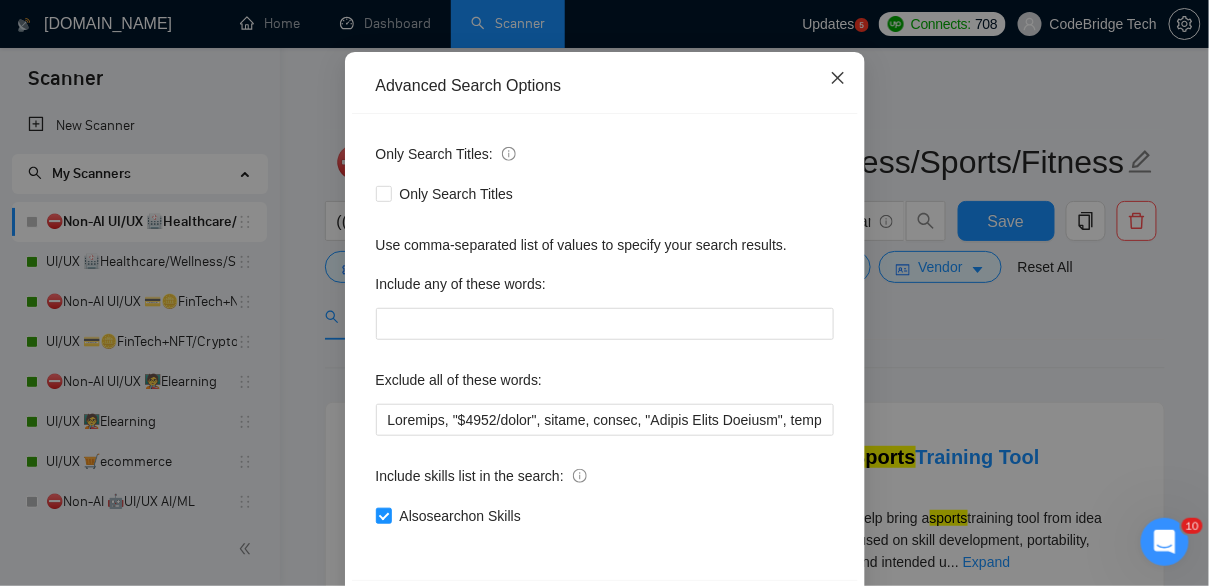 click at bounding box center (838, 79) 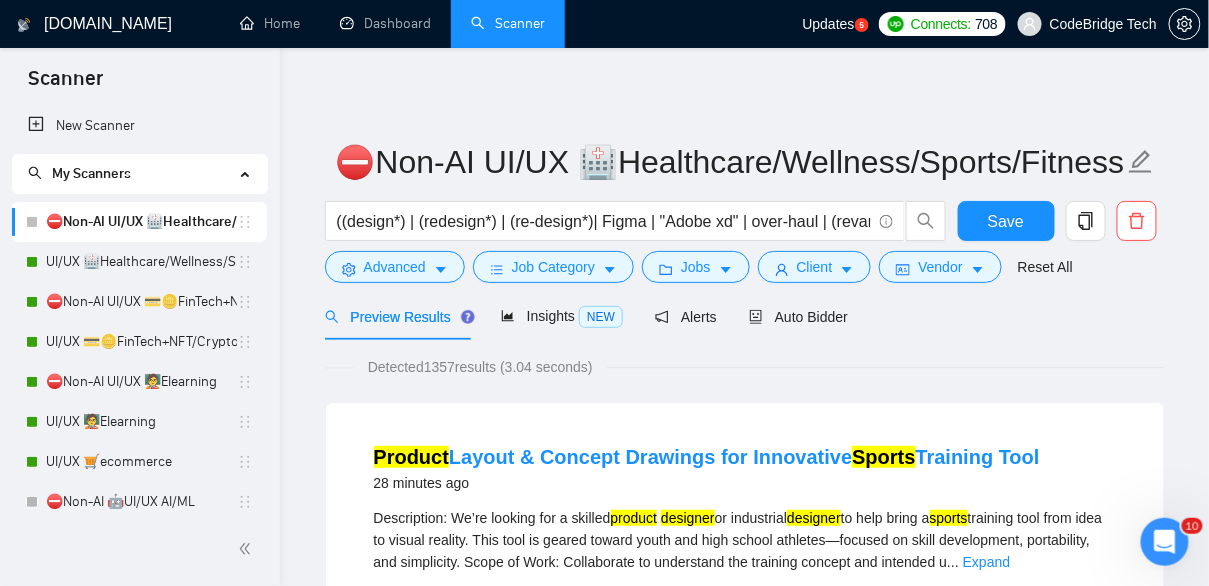 scroll, scrollTop: 145, scrollLeft: 0, axis: vertical 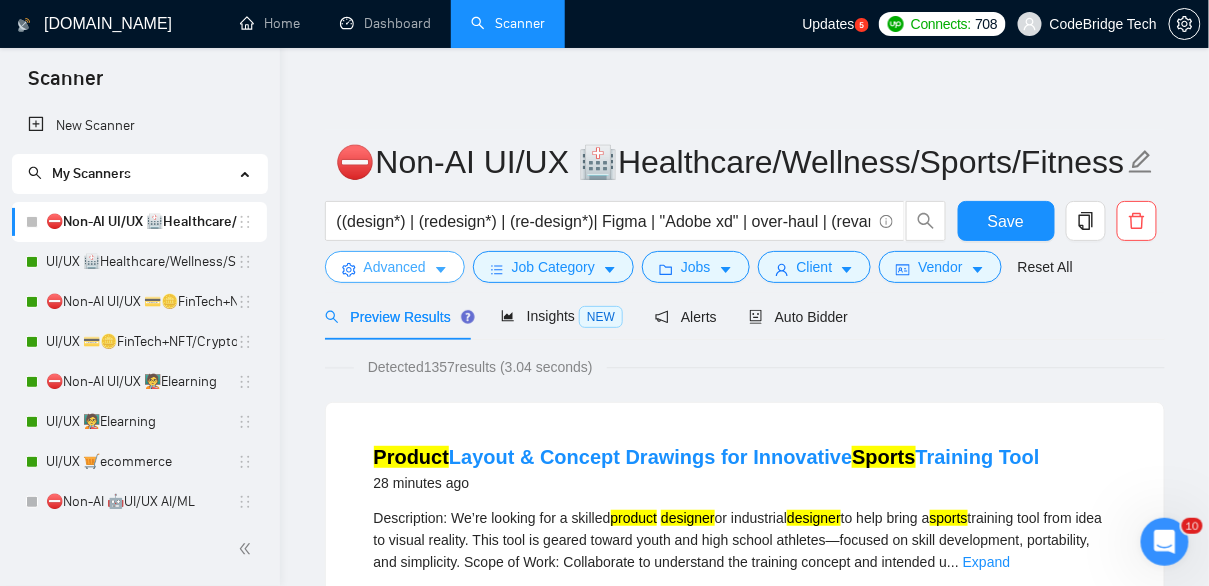 click on "Advanced" at bounding box center [395, 267] 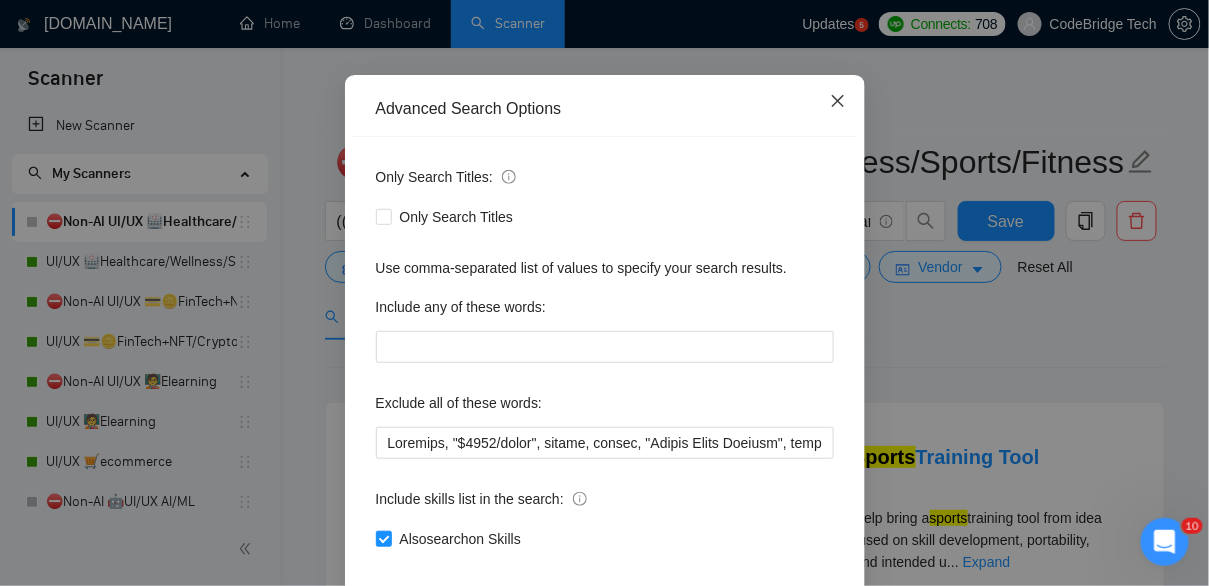 click at bounding box center [838, 102] 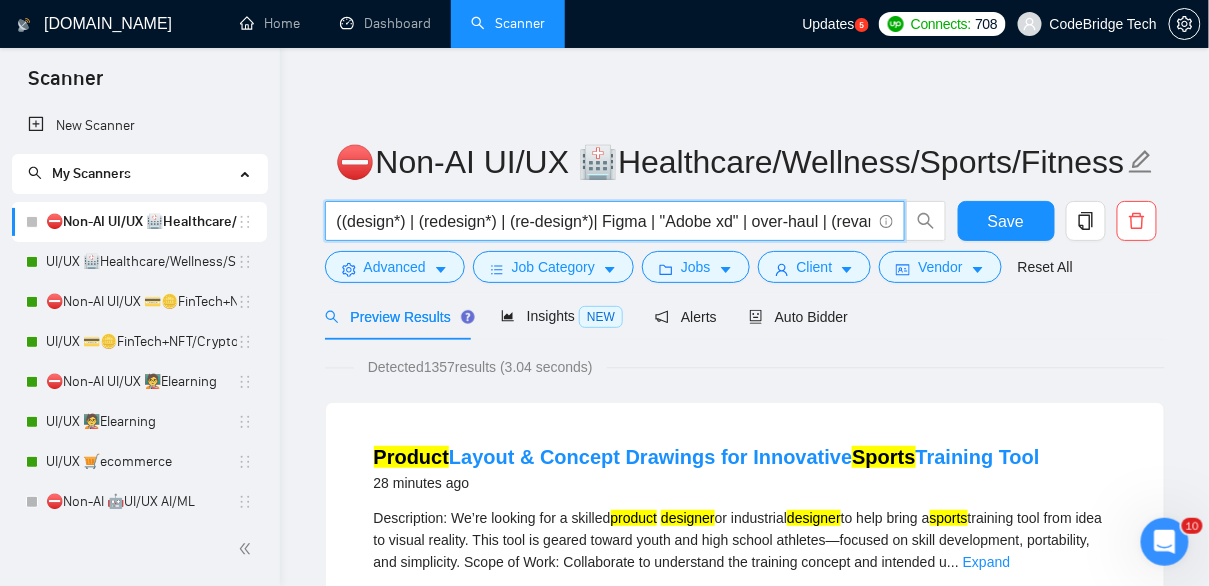 click on "((design*) | (redesign*) | (re-design*)| Figma | "Adobe xd" | over-haul | (revamp*) | (re-vamp* | (prototyp*)) ((UI*) | (UX*) | "user experience" | "user interface" | (wirefram*) | (consult*) | elevate | improve| audit | review | mockup | product | (mobil*) | Android| iOS| website | site | platform |MVP | "Proof of Concept" |  PoC |  portal | saas | sas | "Software as a service" | "Software-as-a-service" | dashboard | ERP | B2B | B2C | IoT | CRM) (wellness | mindfulness | meditation | "mental health" | wellbeing | well-being| lifestyle | (sport*) | fitness | gym | pilates | yoga | [MEDICAL_DATA] | Qigong | Jujutsu | football | soccer | nfl | golf | tennis | basketball | healthcare | health | clinic | MedTech | Med-Tech| medical | (patient*) | (doctor*) | (disease*) | (supplement*) | spiritual | telemedicine | therapy )" at bounding box center [604, 221] 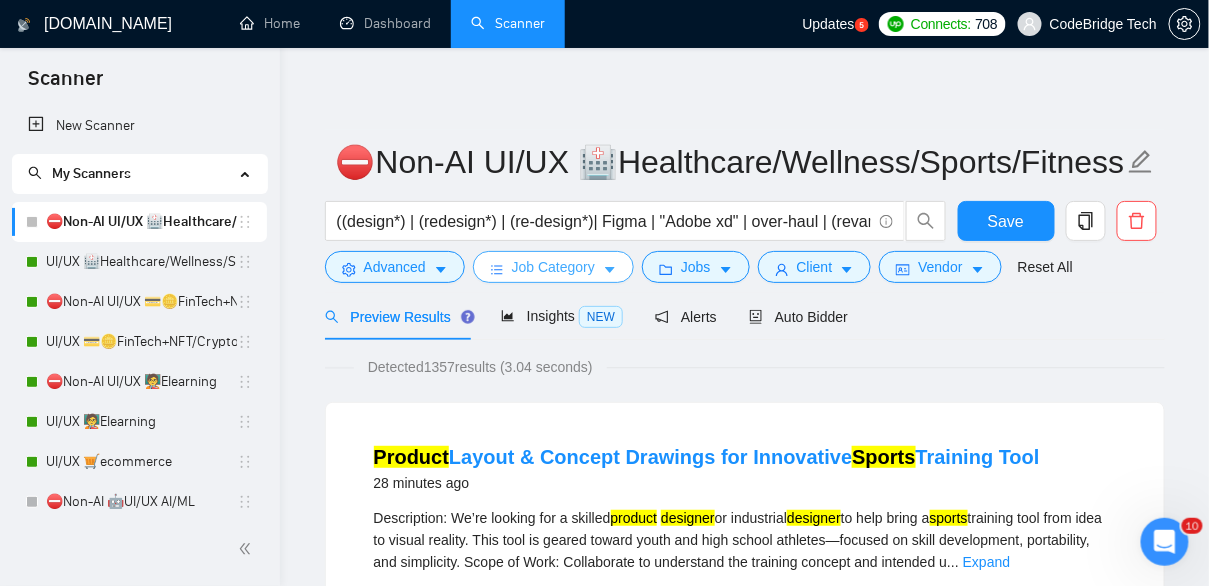 click on "Job Category" at bounding box center [553, 267] 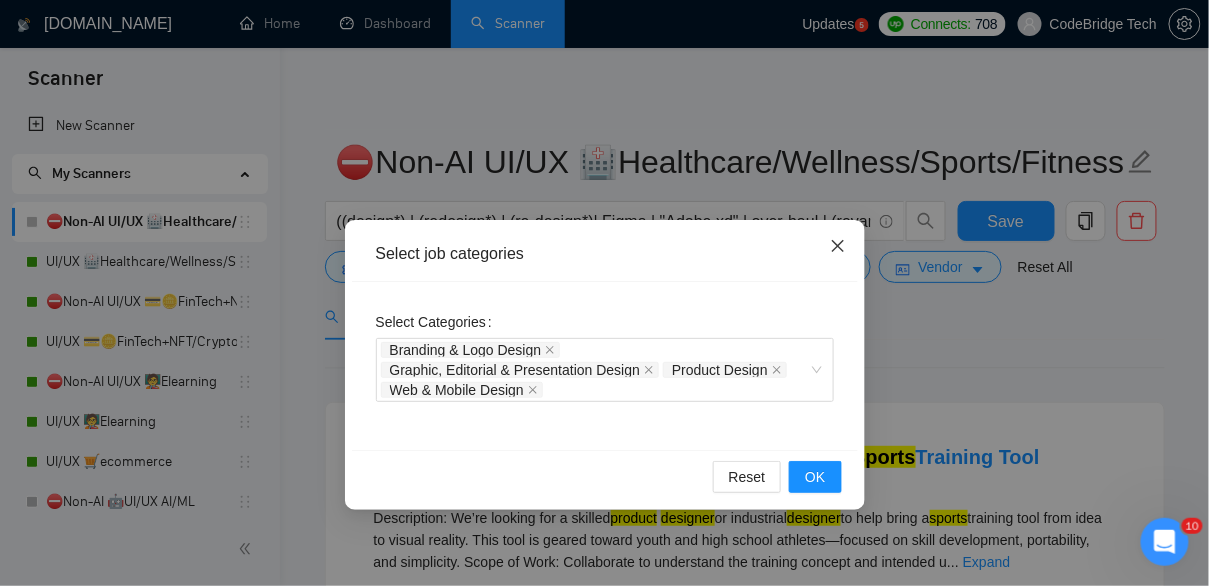 click at bounding box center [838, 247] 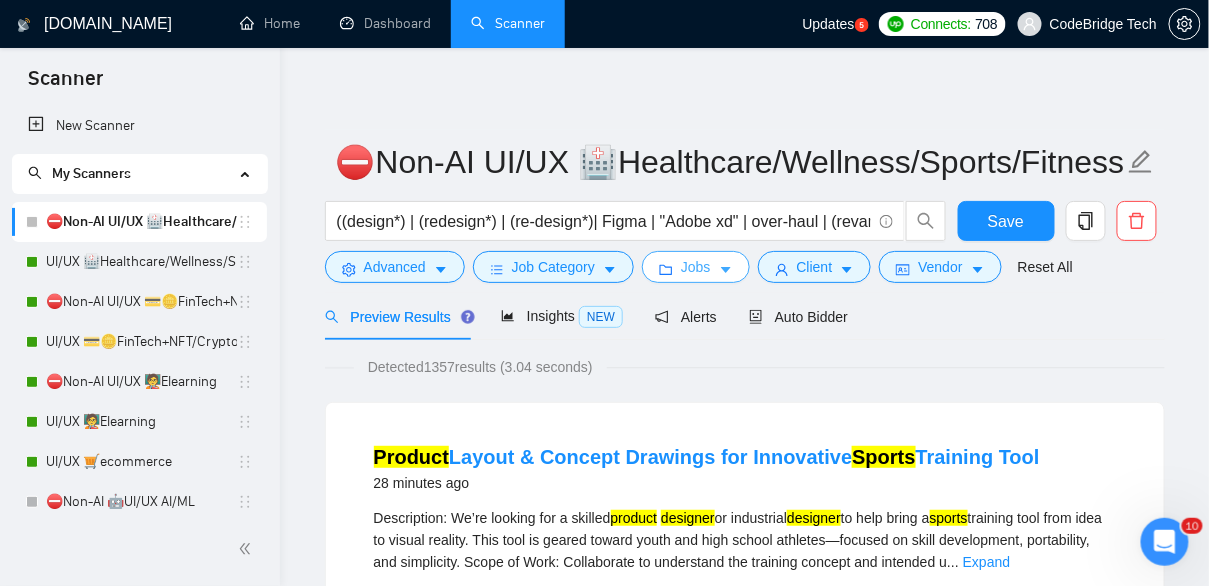 click 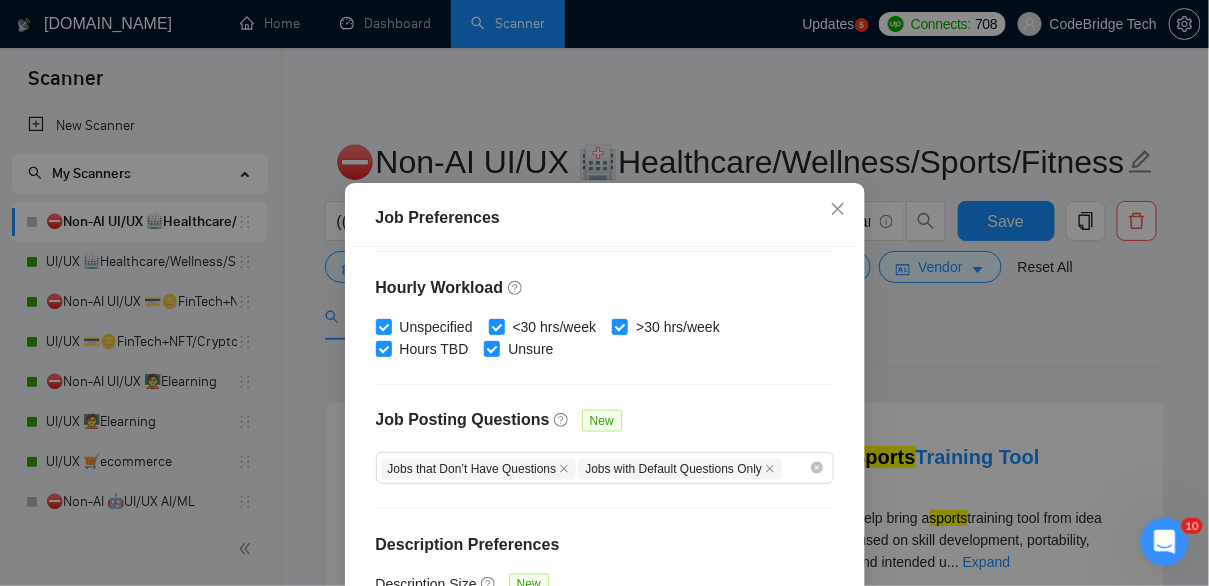 scroll, scrollTop: 716, scrollLeft: 0, axis: vertical 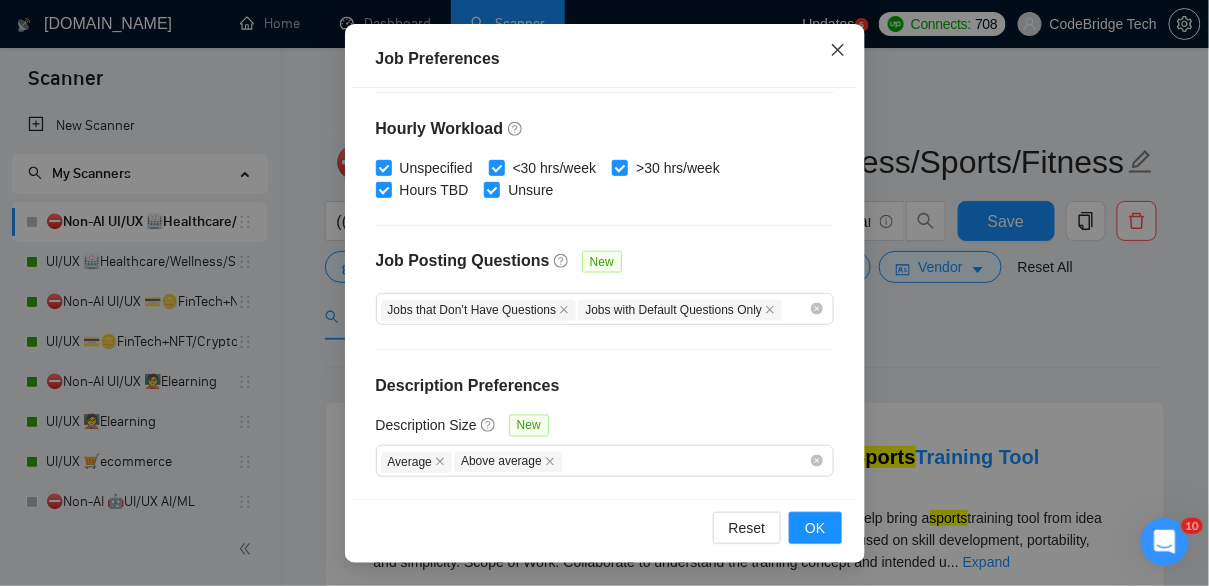 click 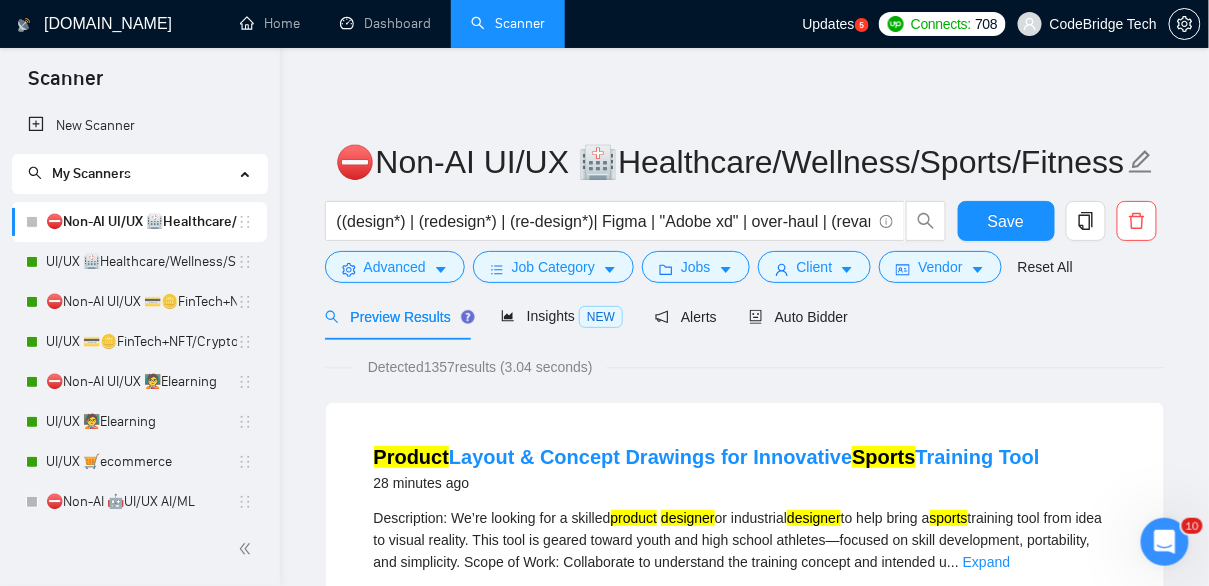 scroll, scrollTop: 95, scrollLeft: 0, axis: vertical 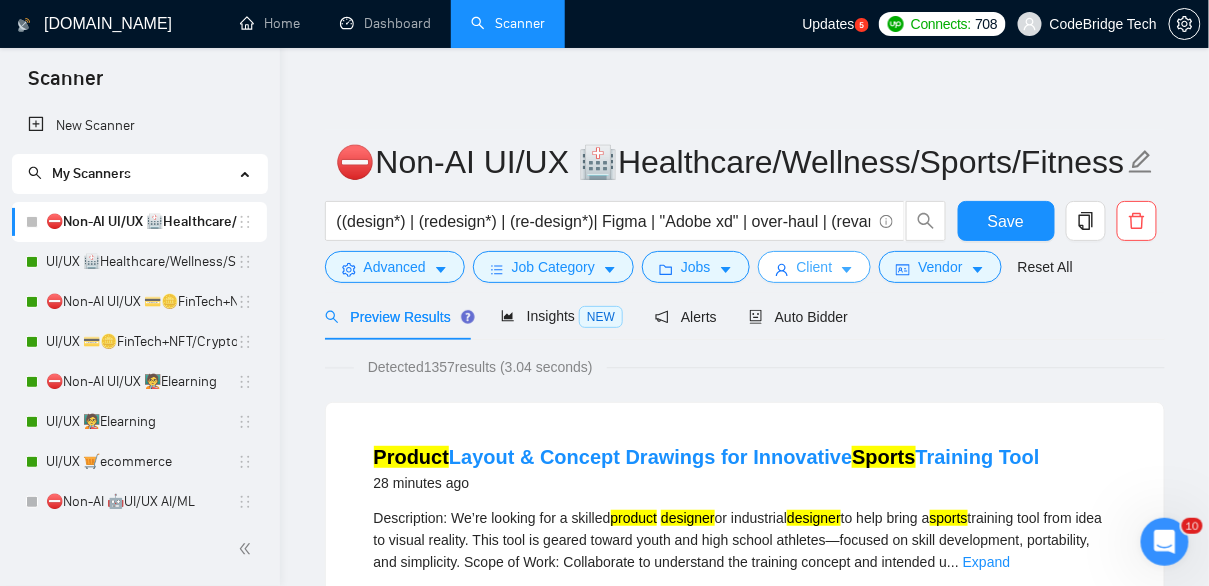 click on "Client" at bounding box center [815, 267] 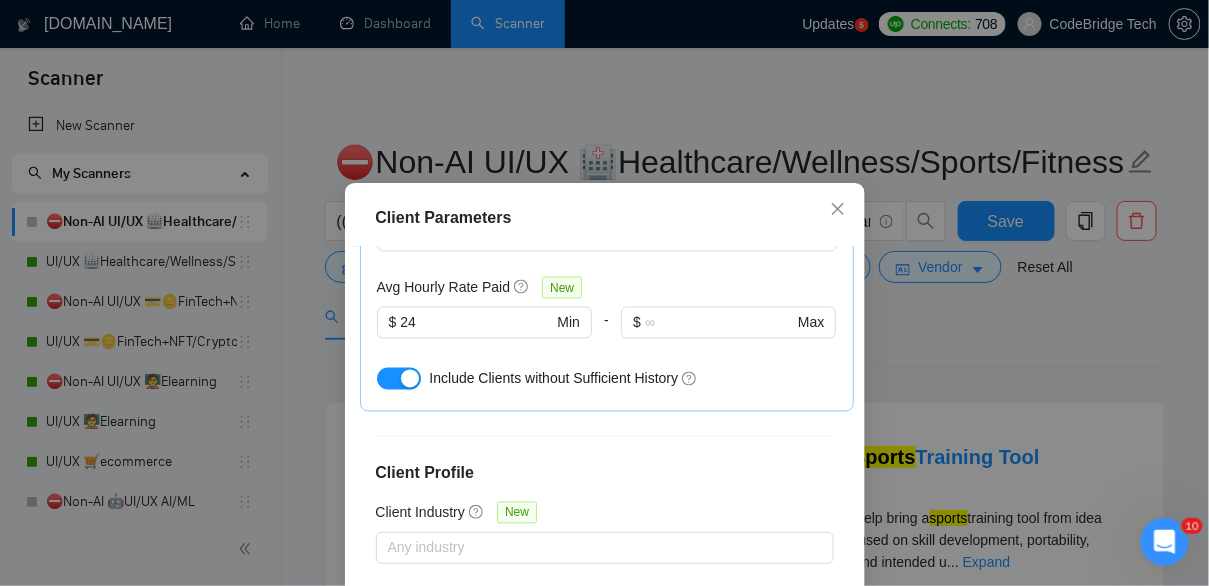 scroll, scrollTop: 966, scrollLeft: 0, axis: vertical 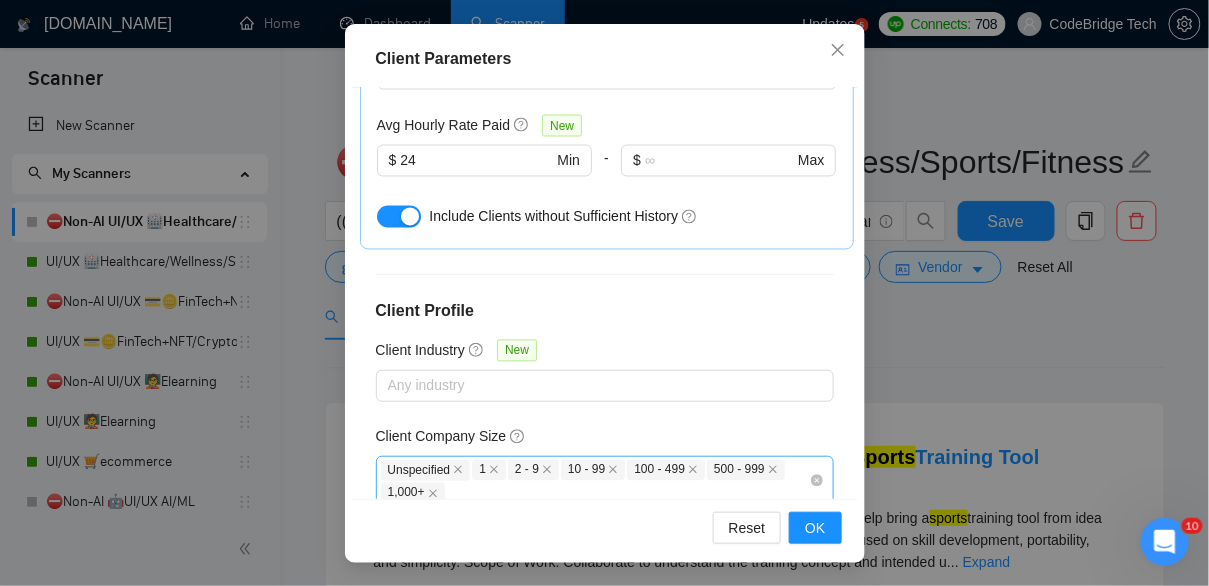 click on "Unspecified 1 2 - 9 10 - 99 100 - 499 500 - 999 1,000+" at bounding box center (595, 481) 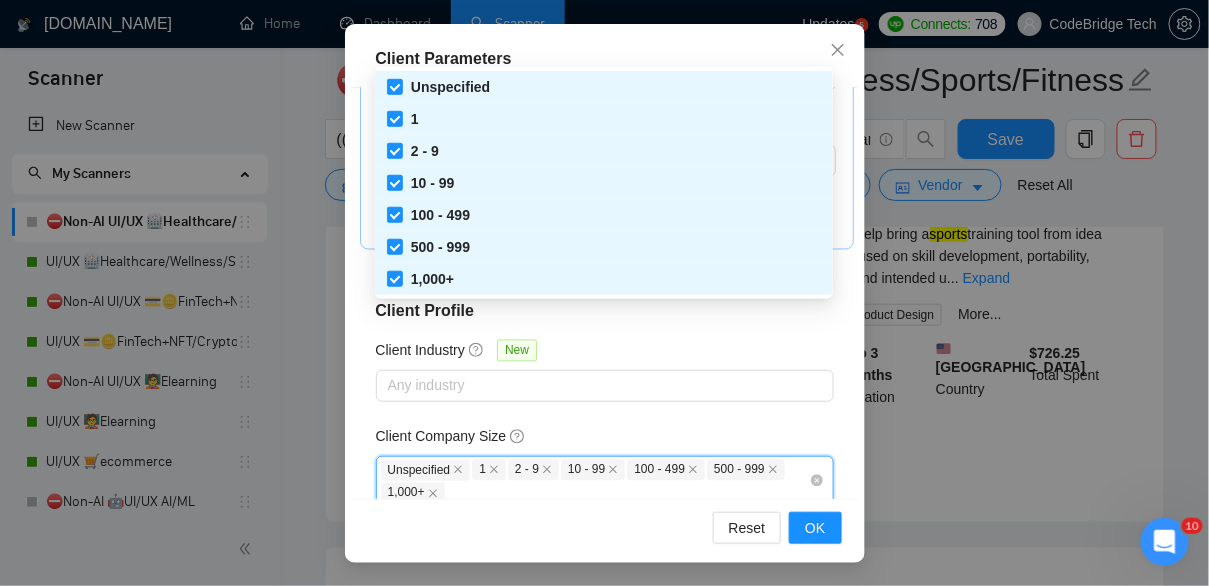scroll, scrollTop: 370, scrollLeft: 0, axis: vertical 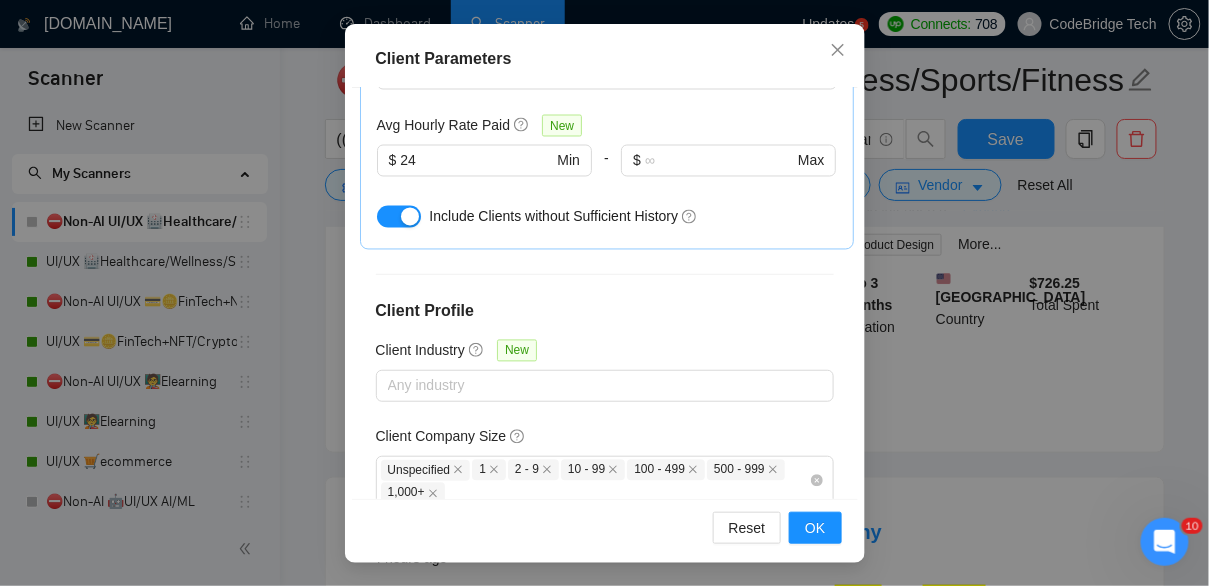 click on "Client Parameters Client Location Include Client Countries [GEOGRAPHIC_DATA] [GEOGRAPHIC_DATA] [GEOGRAPHIC_DATA] [GEOGRAPHIC_DATA] [GEOGRAPHIC_DATA] [GEOGRAPHIC_DATA] [GEOGRAPHIC_DATA] [GEOGRAPHIC_DATA] [GEOGRAPHIC_DATA] [GEOGRAPHIC_DATA] [GEOGRAPHIC_DATA] [GEOGRAPHIC_DATA] [GEOGRAPHIC_DATA] [GEOGRAPHIC_DATA] [GEOGRAPHIC_DATA] [GEOGRAPHIC_DATA] [GEOGRAPHIC_DATA] [GEOGRAPHIC_DATA] [GEOGRAPHIC_DATA] [GEOGRAPHIC_DATA] [GEOGRAPHIC_DATA]   Exclude Client Countries   Select Client Rating Client Min Average Feedback Include clients with no feedback Client Payment Details Payment Verified Hire Rate Stats   Client Total Spent $ Min - $ Max Client Hire Rate New   Any hire rate   Avg Hourly Rate Paid New $ 24 Min - $ Max Include Clients without Sufficient History Client Profile Client Industry New   Any industry Client Company Size Unspecified 1 2 - 9 10 - 99 100 - 499 500 - 999 1,000+   Enterprise Clients New   Any clients Reset OK" at bounding box center [604, 293] 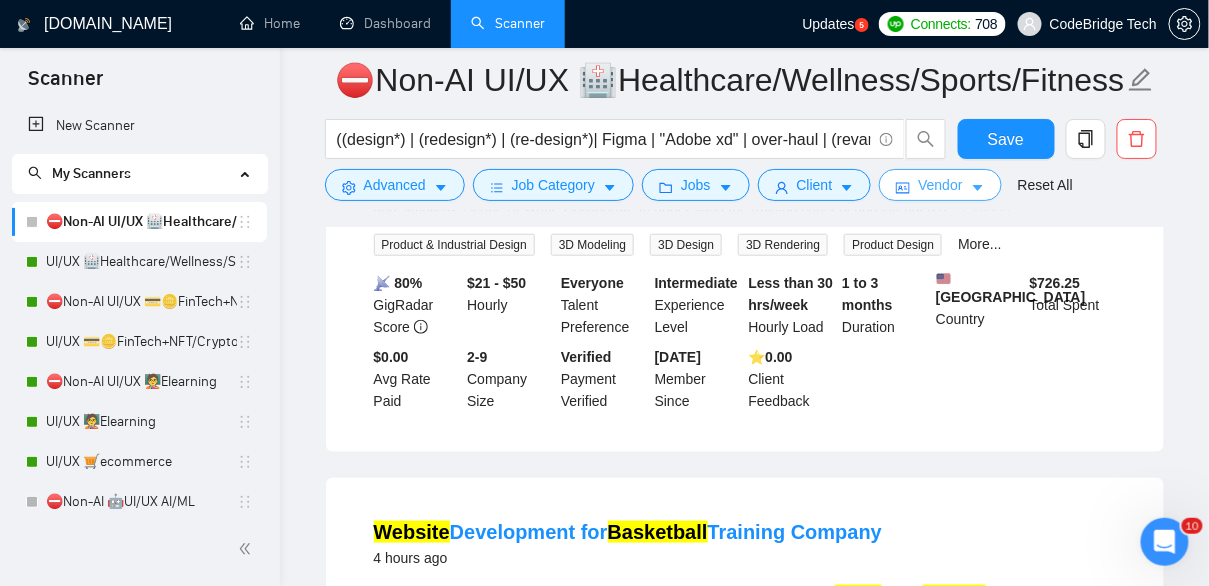 click on "Vendor" at bounding box center (940, 185) 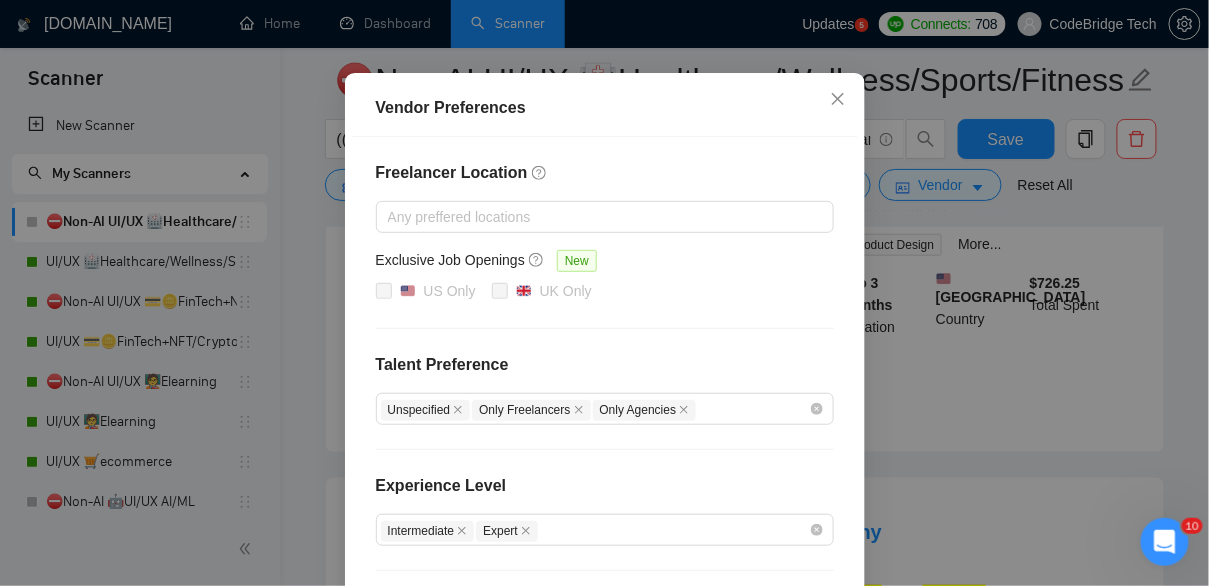 scroll, scrollTop: 141, scrollLeft: 0, axis: vertical 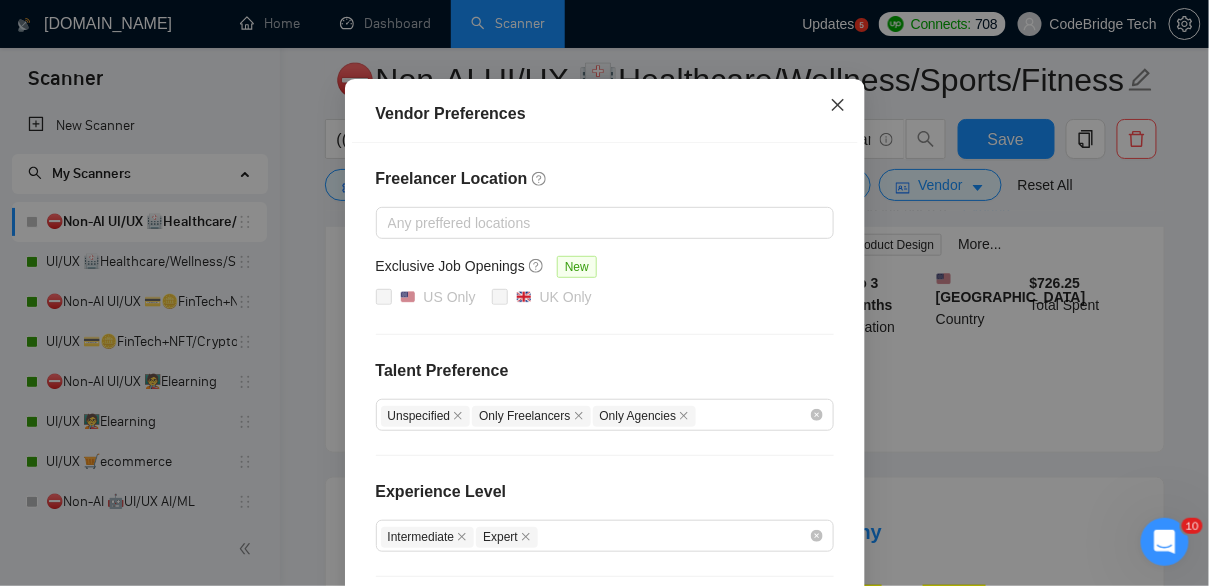 click 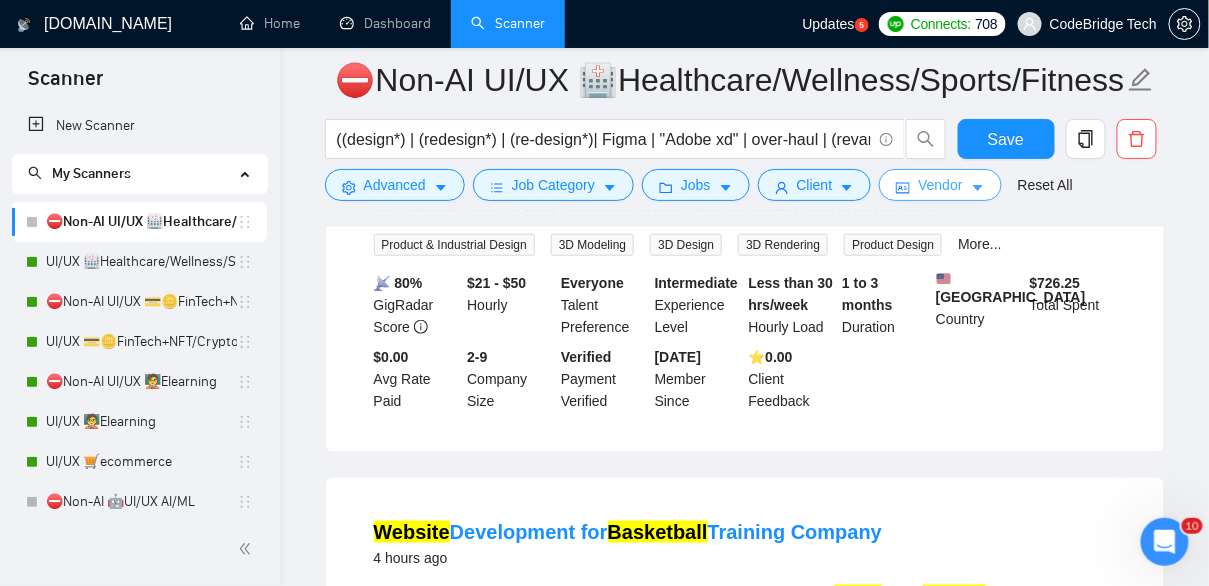 scroll, scrollTop: 0, scrollLeft: 0, axis: both 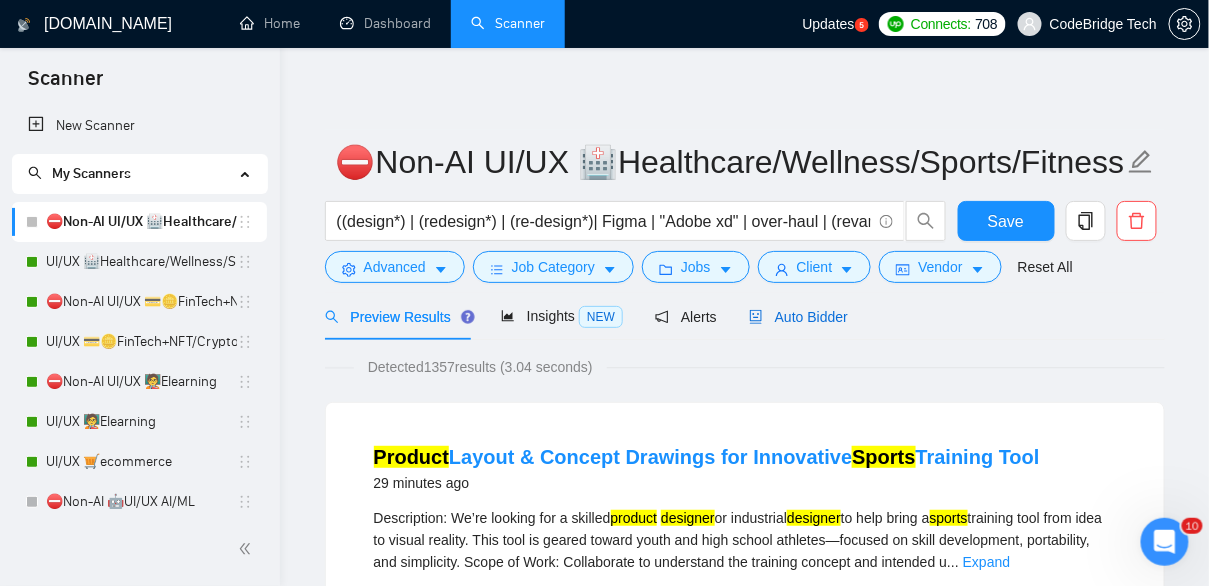 click on "Auto Bidder" at bounding box center (798, 317) 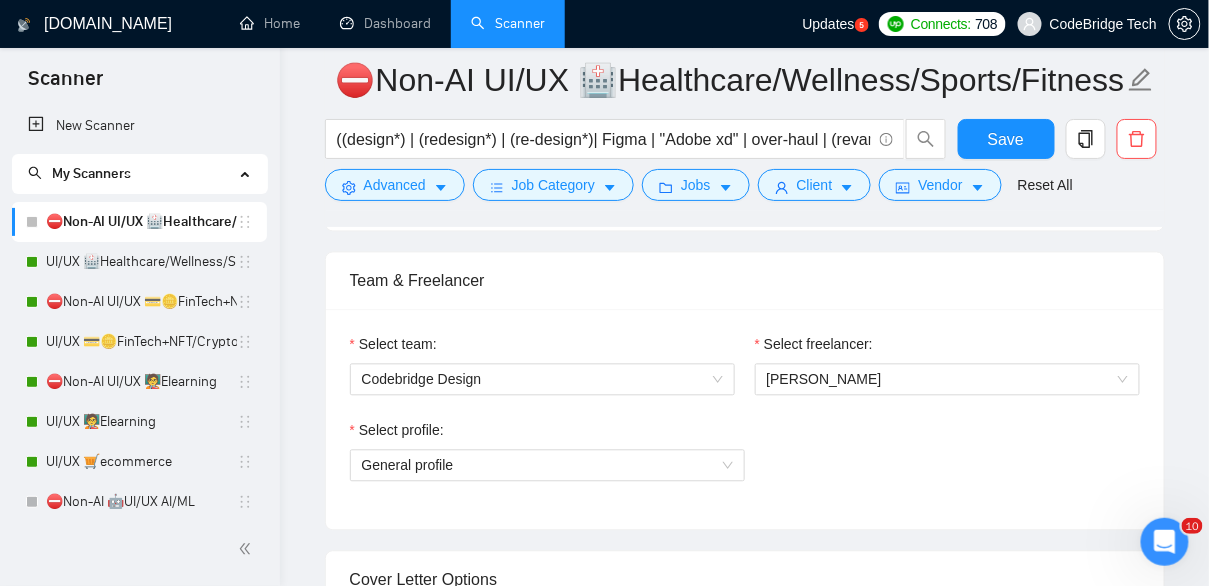 scroll, scrollTop: 980, scrollLeft: 0, axis: vertical 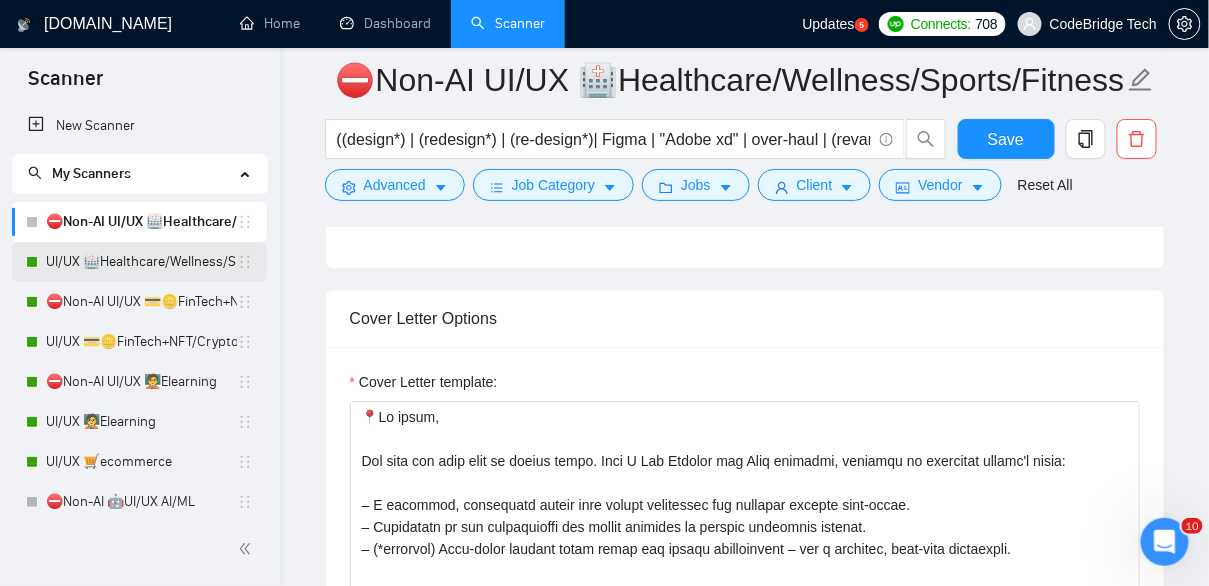 click on "UI/UX 🏥Healthcare/Wellness/Sports/Fitness" at bounding box center (141, 262) 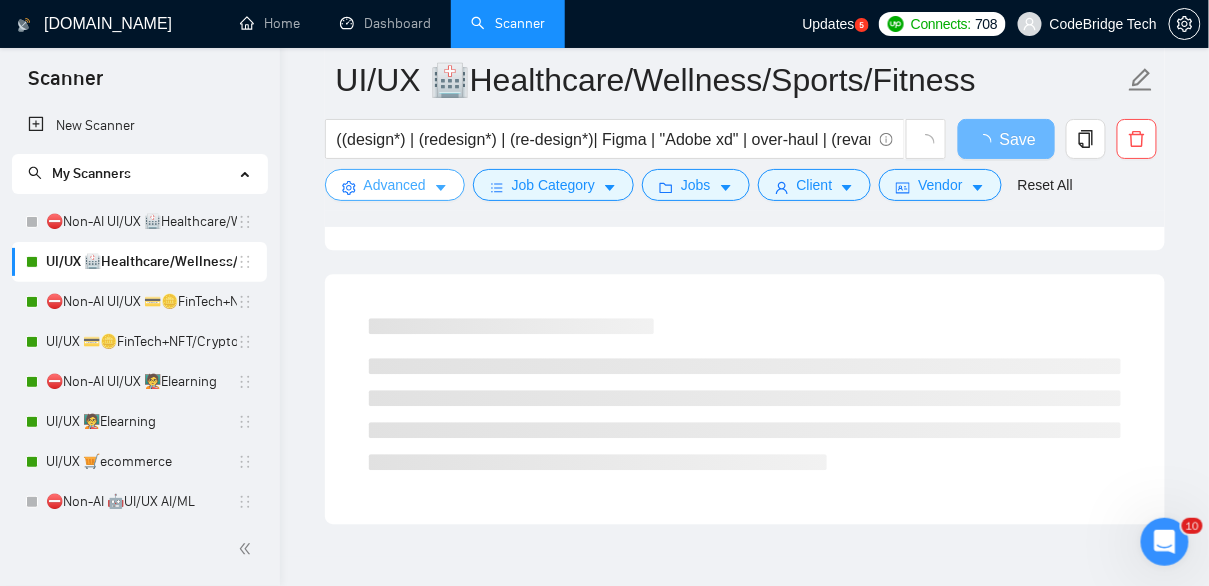 click on "Advanced" at bounding box center [395, 185] 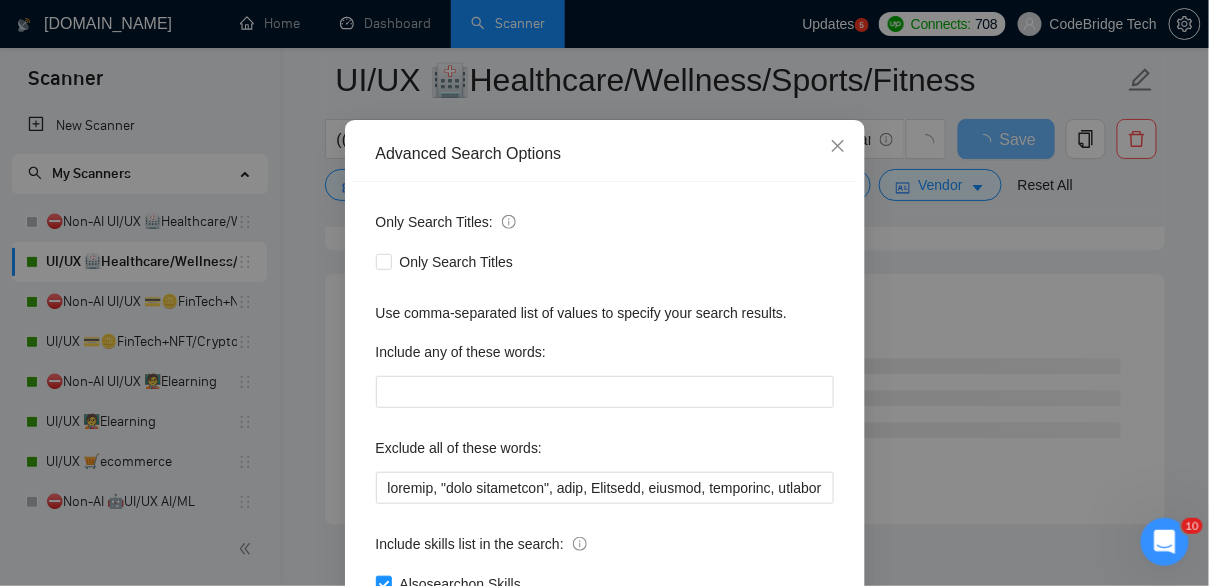 scroll, scrollTop: 92, scrollLeft: 0, axis: vertical 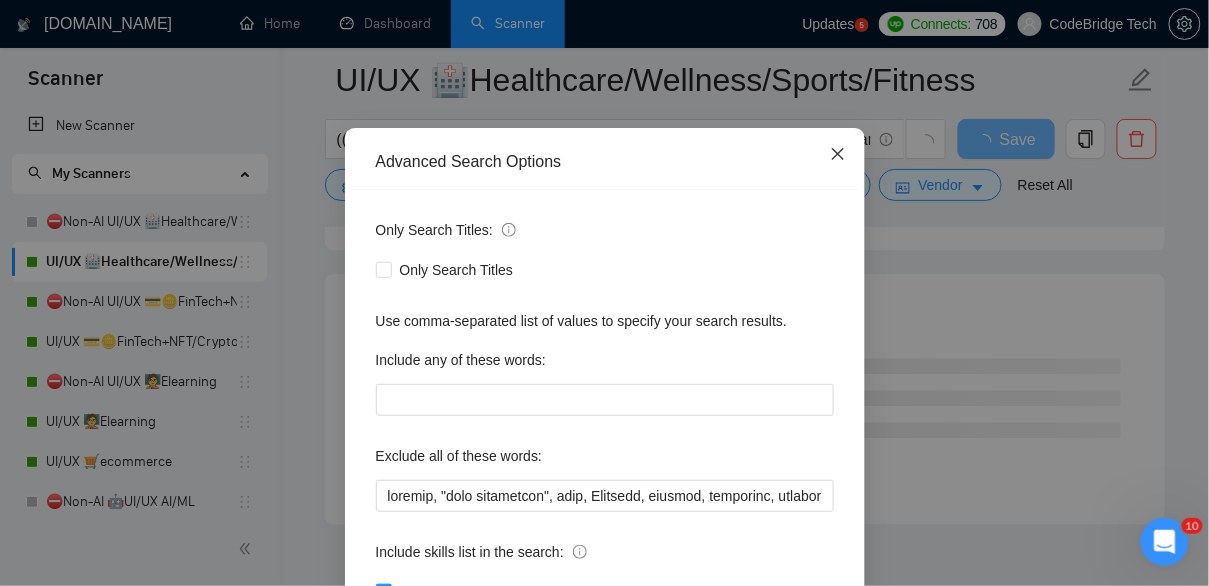 click 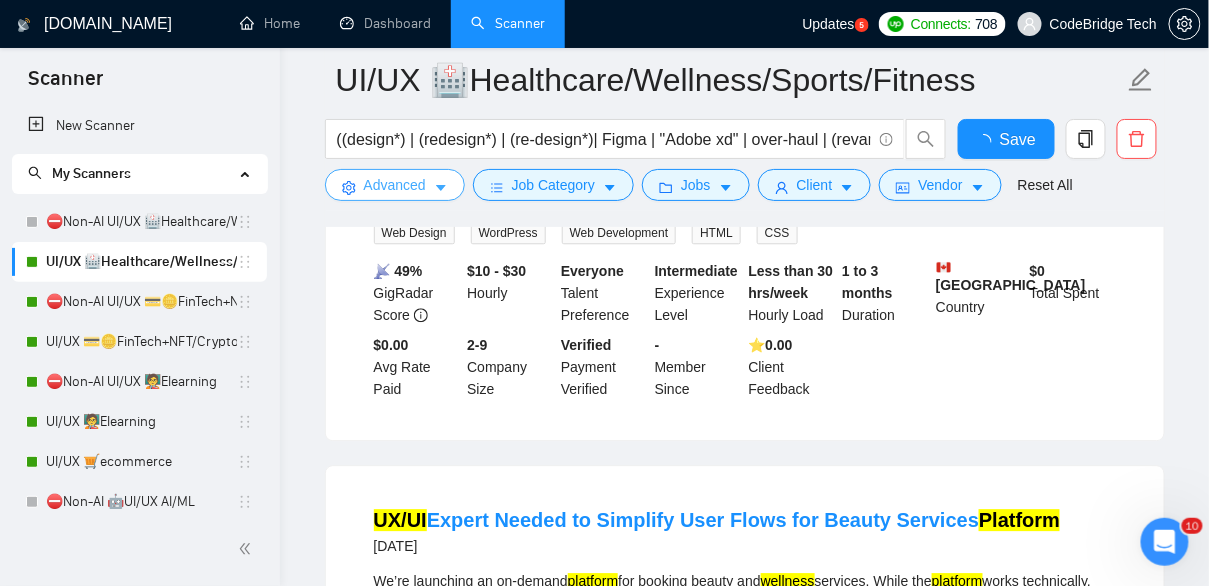 scroll, scrollTop: 0, scrollLeft: 0, axis: both 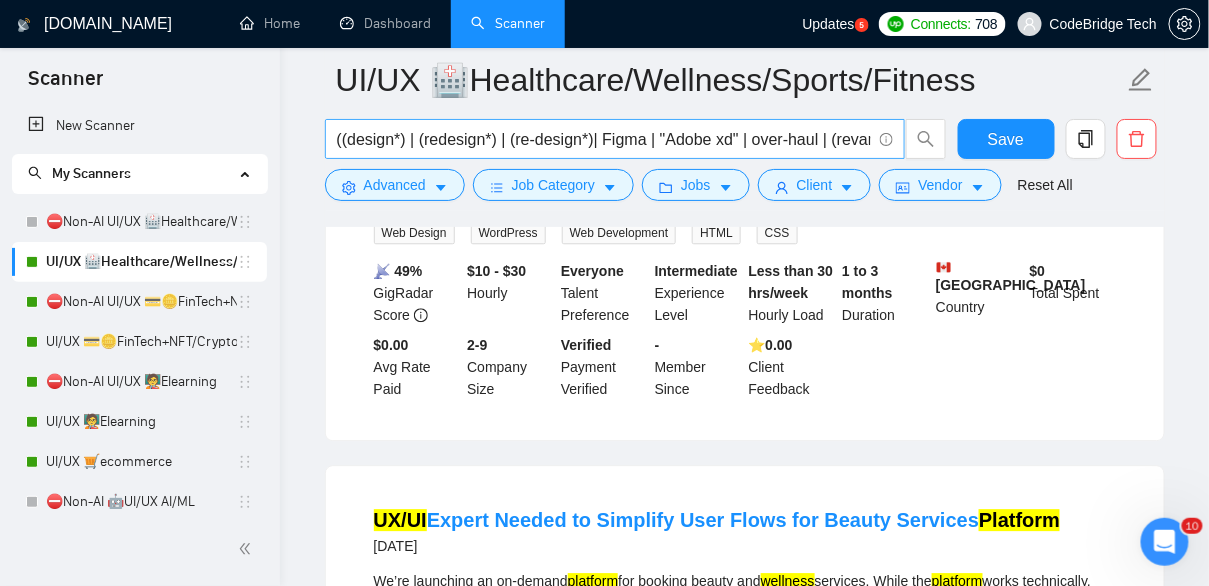 click on "((design*) | (redesign*) | (re-design*)| Figma | "Adobe xd" | over-haul | (revamp*) | (re-vamp* | (prototype*)) ((UI*) | (UX*) | "user experience" | "user interface" | (wirefram*) | (consult*) | elevate | improve| audit | review | mockup | product | (mobil*) | Android| iOS| website | site | platform |MVP | "Proof of Concept" |  PoC |  portal | saas | sas | "Software as a service" | "Software-as-a-service" | dashboard | ERP | B2B | B2C | IoT | CRM) (wellness | mindfulness | meditation | "mental health" | "[MEDICAL_DATA] Treatment"| wellbeing | well-being| lifestyle | (sport*) | fitness | gym | pilates | yoga | [MEDICAL_DATA] | Qigong | Jujutsu | football | soccer | nfl | golf | tennis | basketball | healthcare | health | clinic | MedTech | Med-Tech| medical | (patient*) | (doctor*) | (disease*) | (supplement*) | telemedicine | therapy )" at bounding box center (604, 139) 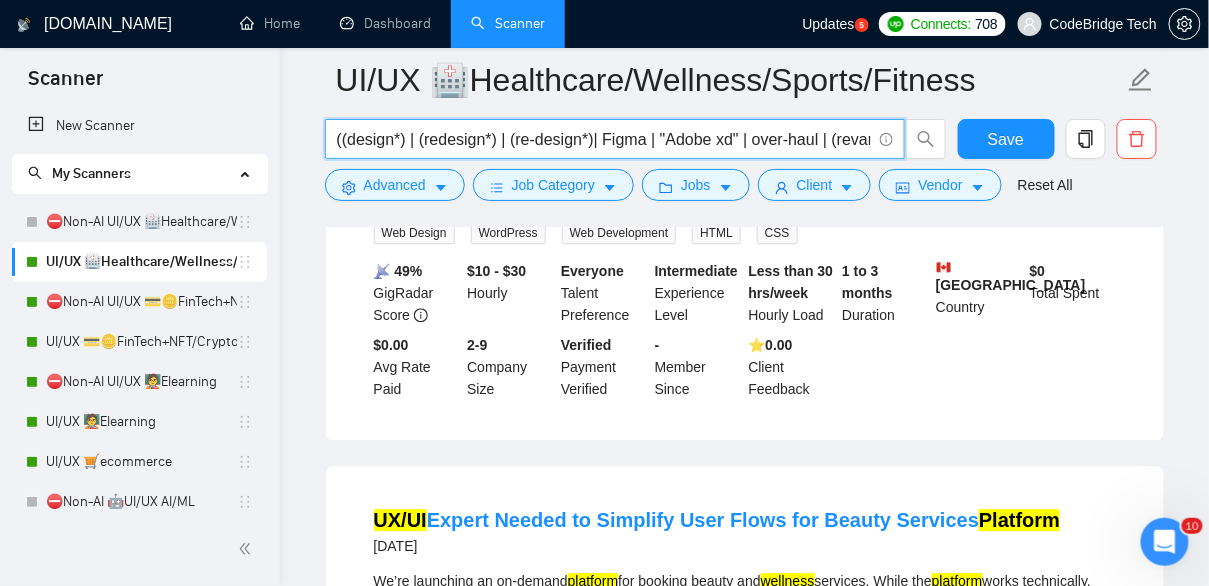 click on "((design*) | (redesign*) | (re-design*)| Figma | "Adobe xd" | over-haul | (revamp*) | (re-vamp* | (prototype*)) ((UI*) | (UX*) | "user experience" | "user interface" | (wirefram*) | (consult*) | elevate | improve| audit | review | mockup | product | (mobil*) | Android| iOS| website | site | platform |MVP | "Proof of Concept" |  PoC |  portal | saas | sas | "Software as a service" | "Software-as-a-service" | dashboard | ERP | B2B | B2C | IoT | CRM) (wellness | mindfulness | meditation | "mental health" | "[MEDICAL_DATA] Treatment"| wellbeing | well-being| lifestyle | (sport*) | fitness | gym | pilates | yoga | [MEDICAL_DATA] | Qigong | Jujutsu | football | soccer | nfl | golf | tennis | basketball | healthcare | health | clinic | MedTech | Med-Tech| medical | (patient*) | (doctor*) | (disease*) | (supplement*) | telemedicine | therapy )" at bounding box center [604, 139] 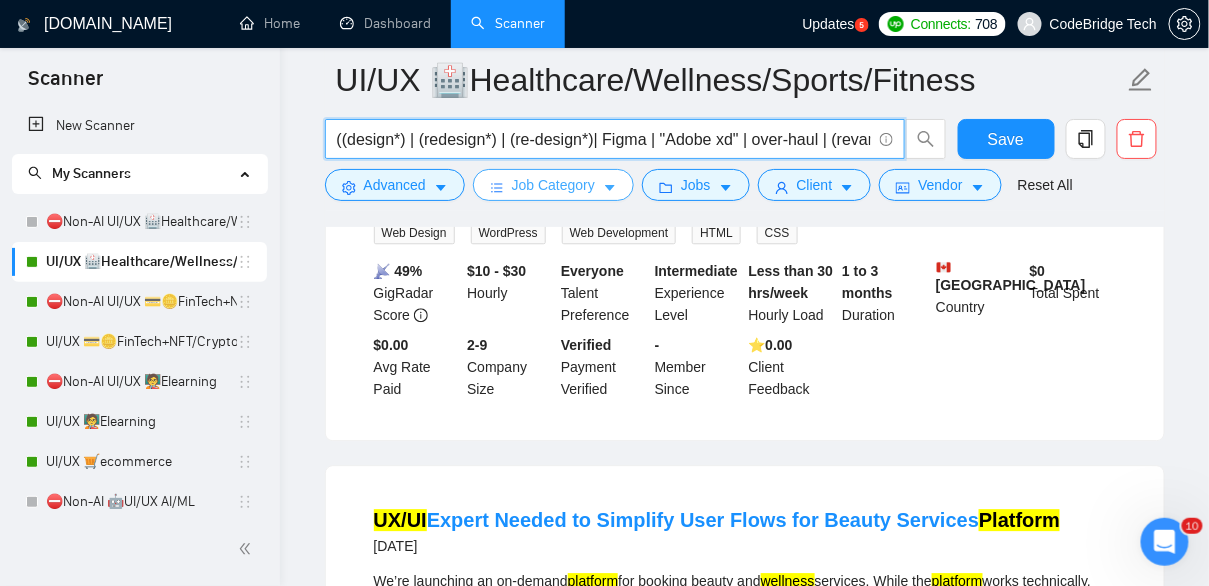 click on "Job Category" at bounding box center (553, 185) 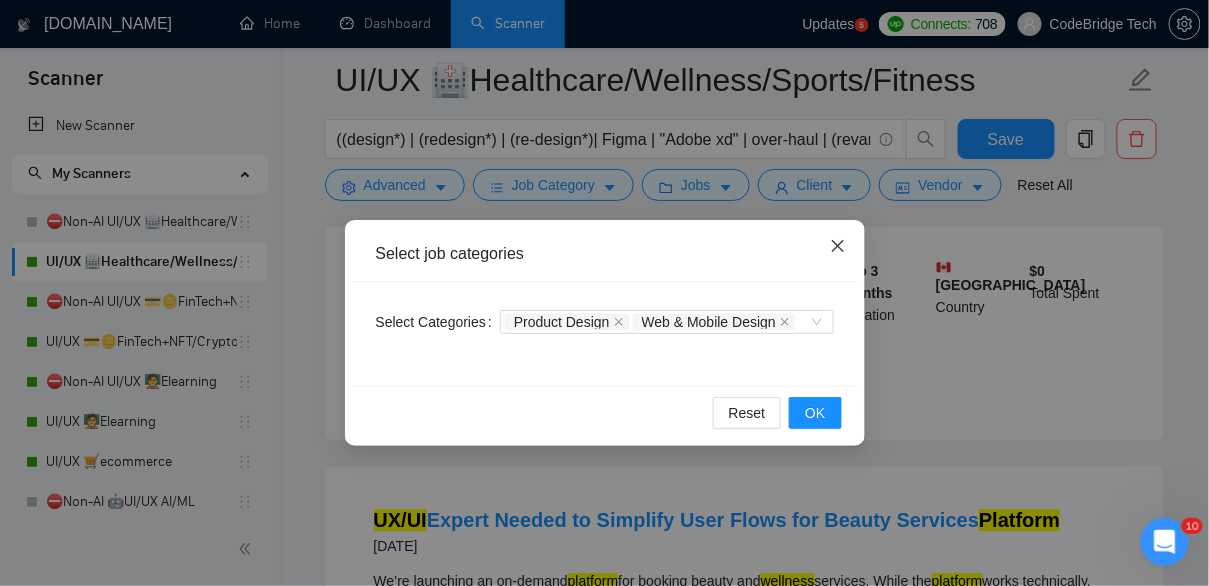 click at bounding box center (838, 247) 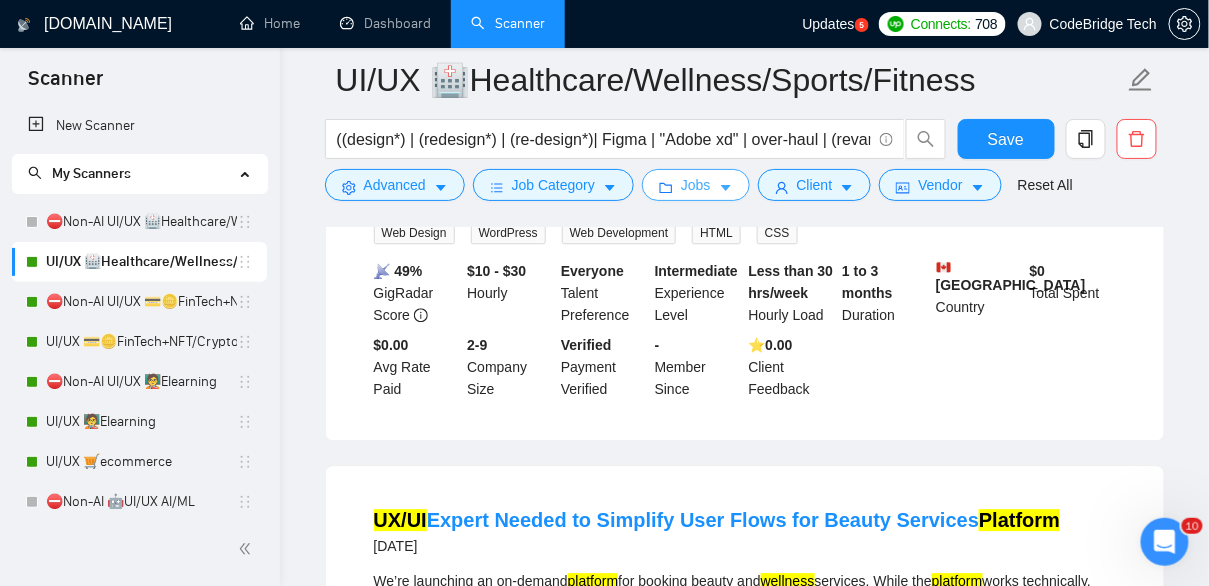 click on "Jobs" at bounding box center (696, 185) 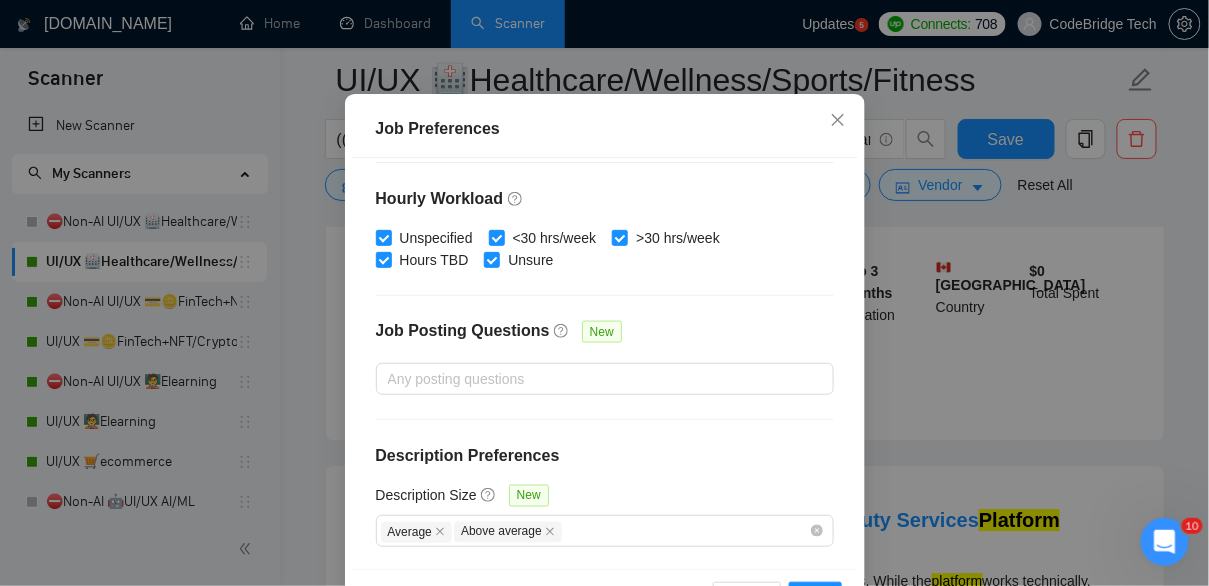 scroll, scrollTop: 159, scrollLeft: 0, axis: vertical 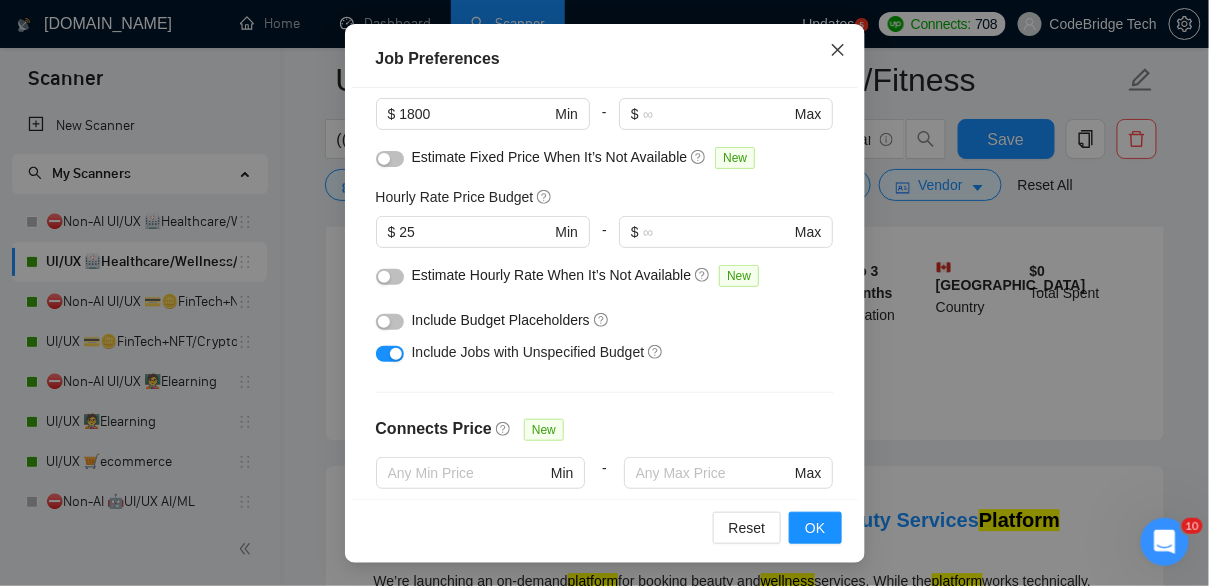 click 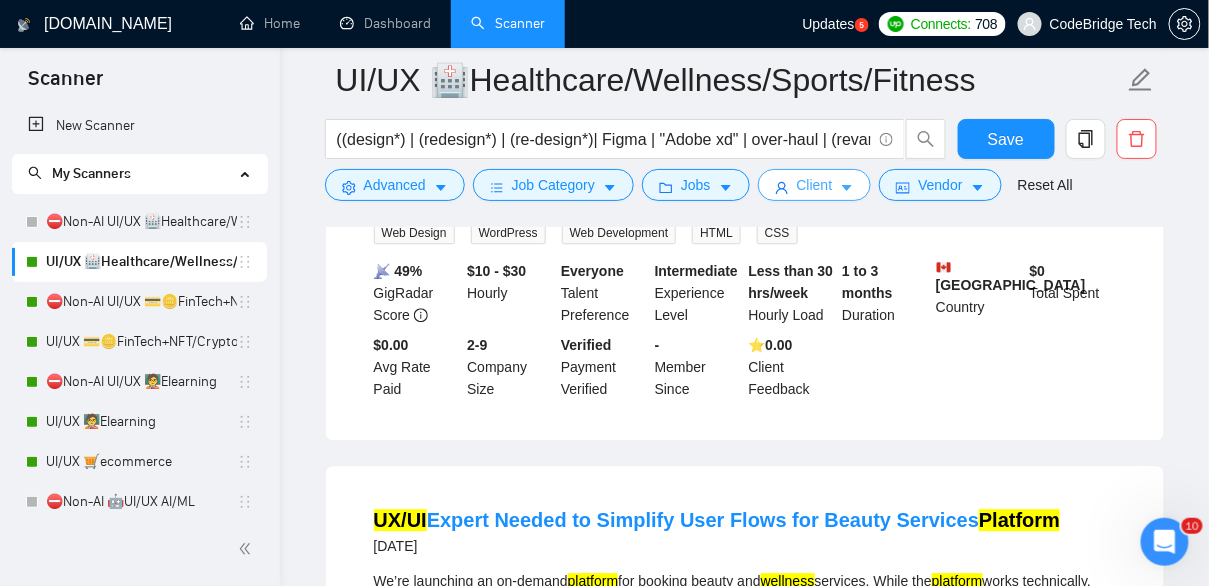 click on "Client" at bounding box center (815, 185) 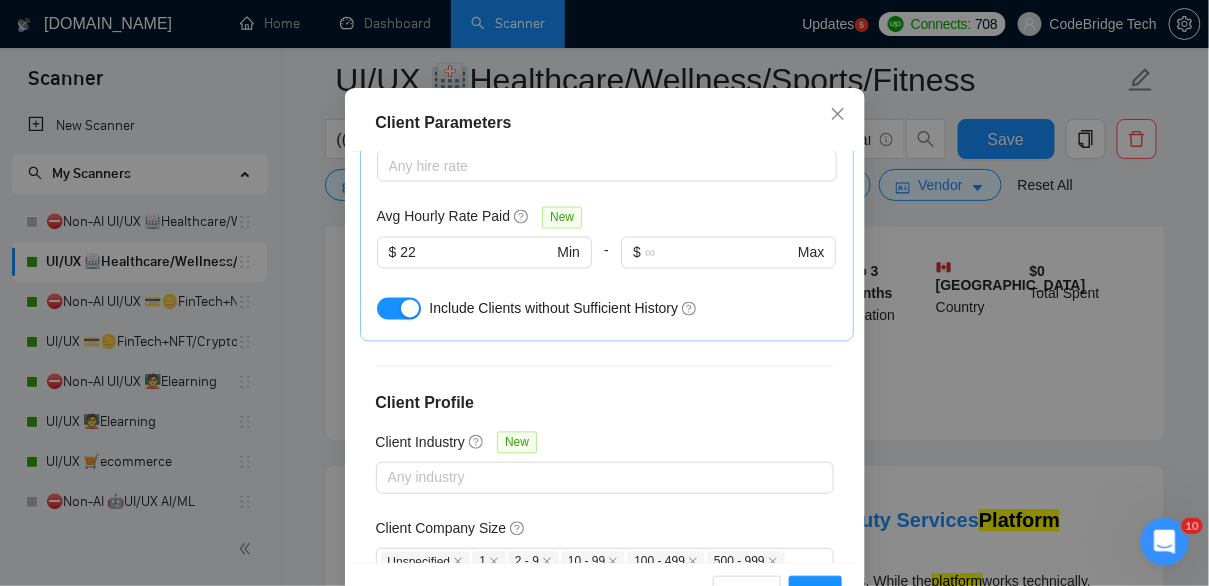 scroll, scrollTop: 994, scrollLeft: 0, axis: vertical 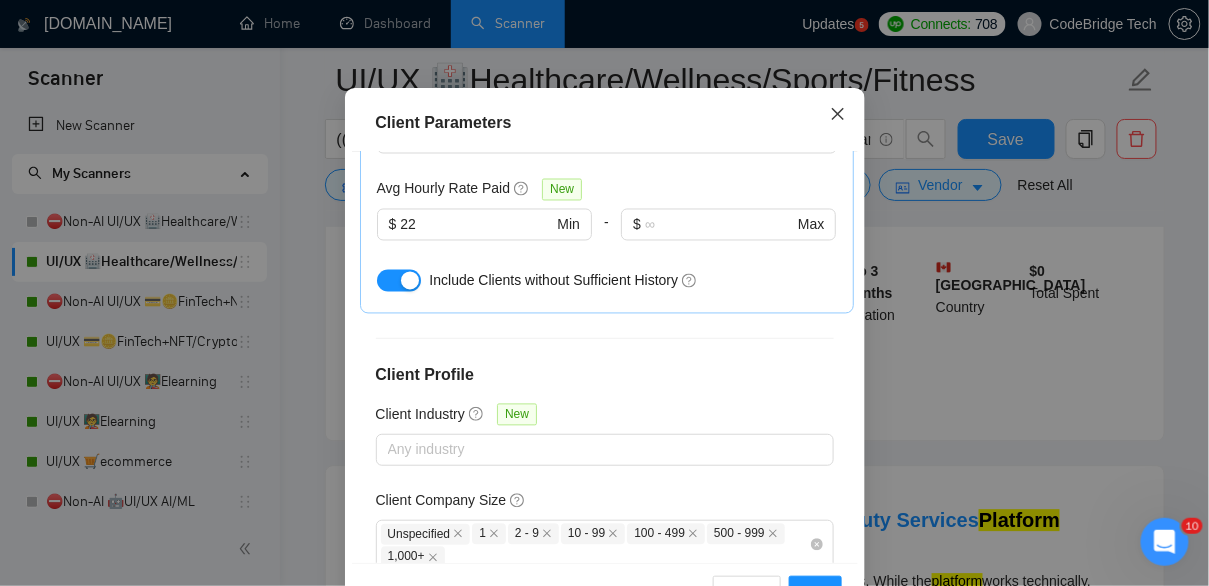 click 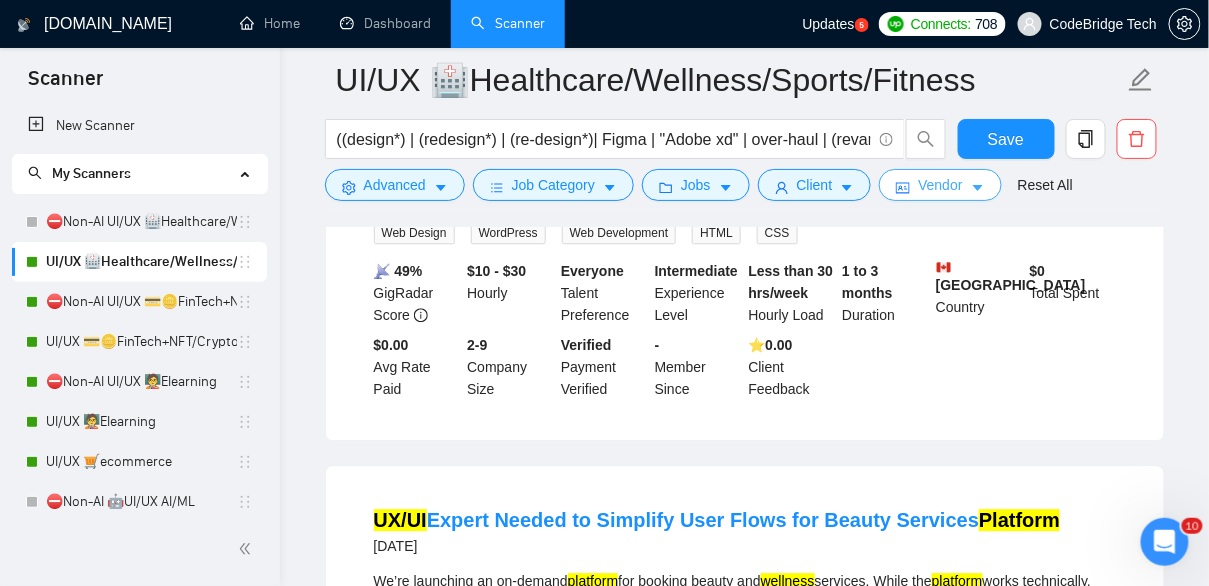 click on "Vendor" at bounding box center (940, 185) 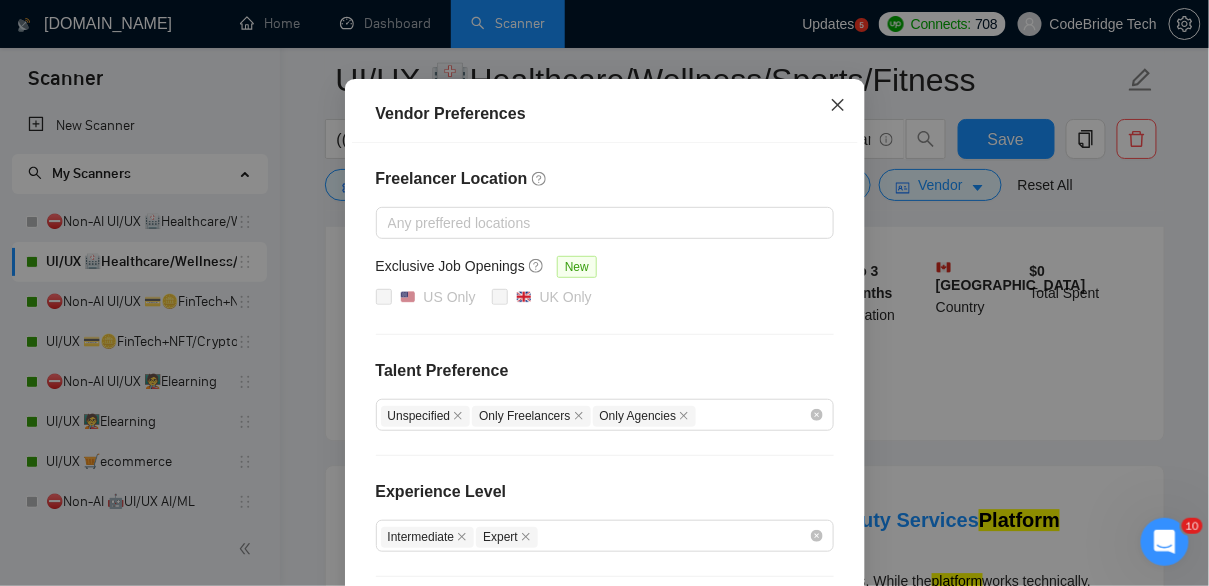 click 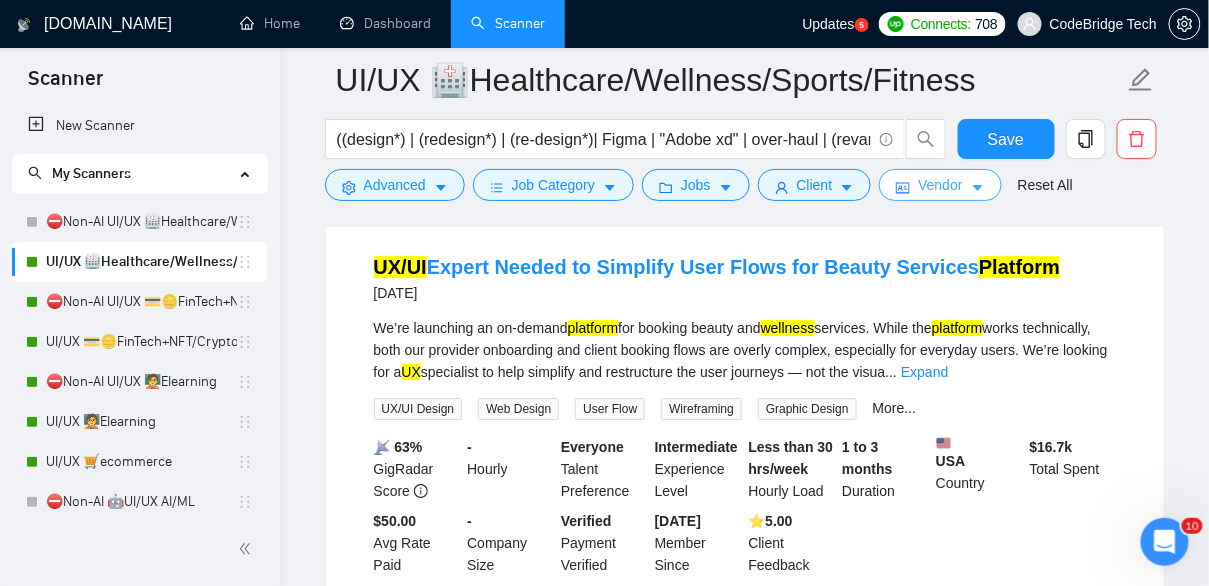 scroll, scrollTop: 1531, scrollLeft: 0, axis: vertical 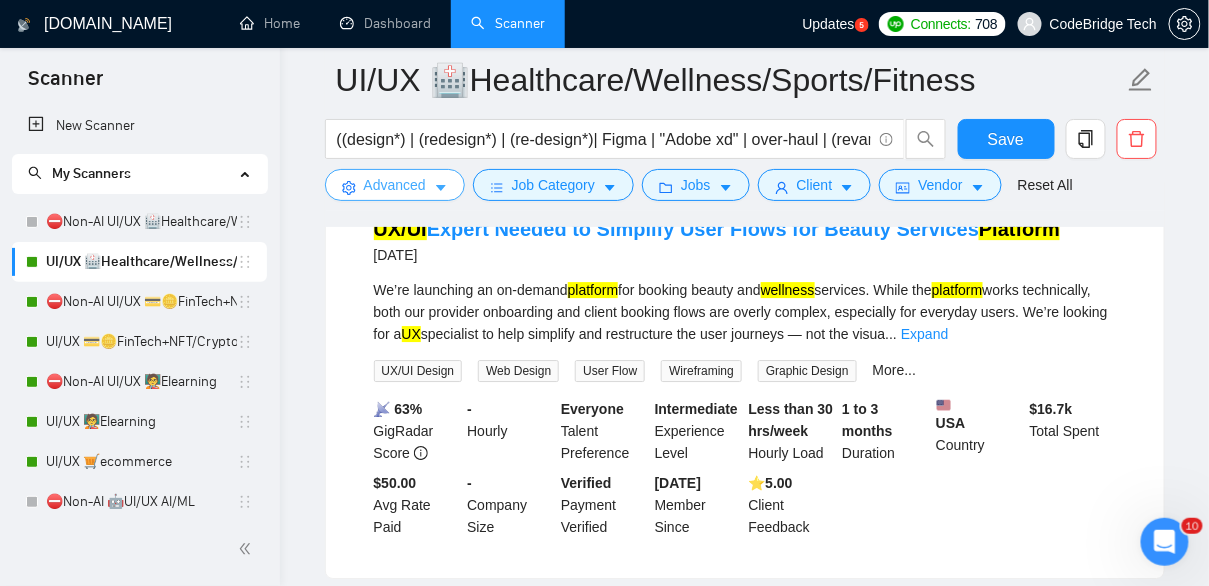 click on "Advanced" at bounding box center (395, 185) 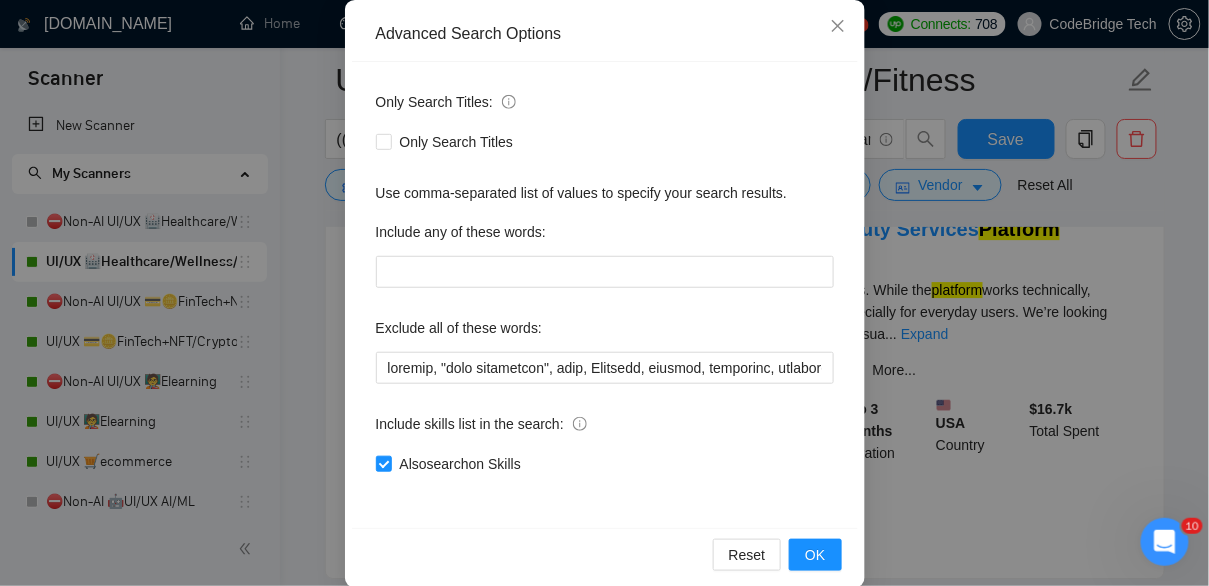scroll, scrollTop: 245, scrollLeft: 0, axis: vertical 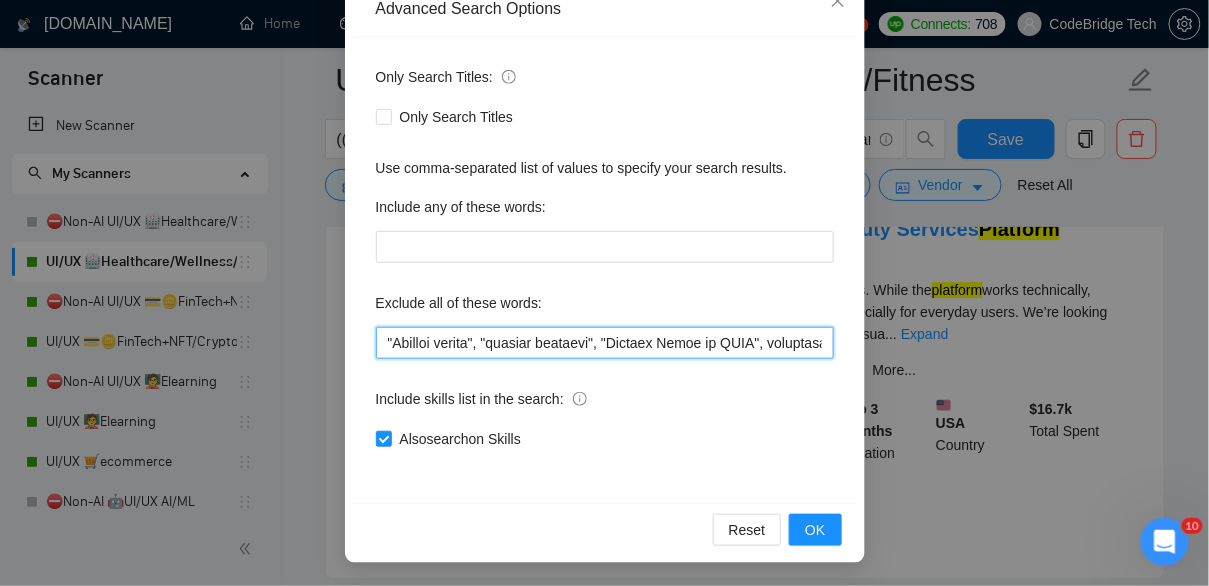 drag, startPoint x: 736, startPoint y: 349, endPoint x: 895, endPoint y: 355, distance: 159.11317 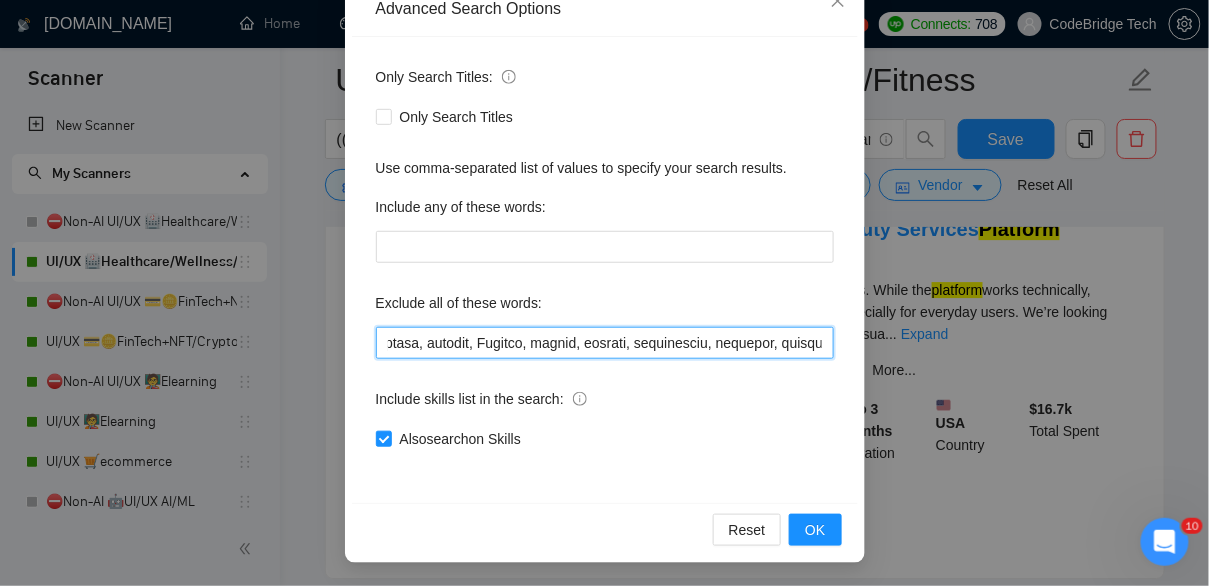click at bounding box center [605, 343] 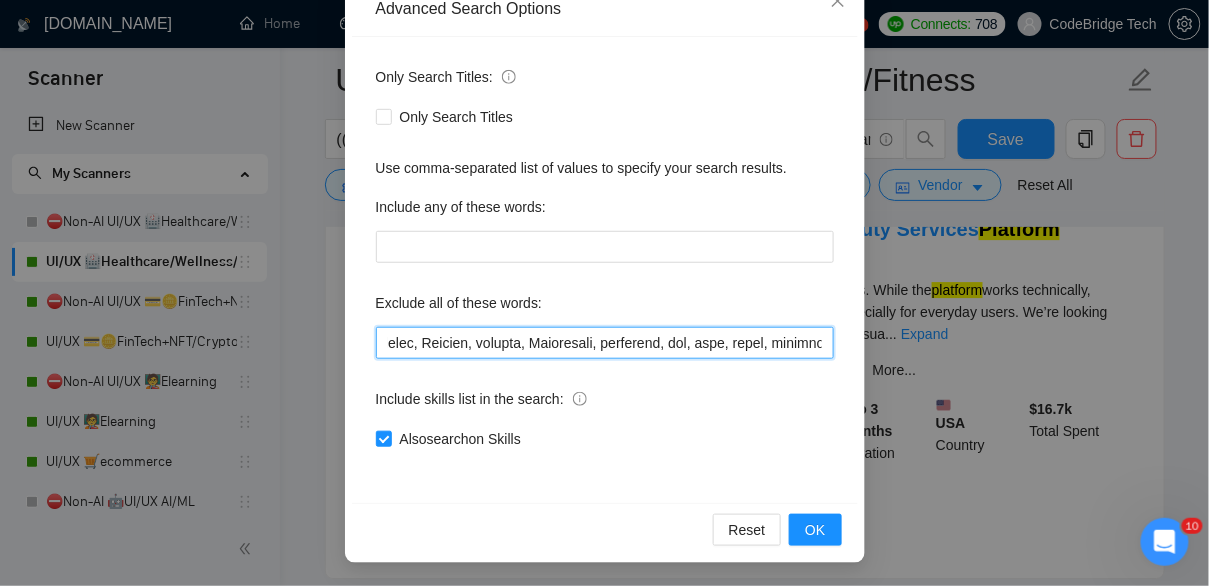 drag, startPoint x: 723, startPoint y: 345, endPoint x: 883, endPoint y: 360, distance: 160.70158 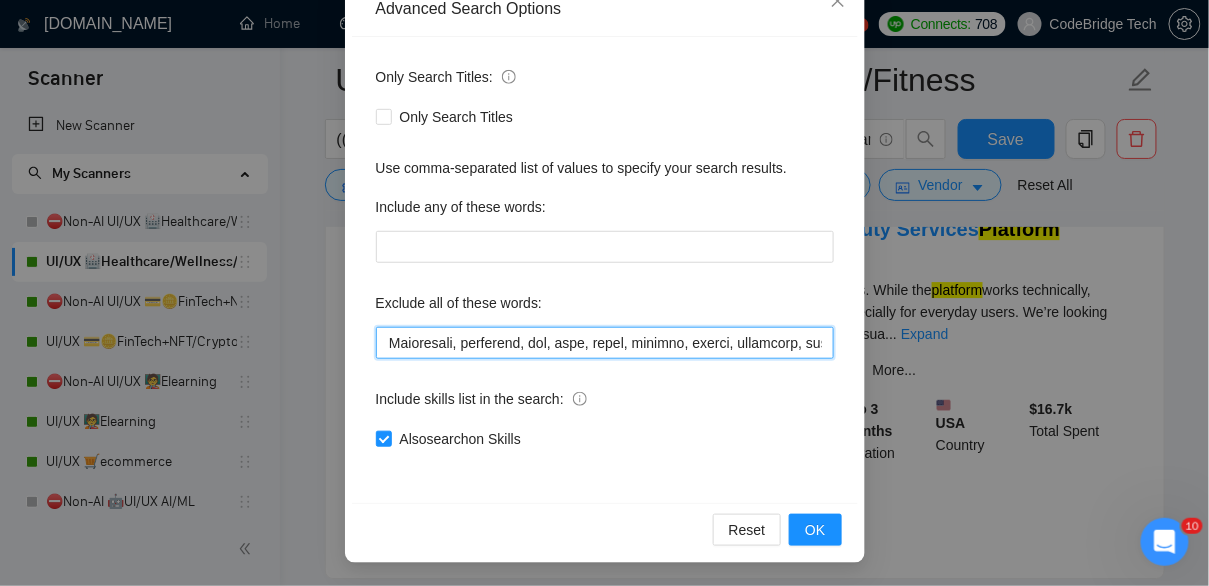 click at bounding box center [605, 343] 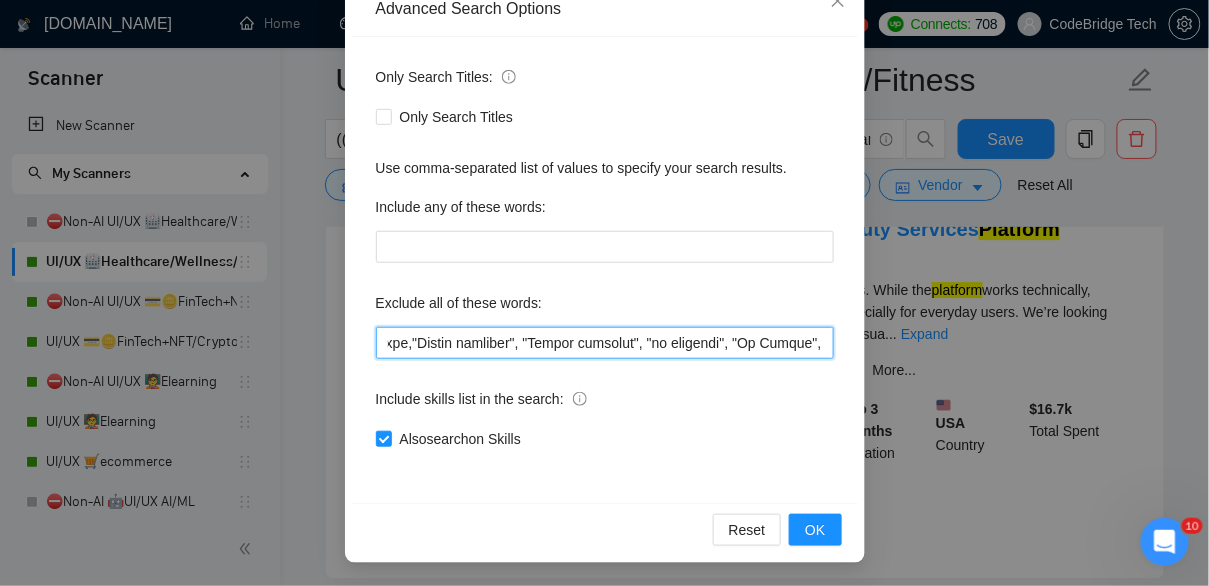 drag, startPoint x: 640, startPoint y: 343, endPoint x: 848, endPoint y: 341, distance: 208.00961 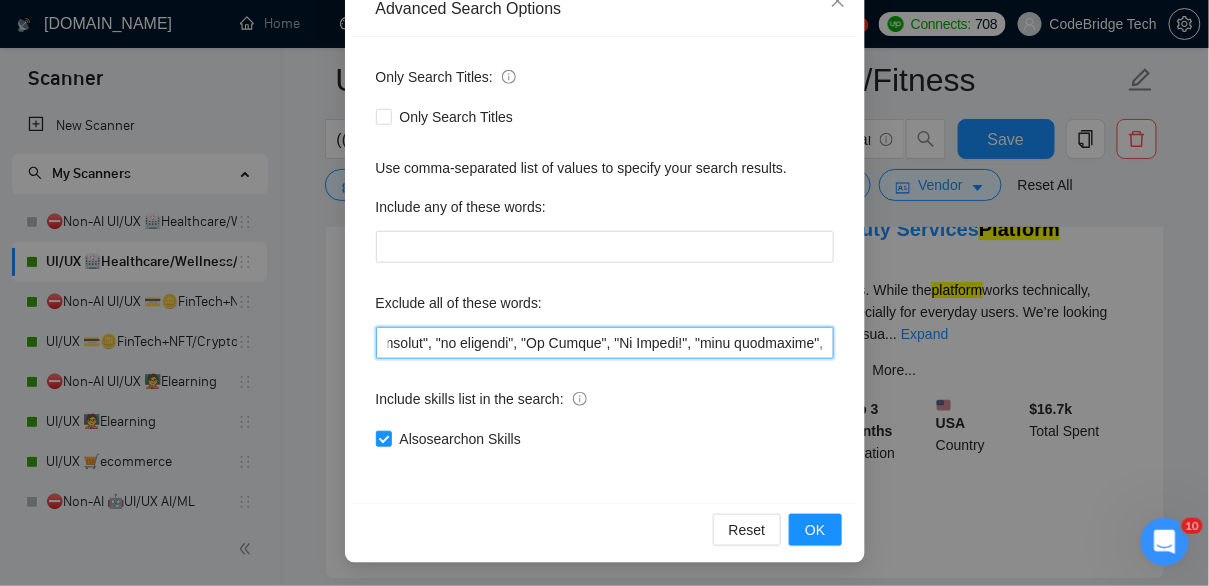 click at bounding box center (605, 343) 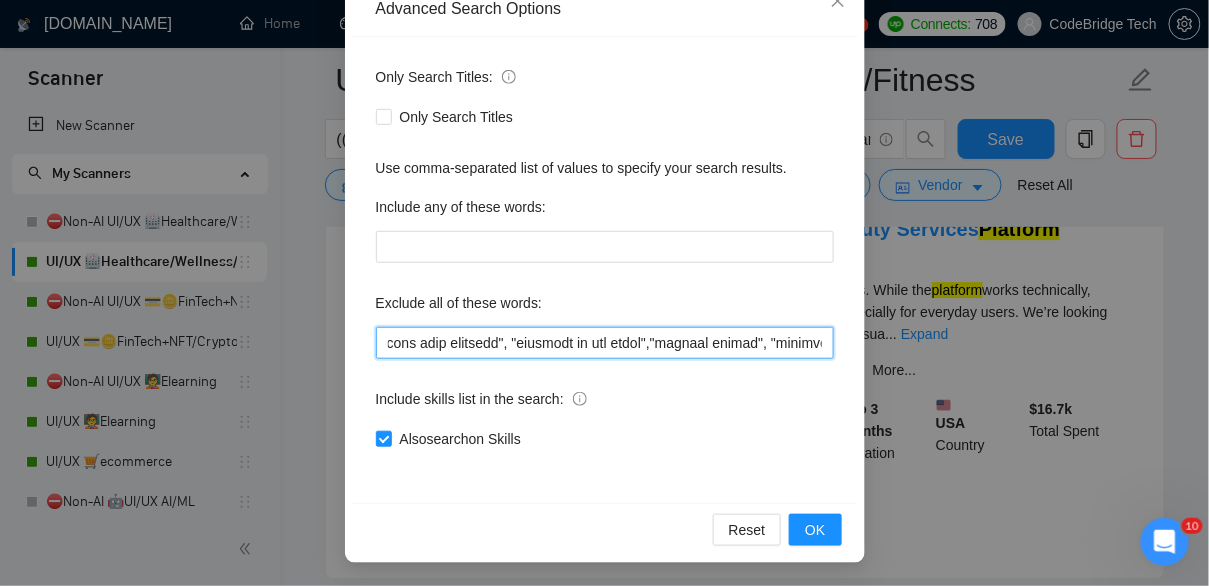 scroll, scrollTop: 0, scrollLeft: 7645, axis: horizontal 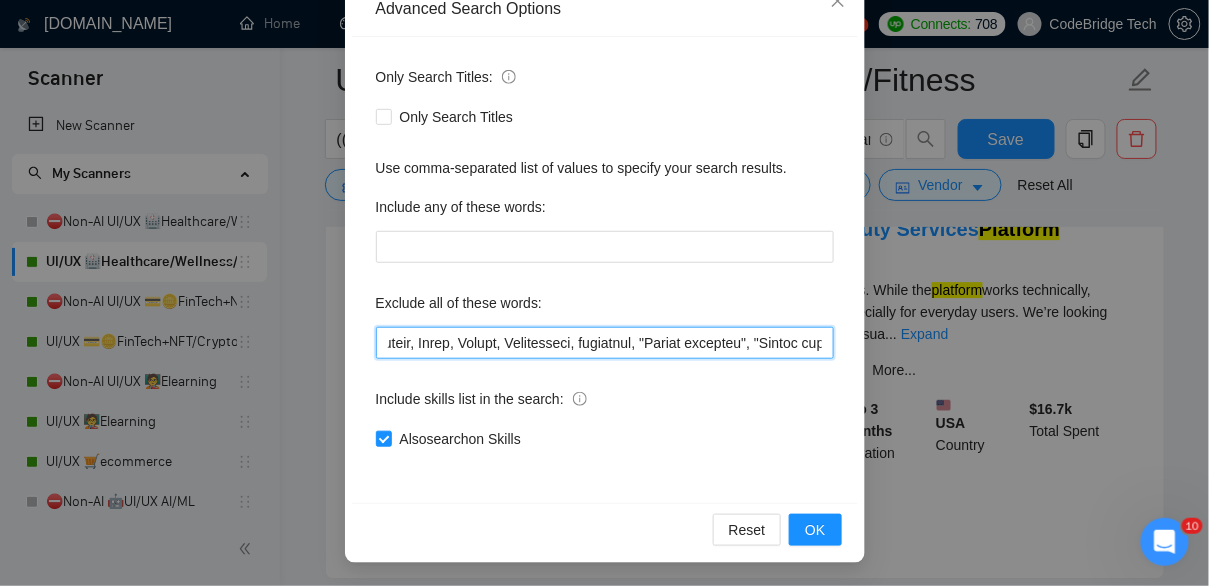 drag, startPoint x: 762, startPoint y: 350, endPoint x: 867, endPoint y: 361, distance: 105.574615 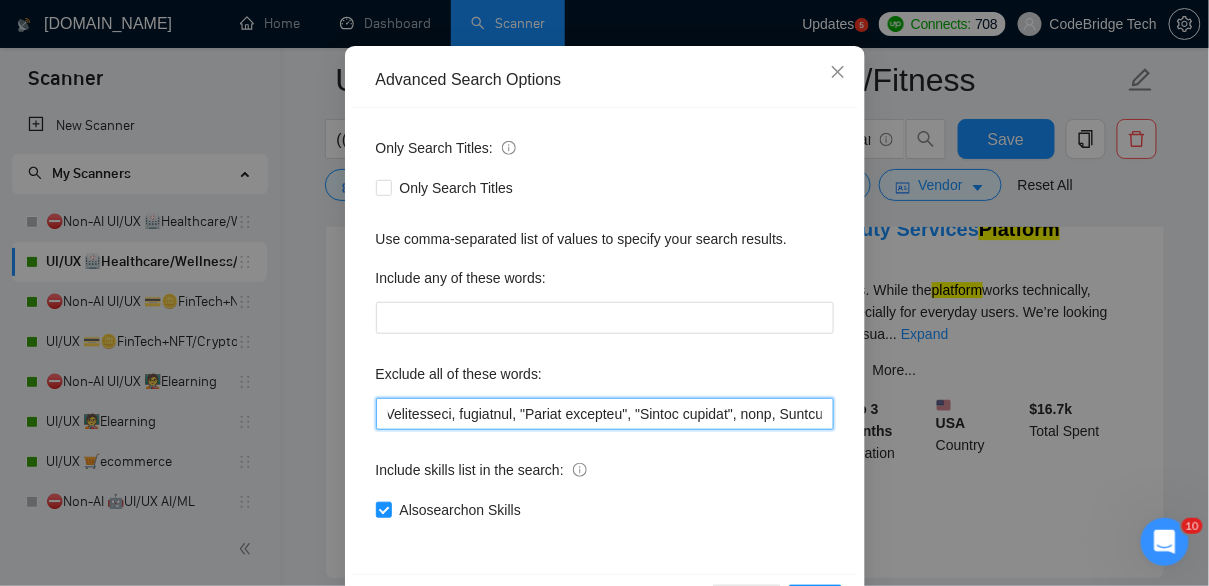 scroll, scrollTop: 167, scrollLeft: 0, axis: vertical 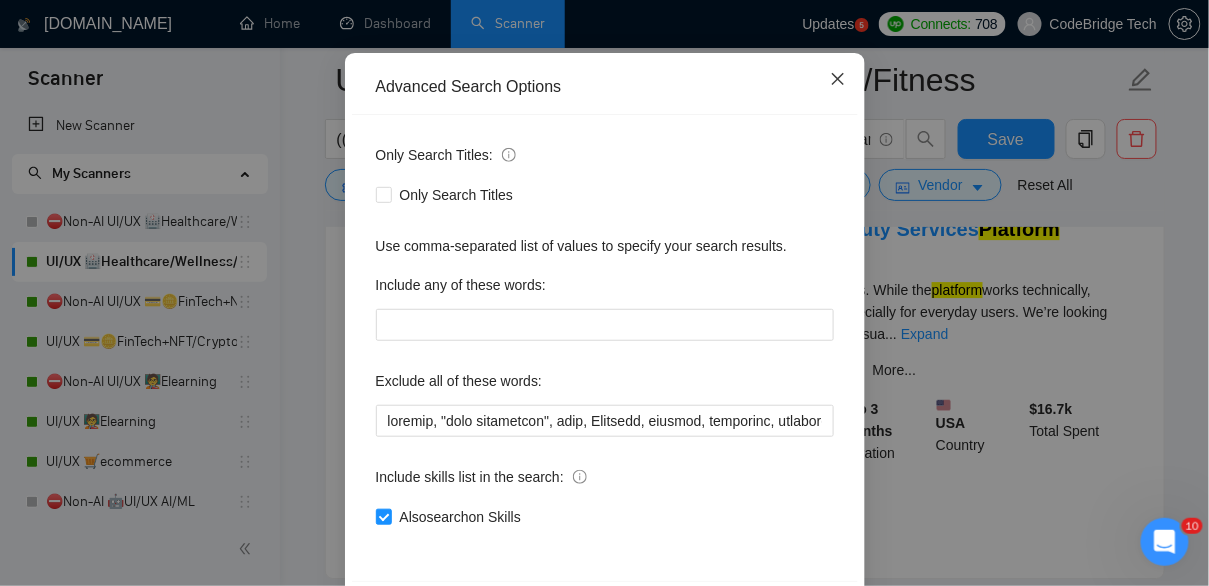 click at bounding box center (838, 80) 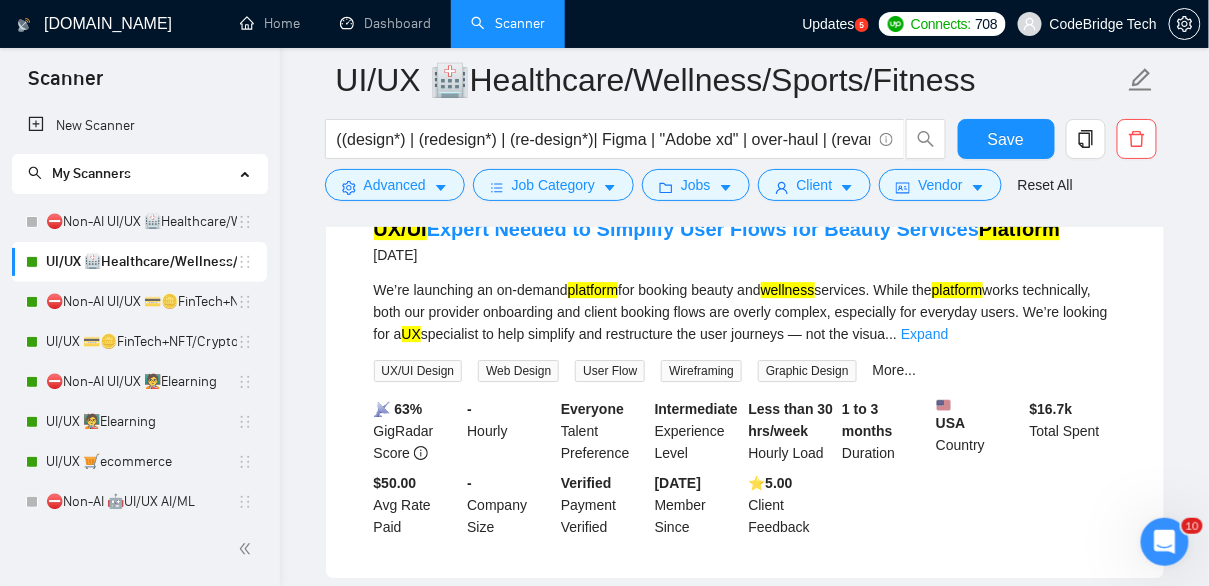scroll, scrollTop: 145, scrollLeft: 0, axis: vertical 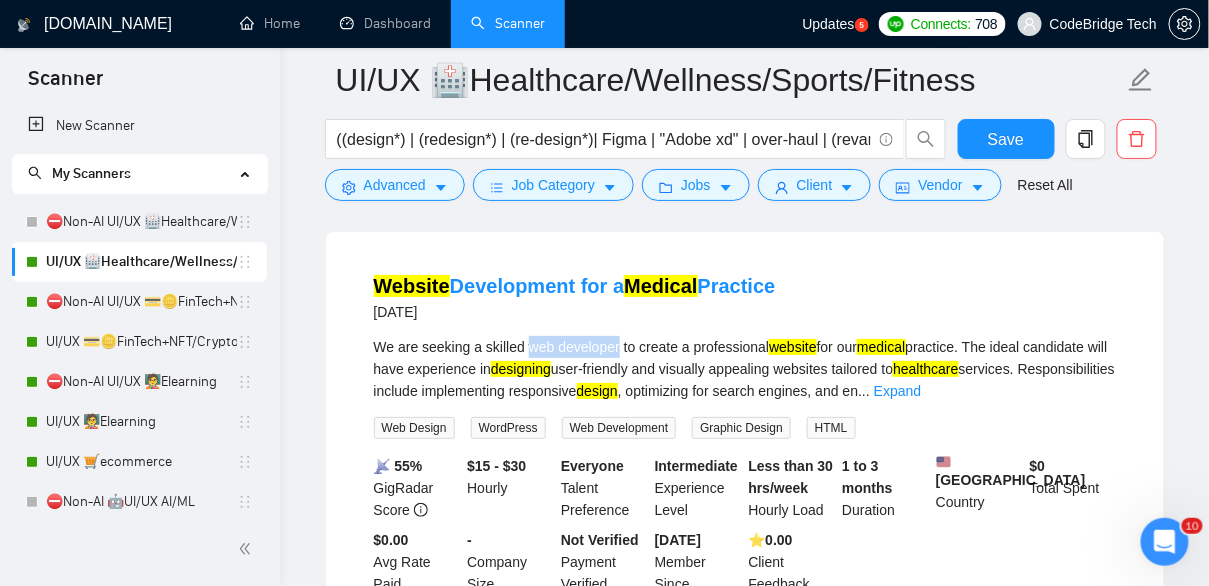 drag, startPoint x: 530, startPoint y: 357, endPoint x: 628, endPoint y: 358, distance: 98.005104 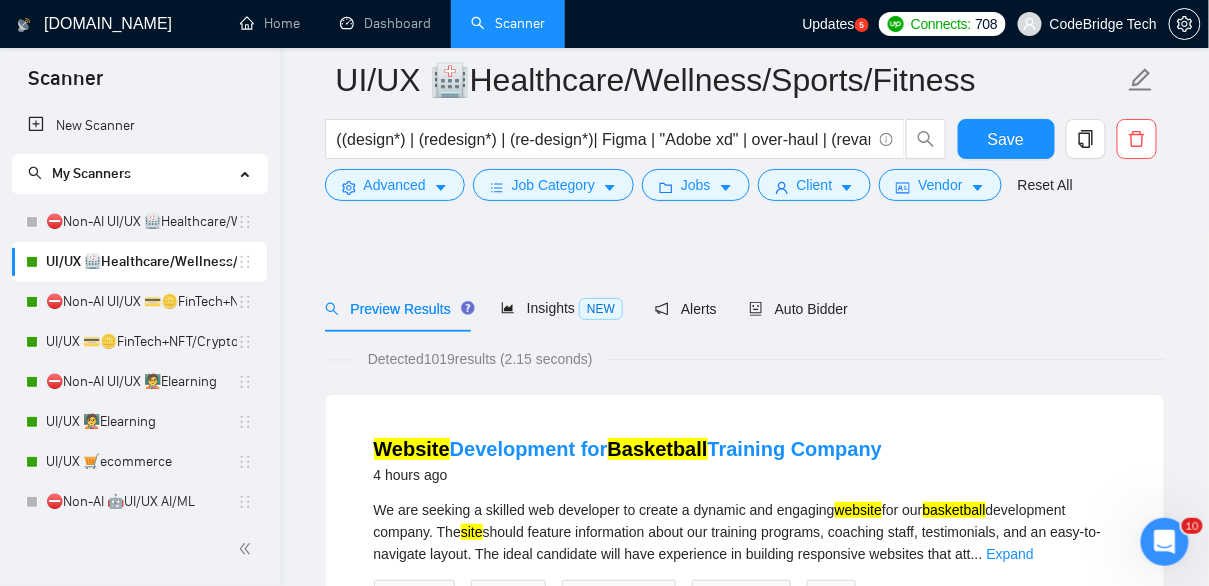 scroll, scrollTop: 0, scrollLeft: 0, axis: both 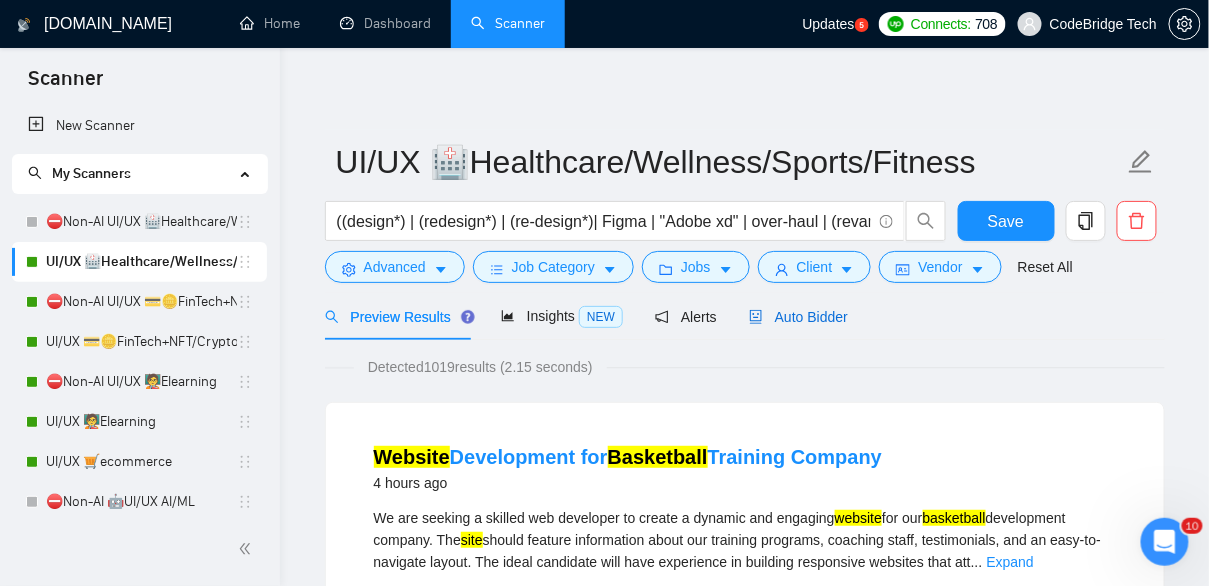 click on "Auto Bidder" at bounding box center (798, 317) 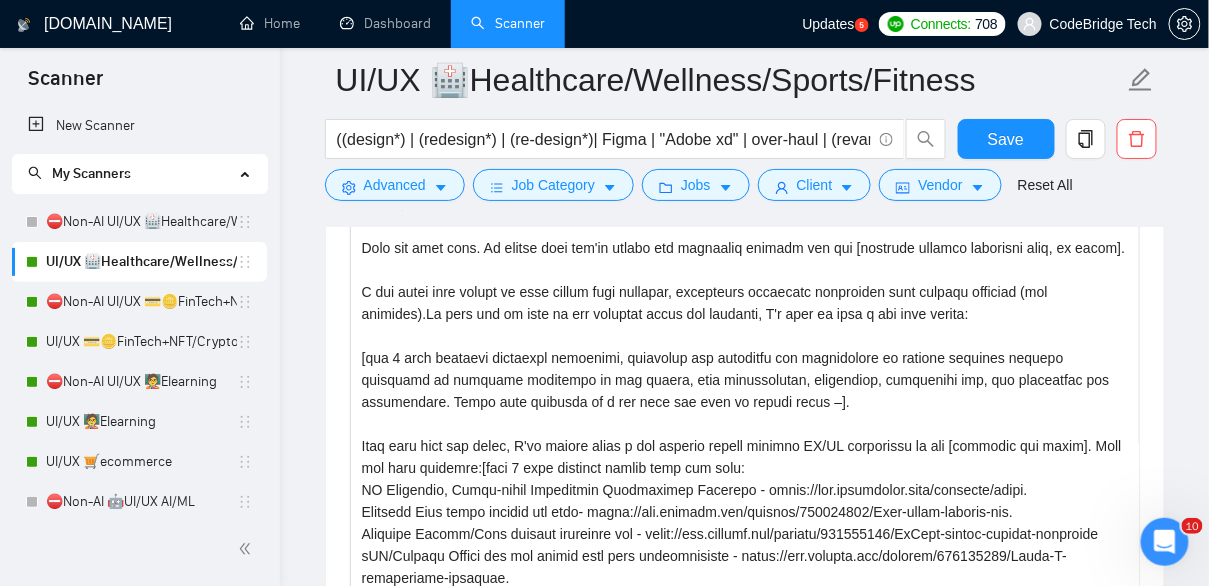 scroll, scrollTop: 1452, scrollLeft: 0, axis: vertical 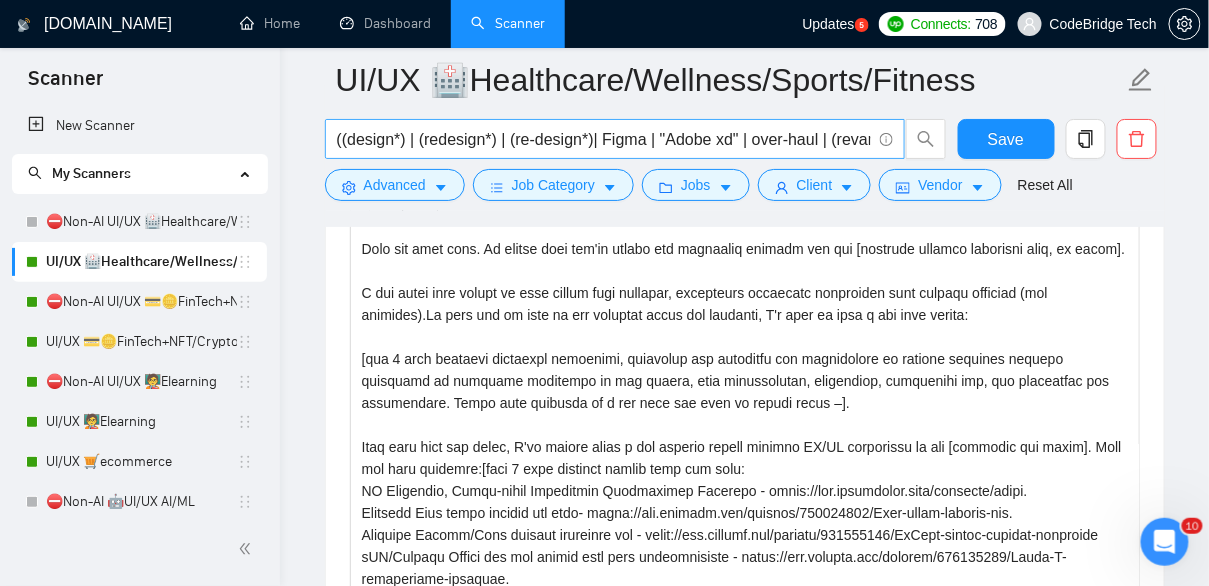 click on "((design*) | (redesign*) | (re-design*)| Figma | "Adobe xd" | over-haul | (revamp*) | (re-vamp* | (prototype*)) ((UI*) | (UX*) | "user experience" | "user interface" | (wirefram*) | (consult*) | elevate | improve| audit | review | mockup | product | (mobil*) | Android| iOS| website | site | platform |MVP | "Proof of Concept" |  PoC |  portal | saas | sas | "Software as a service" | "Software-as-a-service" | dashboard | ERP | B2B | B2C | IoT | CRM) (wellness | mindfulness | meditation | "mental health" | "[MEDICAL_DATA] Treatment"| wellbeing | well-being| lifestyle | (sport*) | fitness | gym | pilates | yoga | [MEDICAL_DATA] | Qigong | Jujutsu | football | soccer | nfl | golf | tennis | basketball | healthcare | health | clinic | MedTech | Med-Tech| medical | (patient*) | (doctor*) | (disease*) | (supplement*) | telemedicine | therapy )" at bounding box center (604, 139) 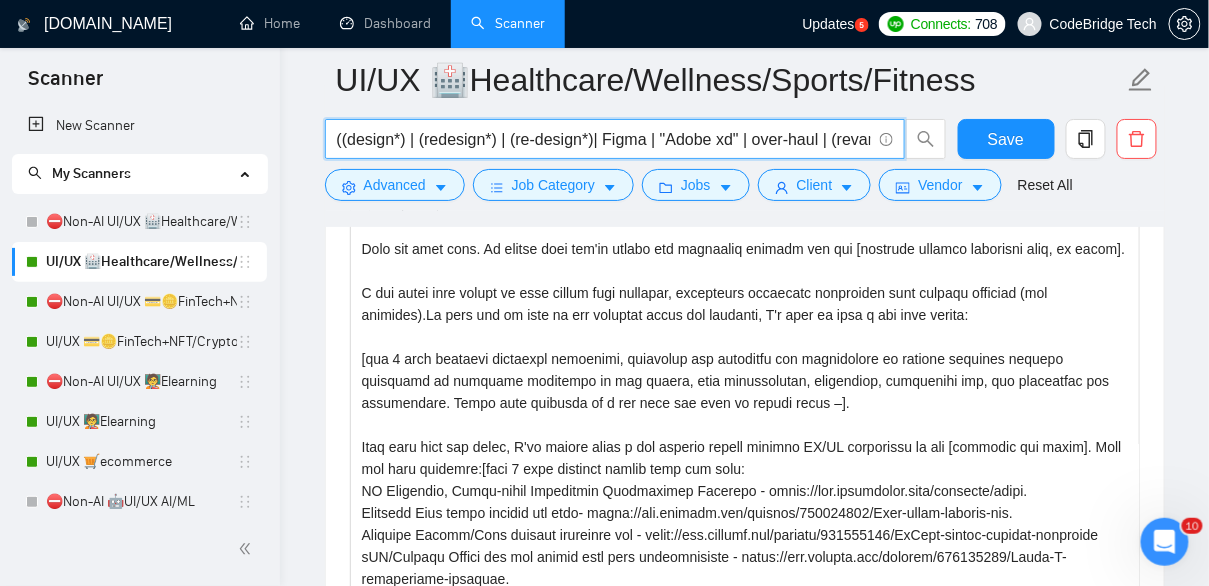 click on "((design*) | (redesign*) | (re-design*)| Figma | "Adobe xd" | over-haul | (revamp*) | (re-vamp* | (prototype*)) ((UI*) | (UX*) | "user experience" | "user interface" | (wirefram*) | (consult*) | elevate | improve| audit | review | mockup | product | (mobil*) | Android| iOS| website | site | platform |MVP | "Proof of Concept" |  PoC |  portal | saas | sas | "Software as a service" | "Software-as-a-service" | dashboard | ERP | B2B | B2C | IoT | CRM) (wellness | mindfulness | meditation | "mental health" | "[MEDICAL_DATA] Treatment"| wellbeing | well-being| lifestyle | (sport*) | fitness | gym | pilates | yoga | [MEDICAL_DATA] | Qigong | Jujutsu | football | soccer | nfl | golf | tennis | basketball | healthcare | health | clinic | MedTech | Med-Tech| medical | (patient*) | (doctor*) | (disease*) | (supplement*) | telemedicine | therapy )" at bounding box center (604, 139) 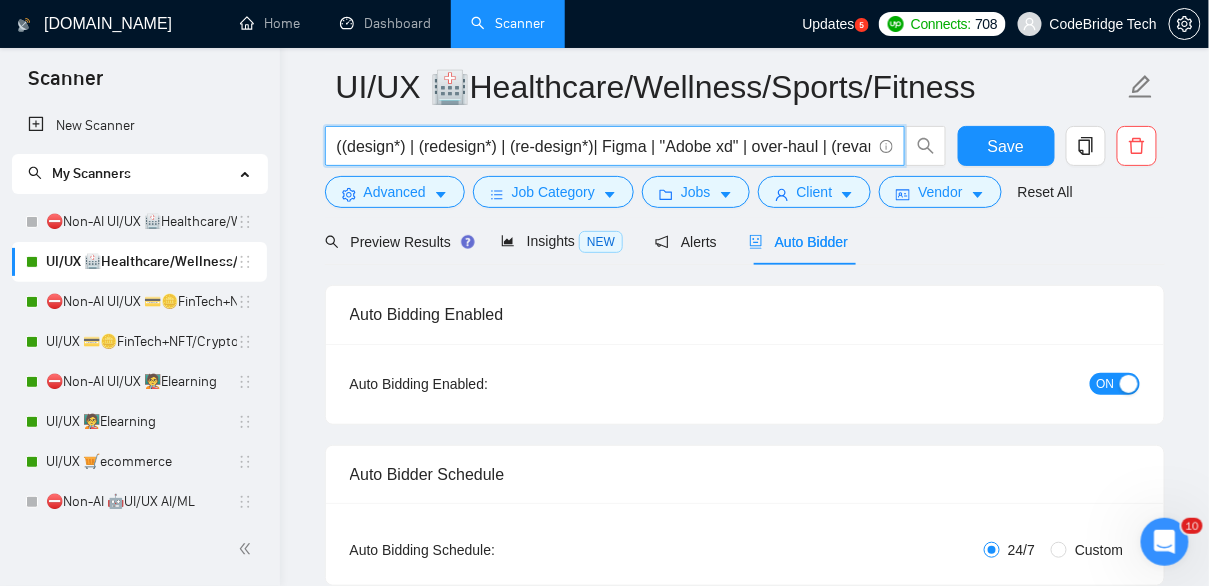 scroll, scrollTop: 0, scrollLeft: 0, axis: both 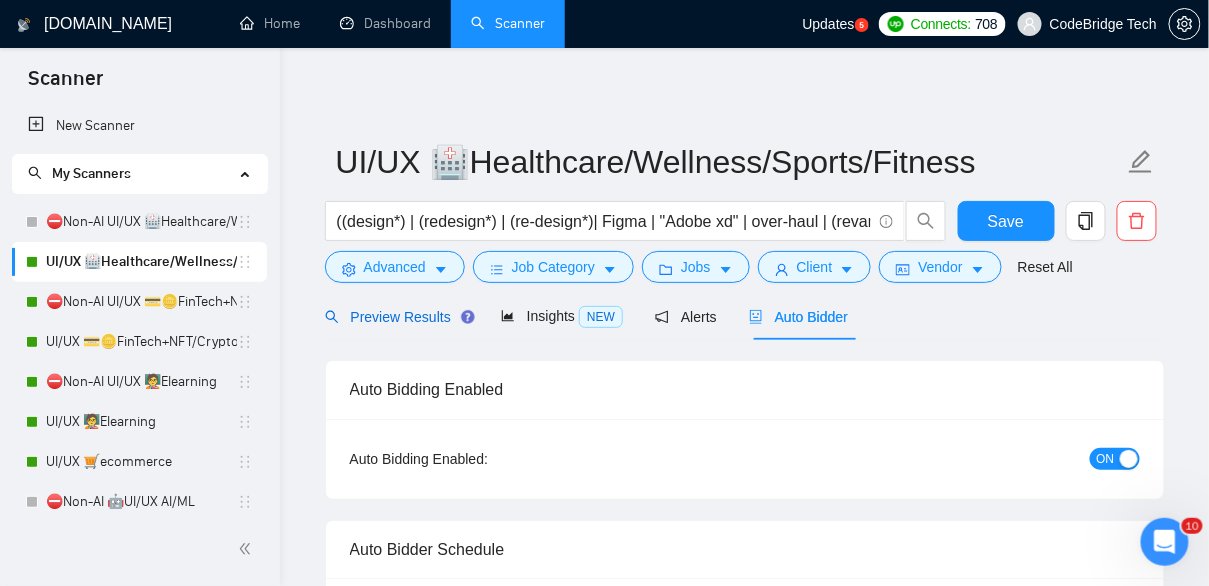 click on "Preview Results" at bounding box center [397, 317] 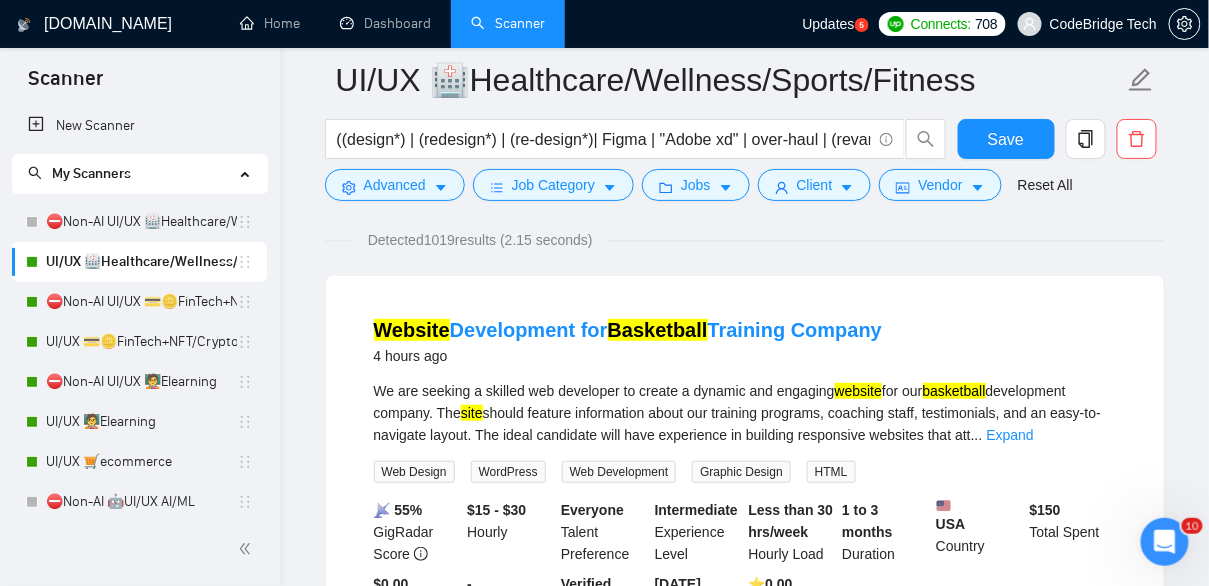 scroll, scrollTop: 144, scrollLeft: 0, axis: vertical 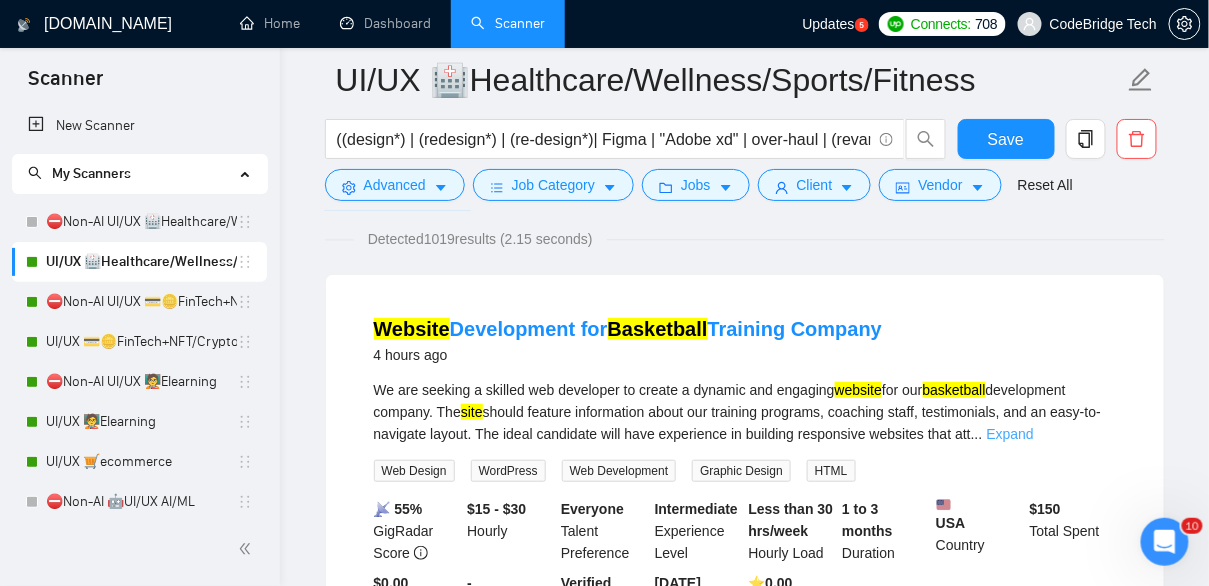 click on "Expand" at bounding box center (1010, 434) 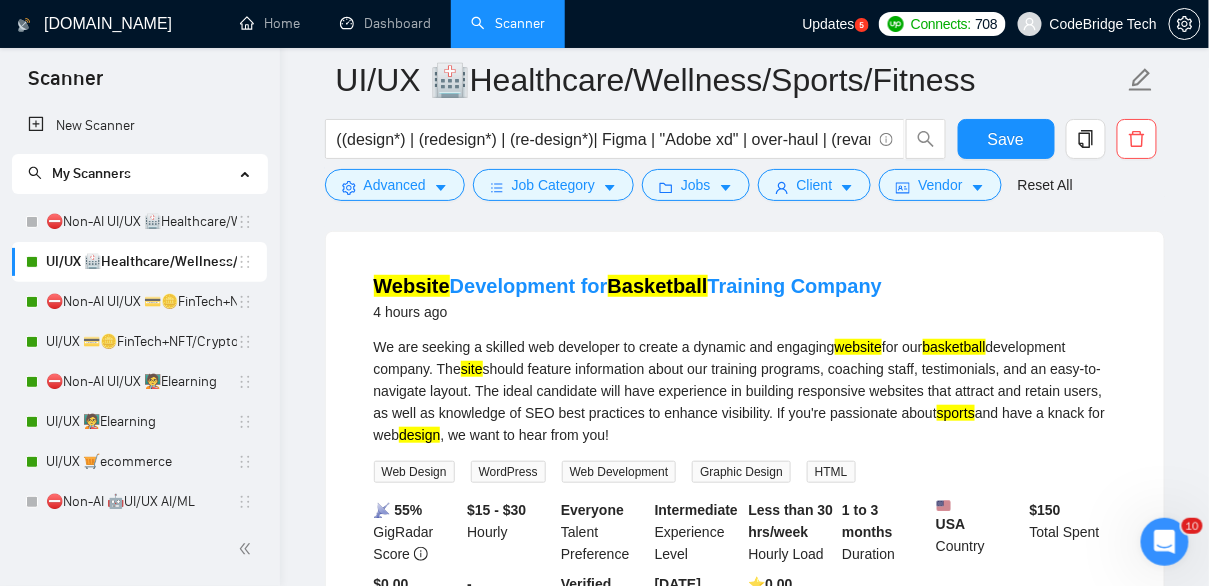 scroll, scrollTop: 188, scrollLeft: 0, axis: vertical 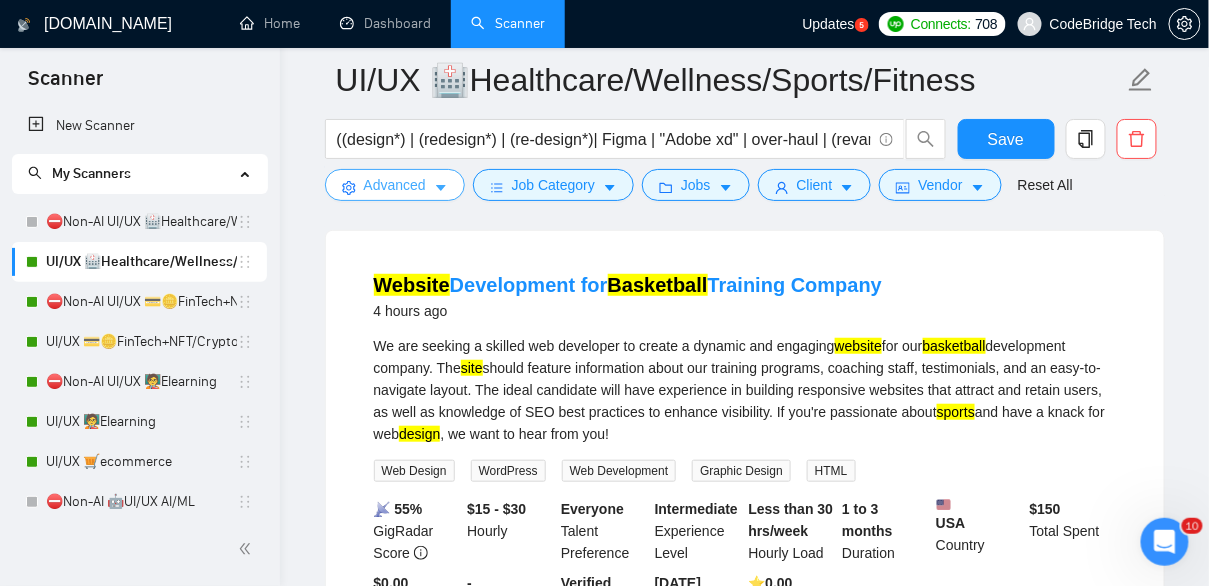 click on "Advanced" at bounding box center [395, 185] 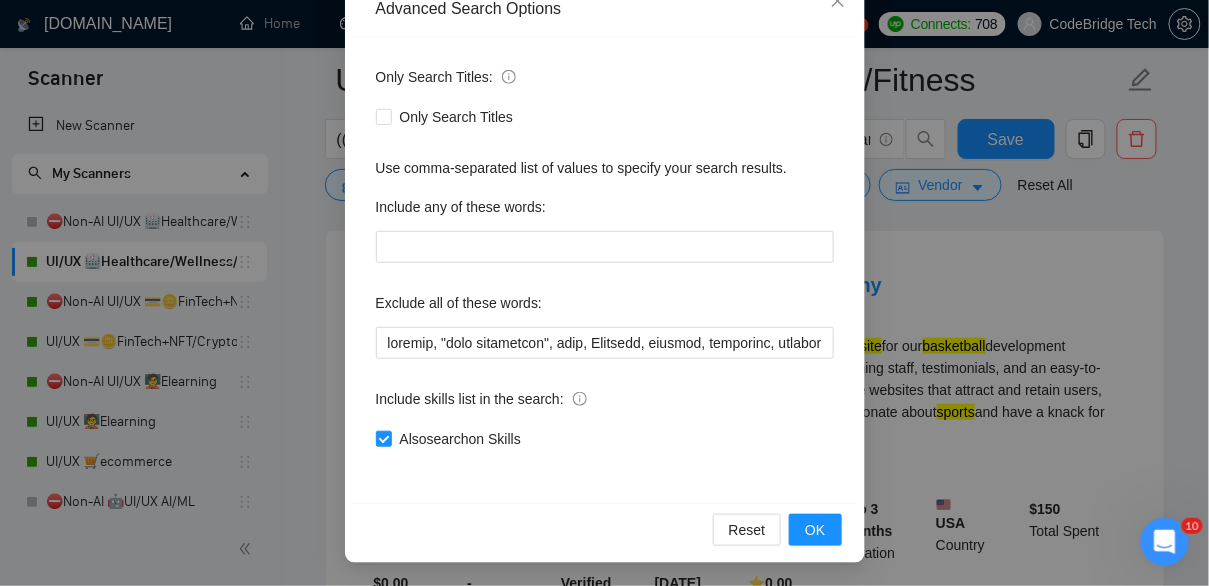 scroll, scrollTop: 244, scrollLeft: 0, axis: vertical 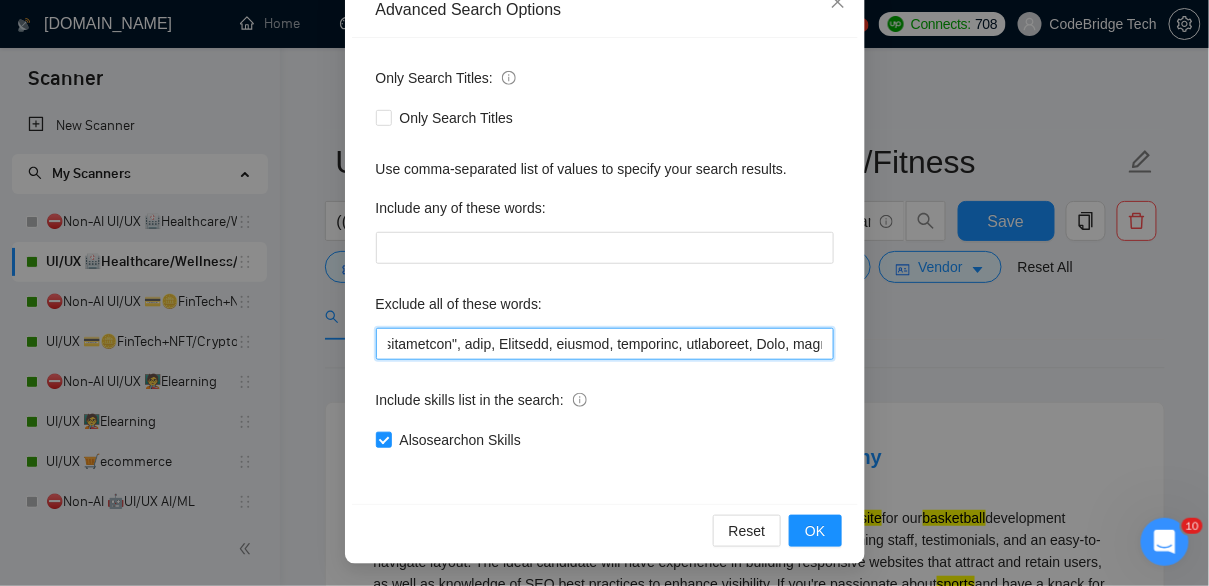 drag, startPoint x: 595, startPoint y: 343, endPoint x: 652, endPoint y: 350, distance: 57.428215 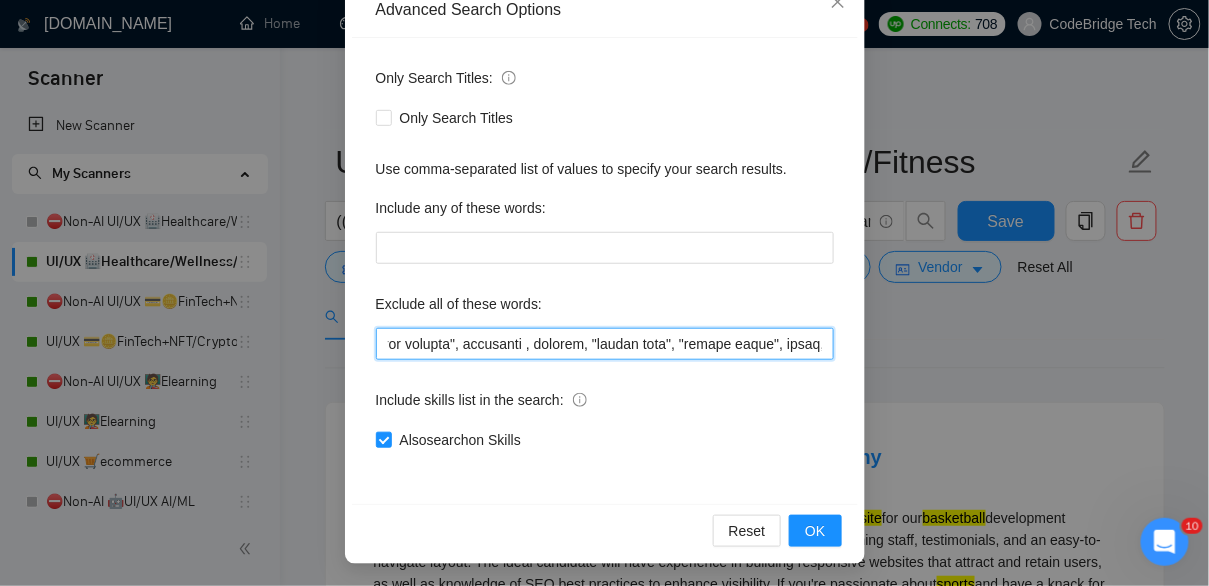 scroll, scrollTop: 0, scrollLeft: 2387, axis: horizontal 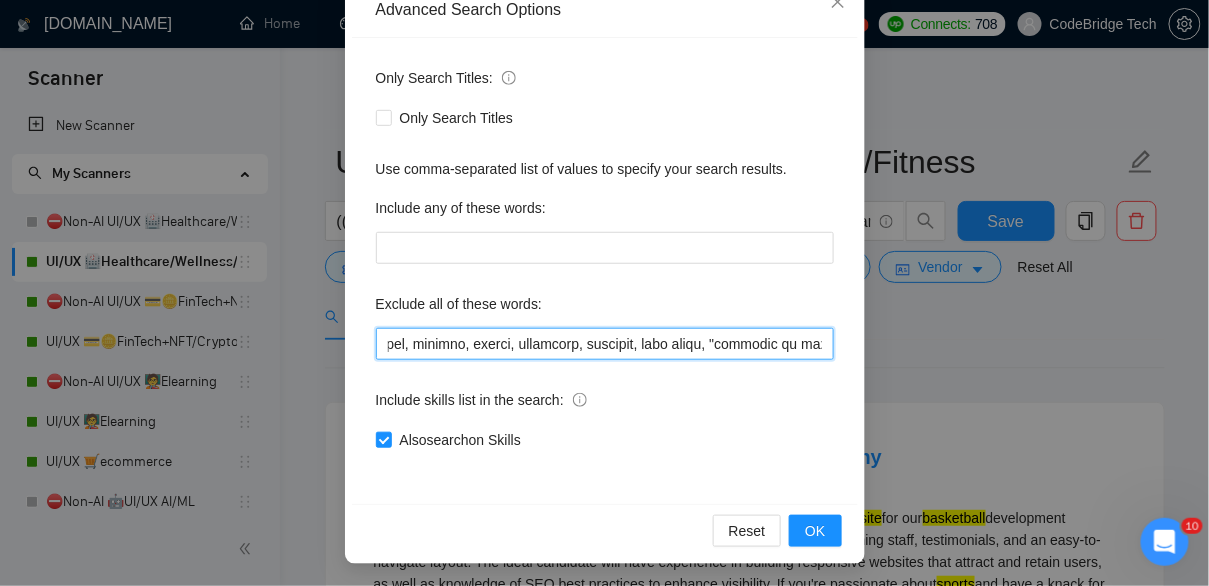 drag, startPoint x: 749, startPoint y: 339, endPoint x: 876, endPoint y: 337, distance: 127.01575 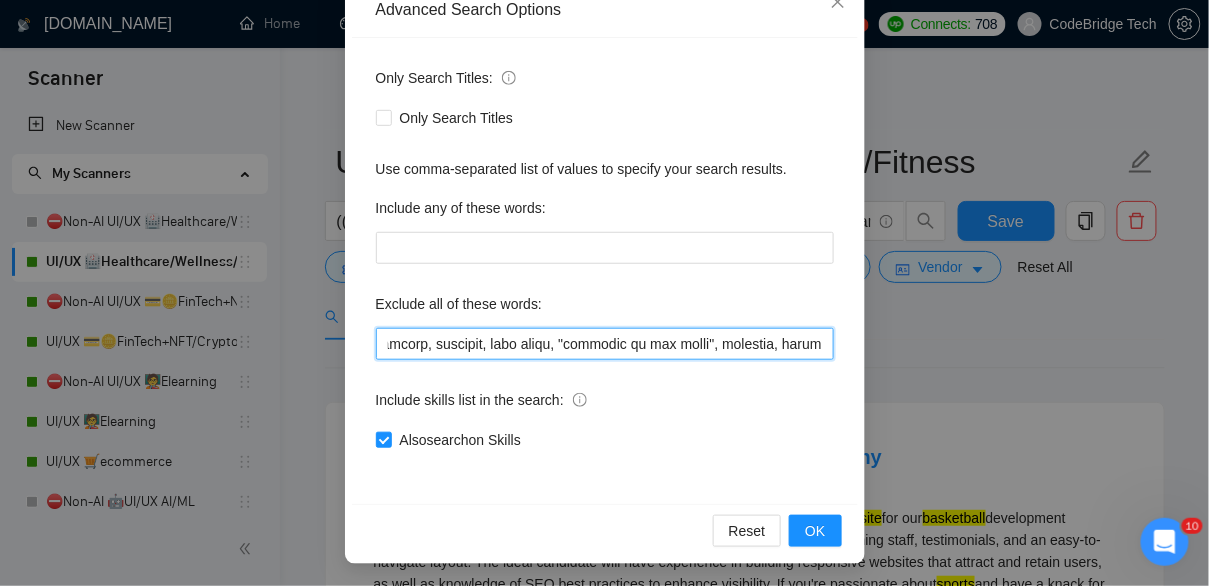 click at bounding box center (605, 344) 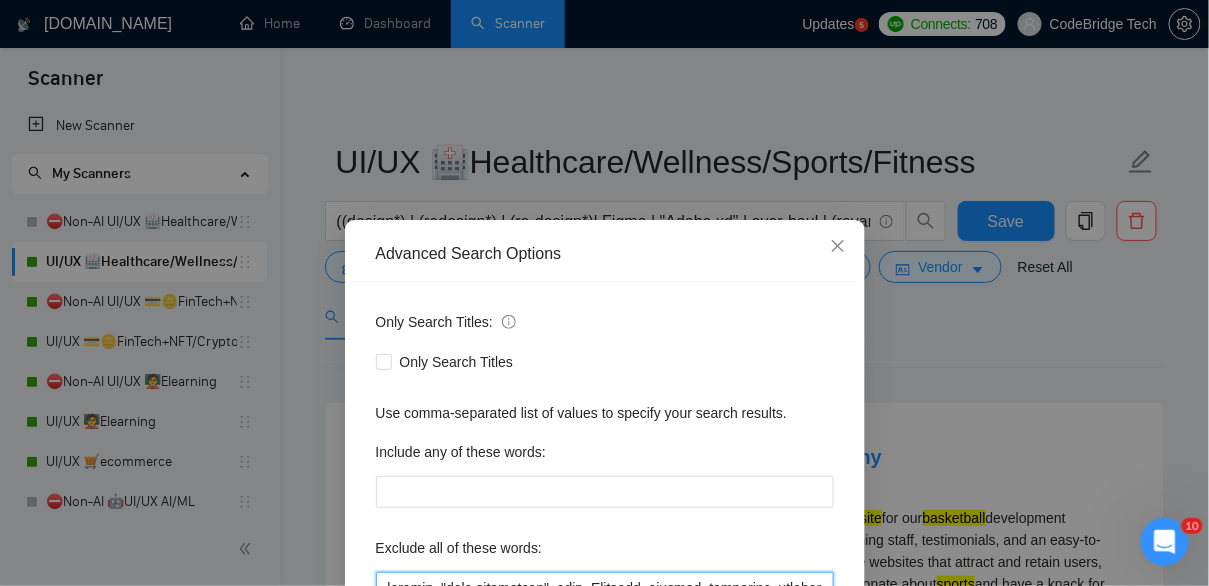 scroll, scrollTop: 245, scrollLeft: 0, axis: vertical 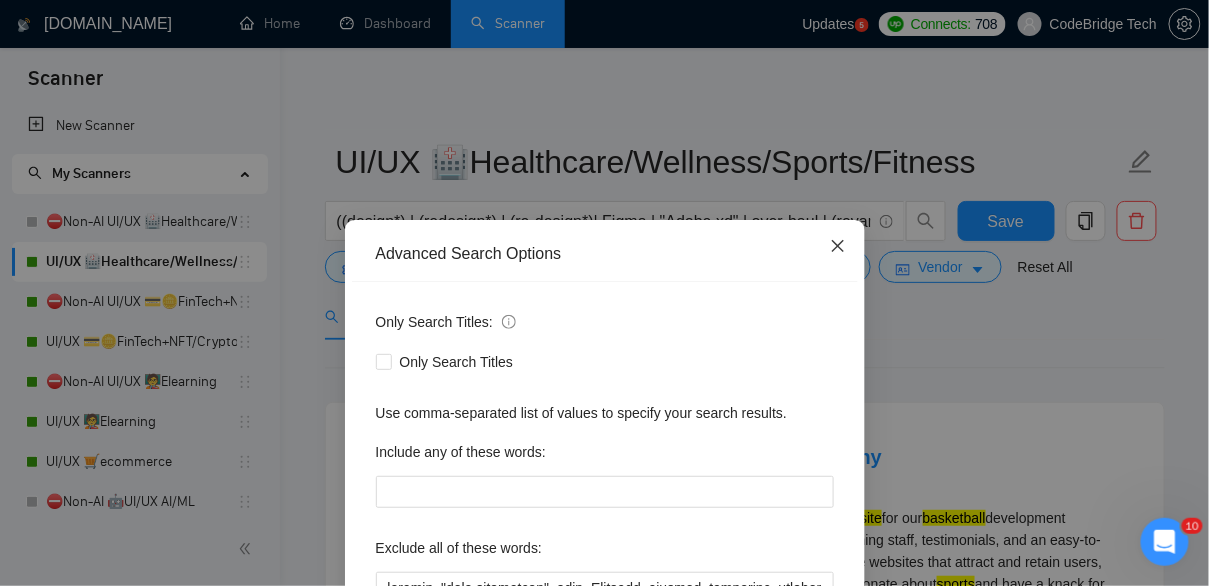 click at bounding box center [838, 247] 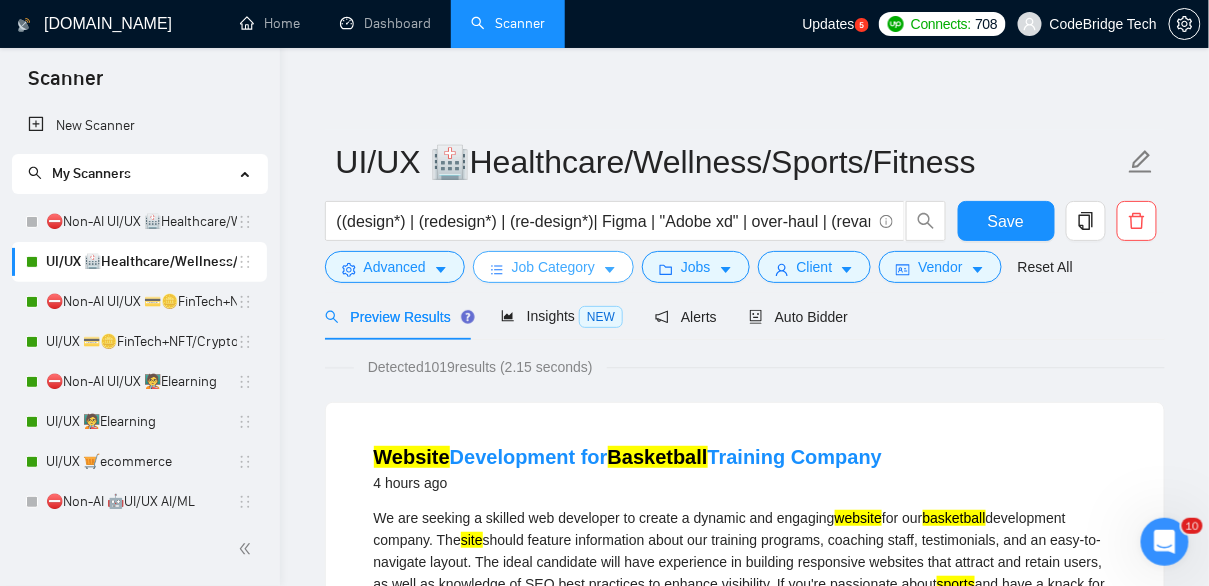 click on "Job Category" at bounding box center (553, 267) 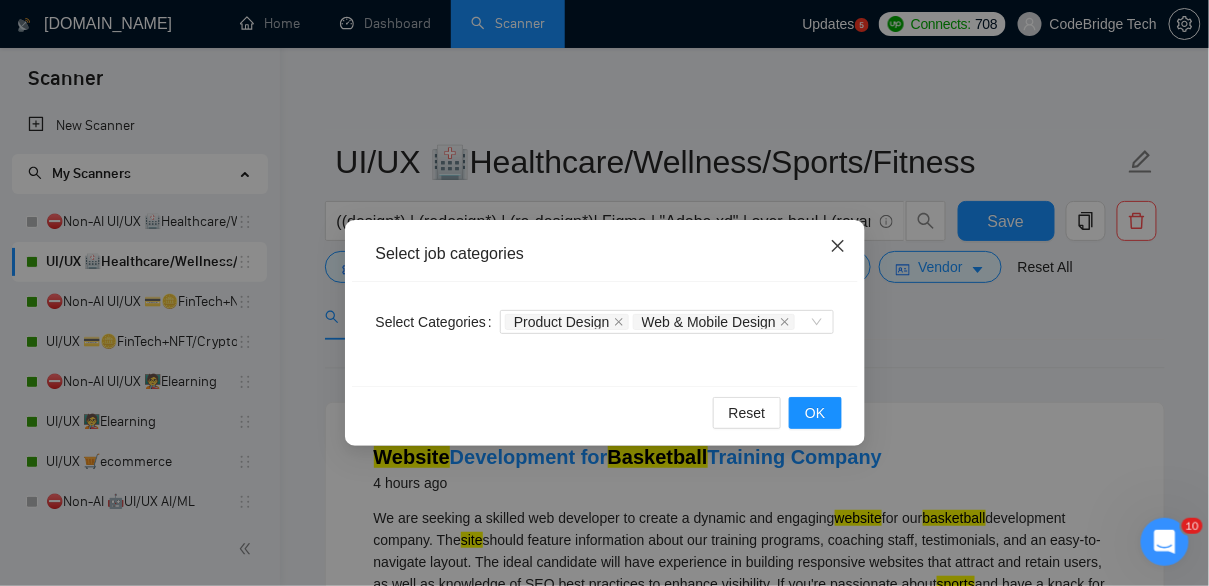click at bounding box center (838, 247) 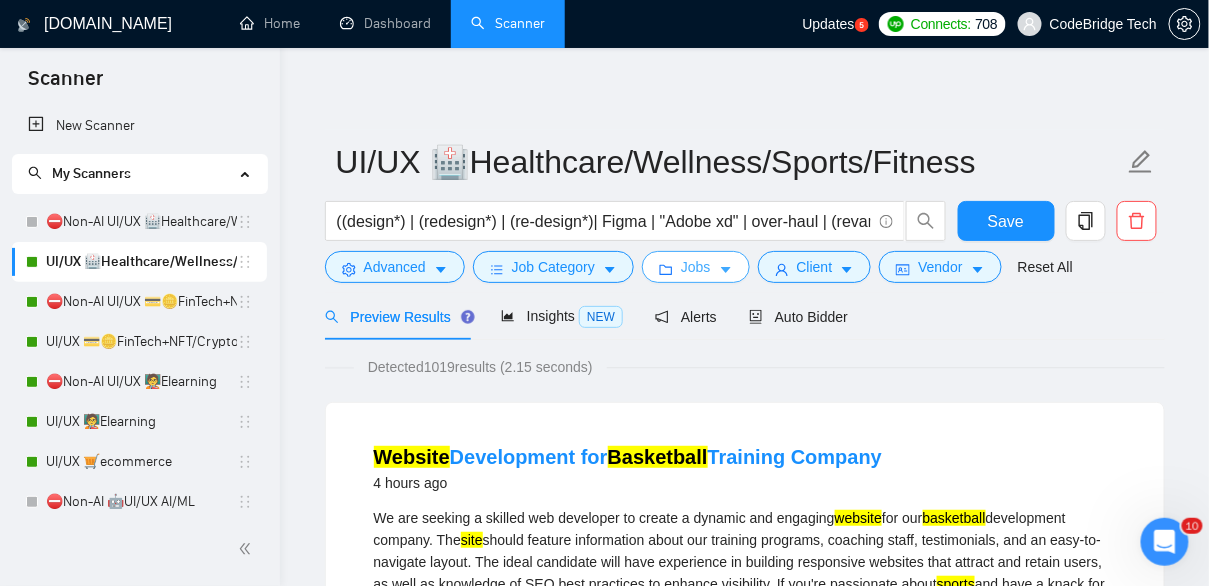 click on "Jobs" at bounding box center (696, 267) 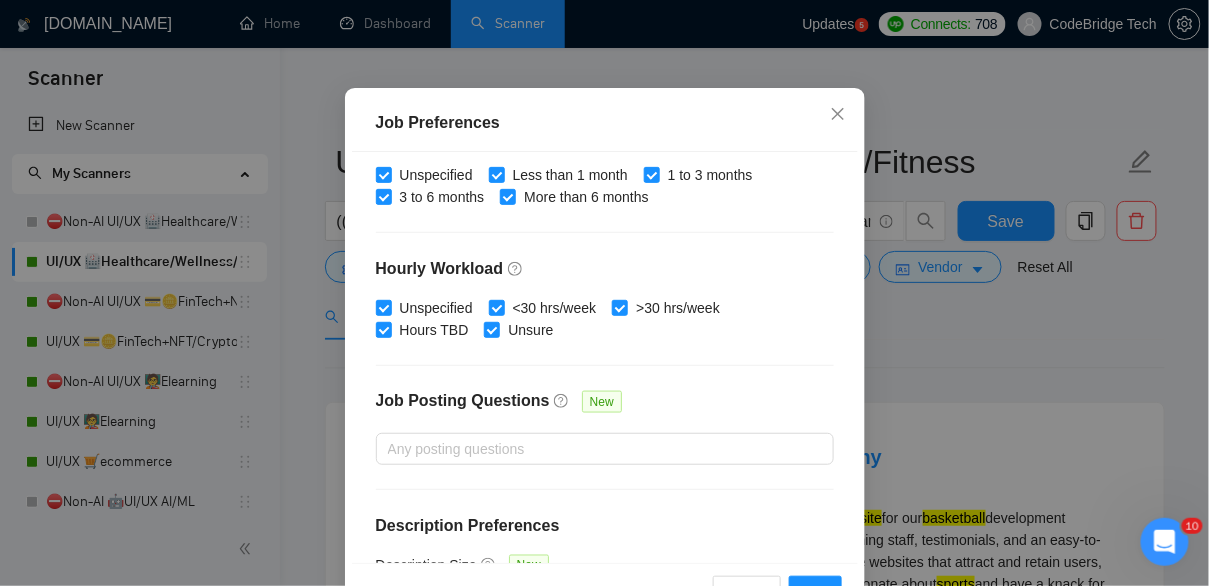 scroll, scrollTop: 716, scrollLeft: 0, axis: vertical 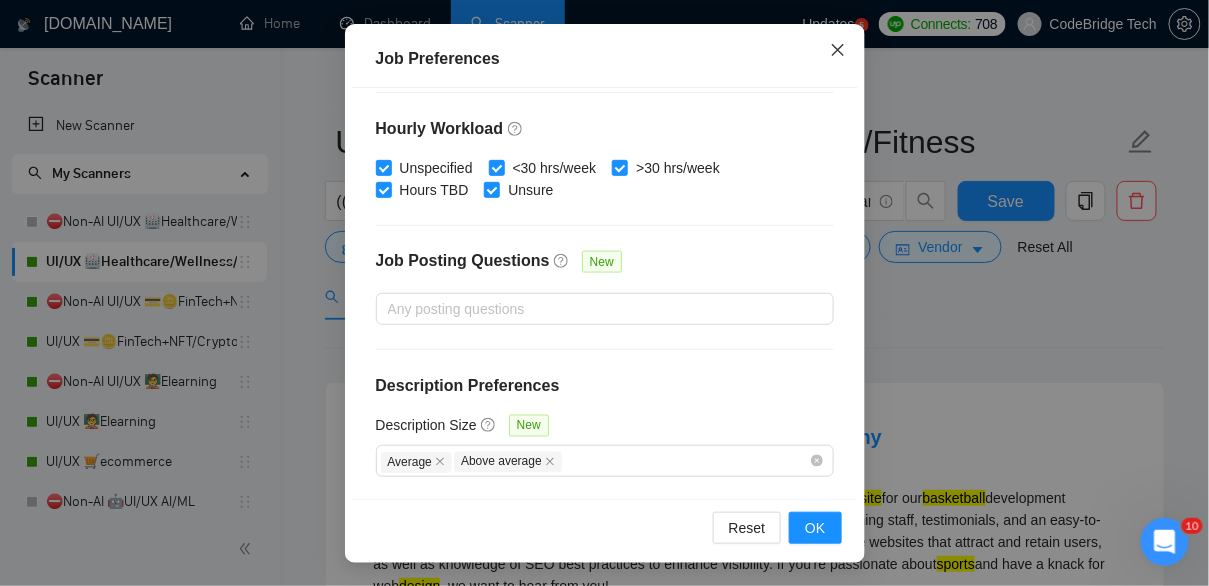 drag, startPoint x: 836, startPoint y: 48, endPoint x: 821, endPoint y: 88, distance: 42.72002 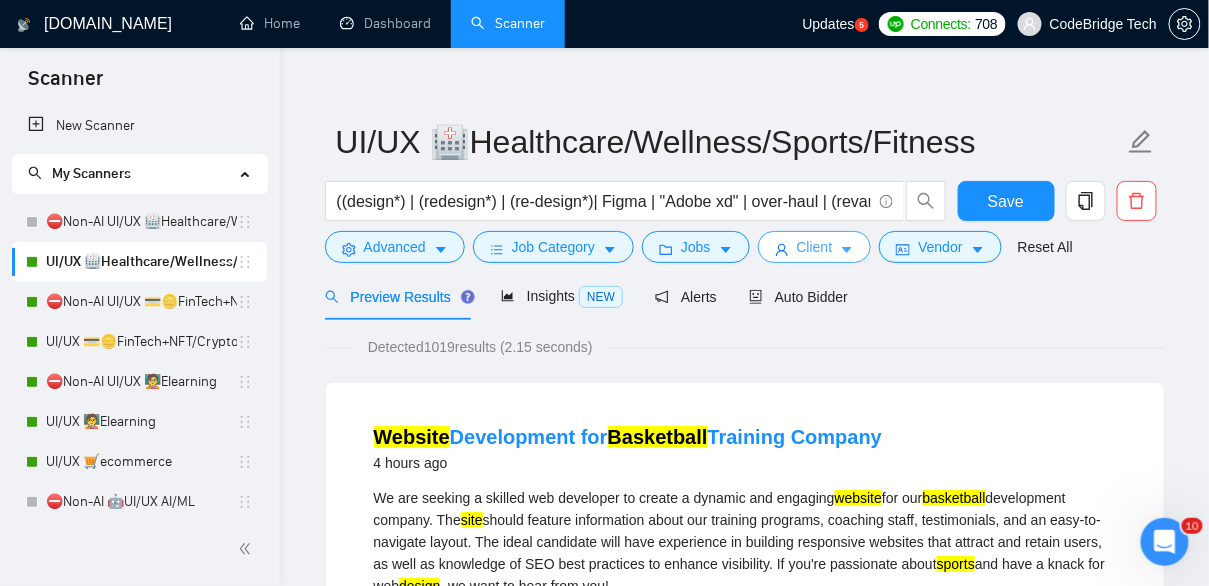 click on "Client" at bounding box center [815, 247] 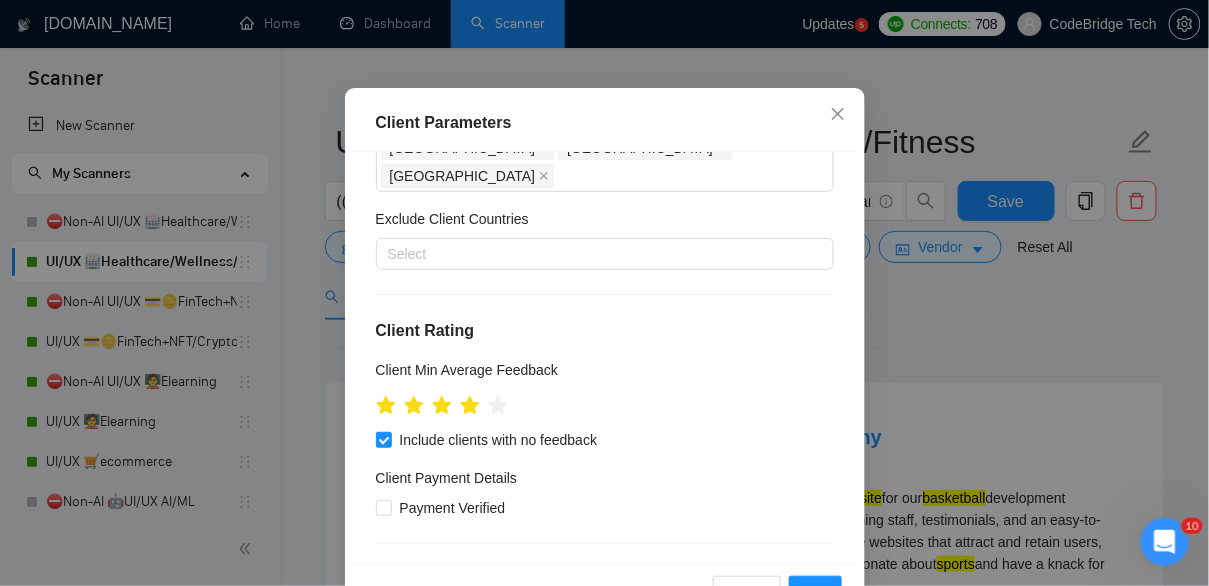 scroll, scrollTop: 0, scrollLeft: 0, axis: both 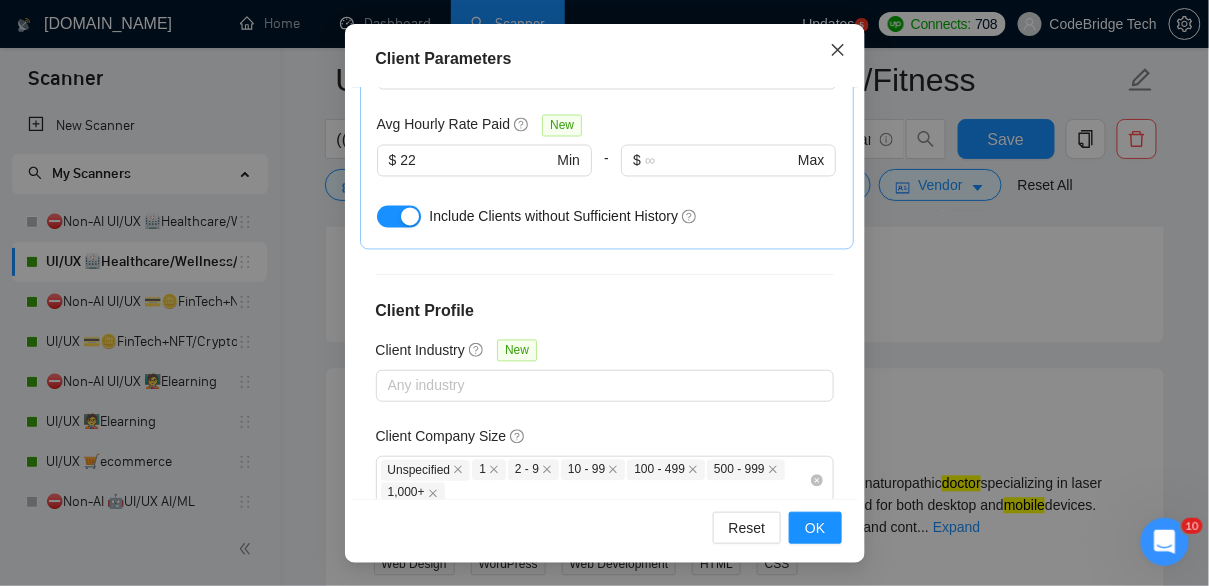 click at bounding box center [838, 51] 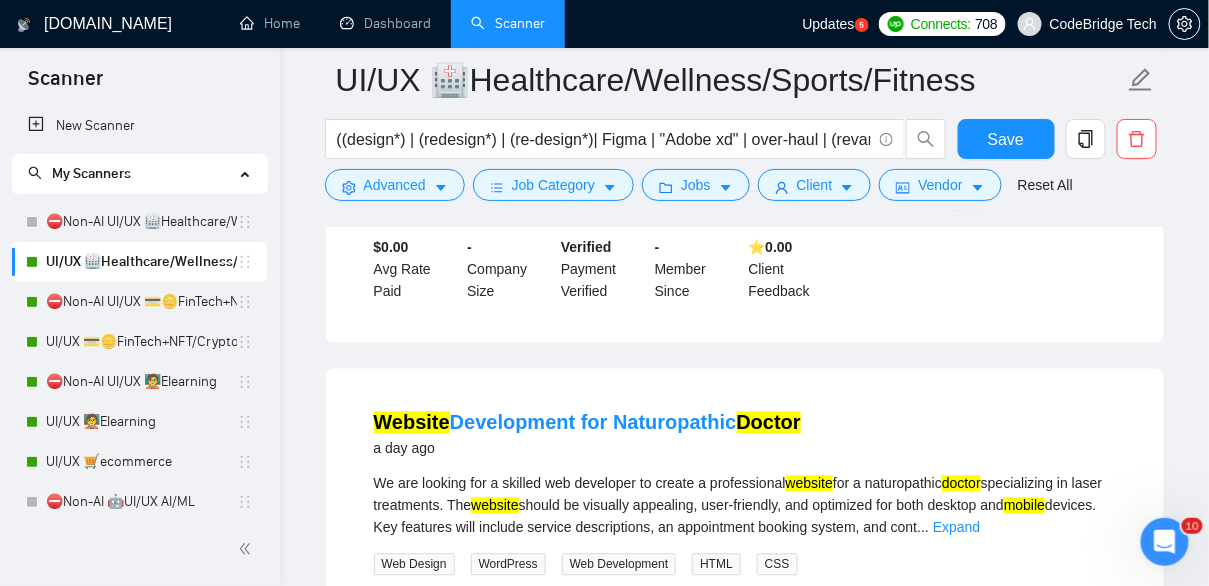 scroll, scrollTop: 95, scrollLeft: 0, axis: vertical 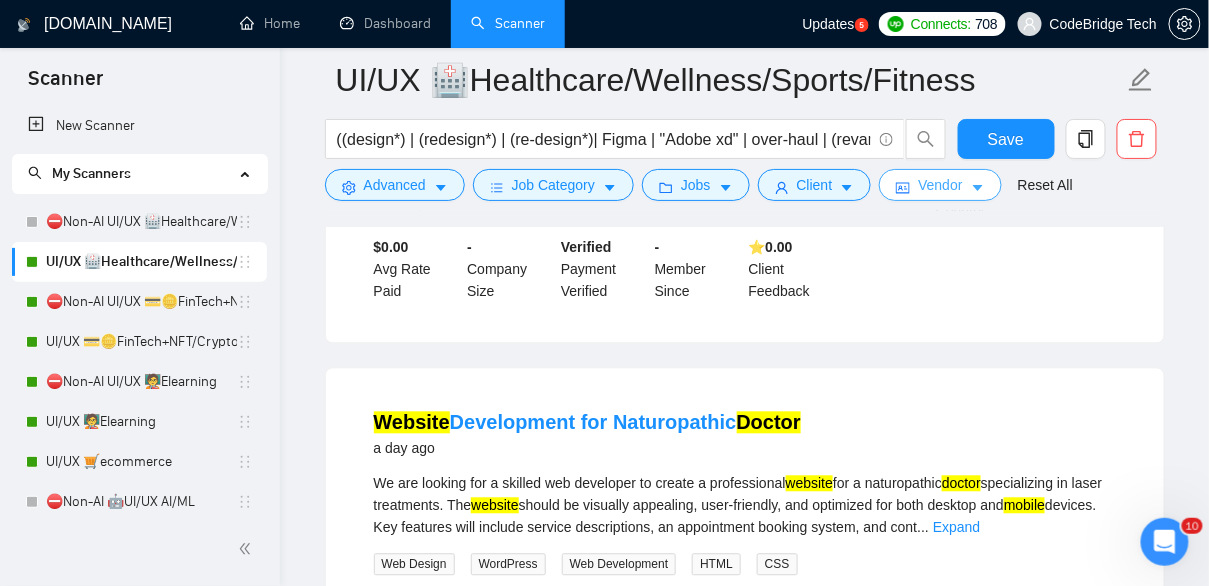 click on "Vendor" at bounding box center [940, 185] 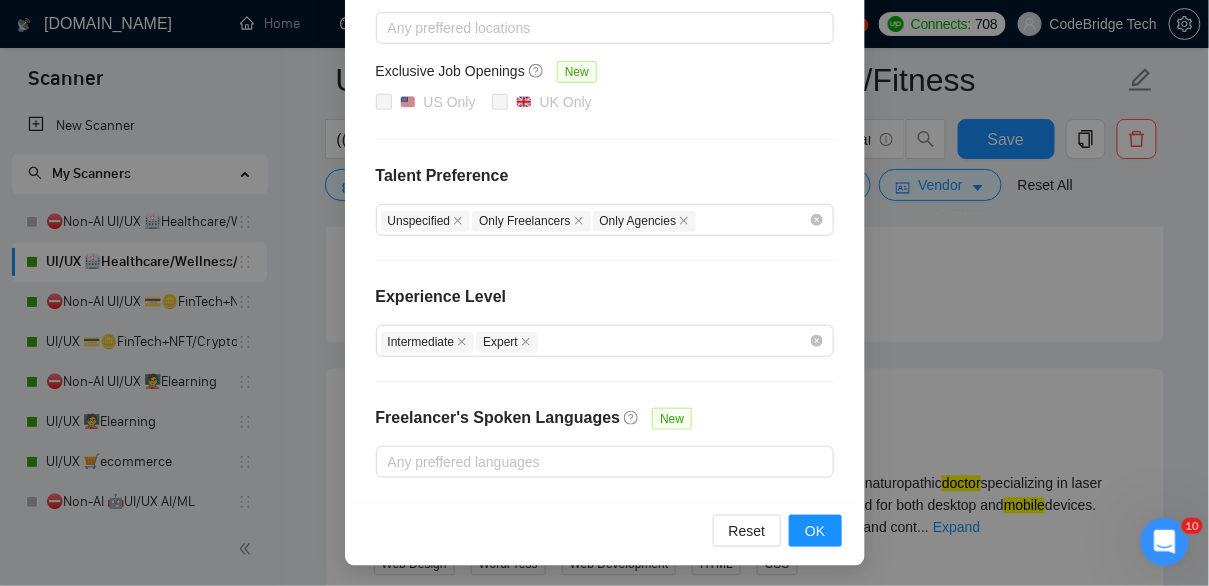 scroll, scrollTop: 0, scrollLeft: 0, axis: both 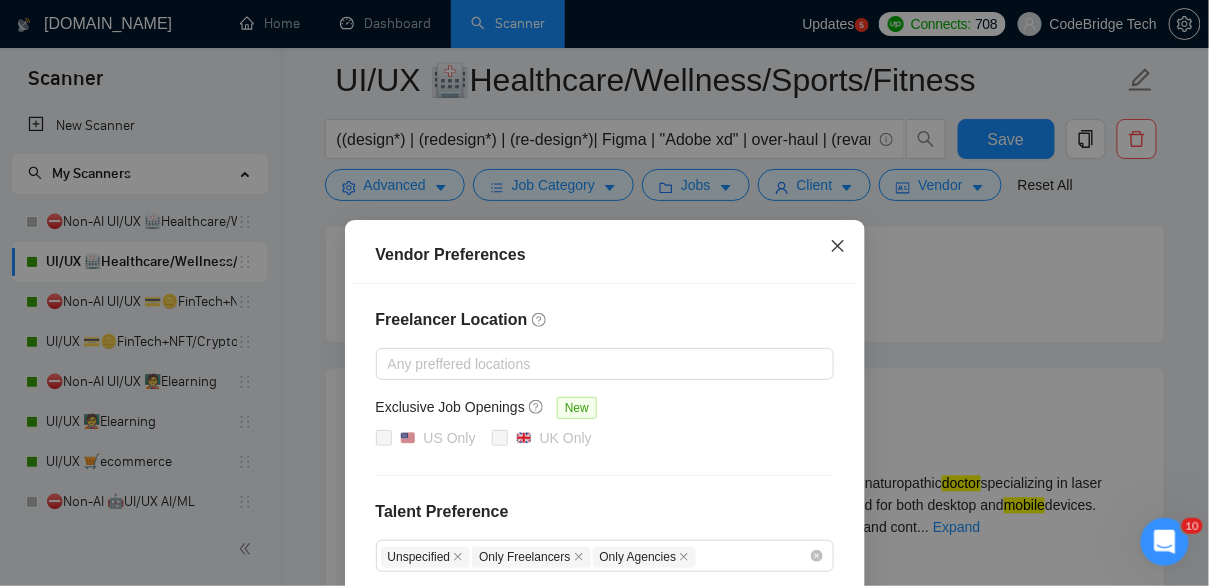 click at bounding box center [838, 247] 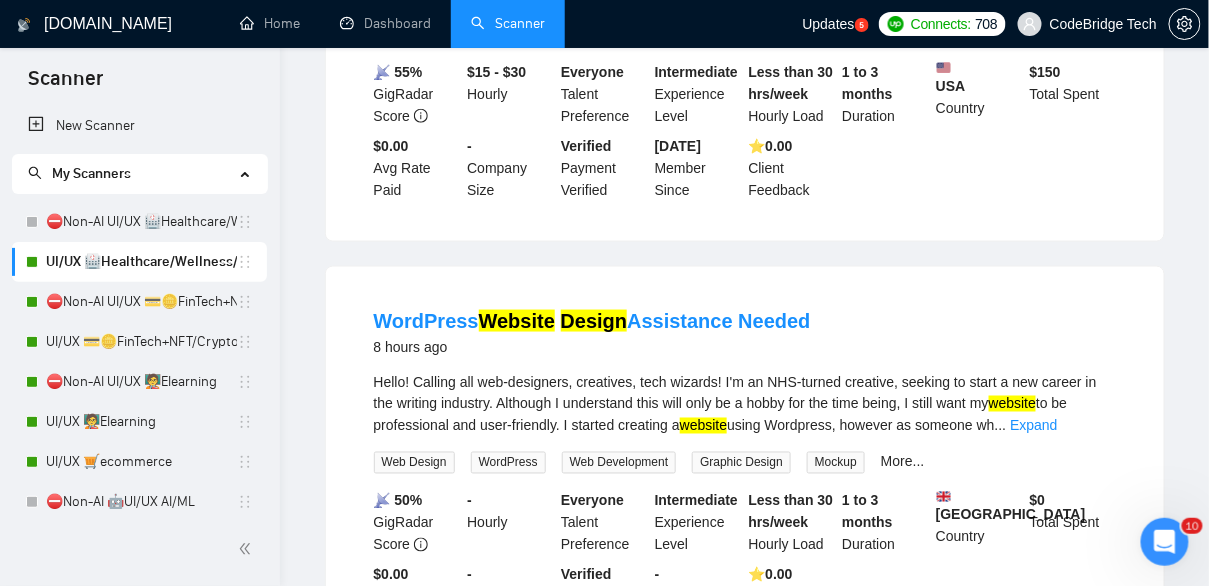 scroll, scrollTop: 0, scrollLeft: 0, axis: both 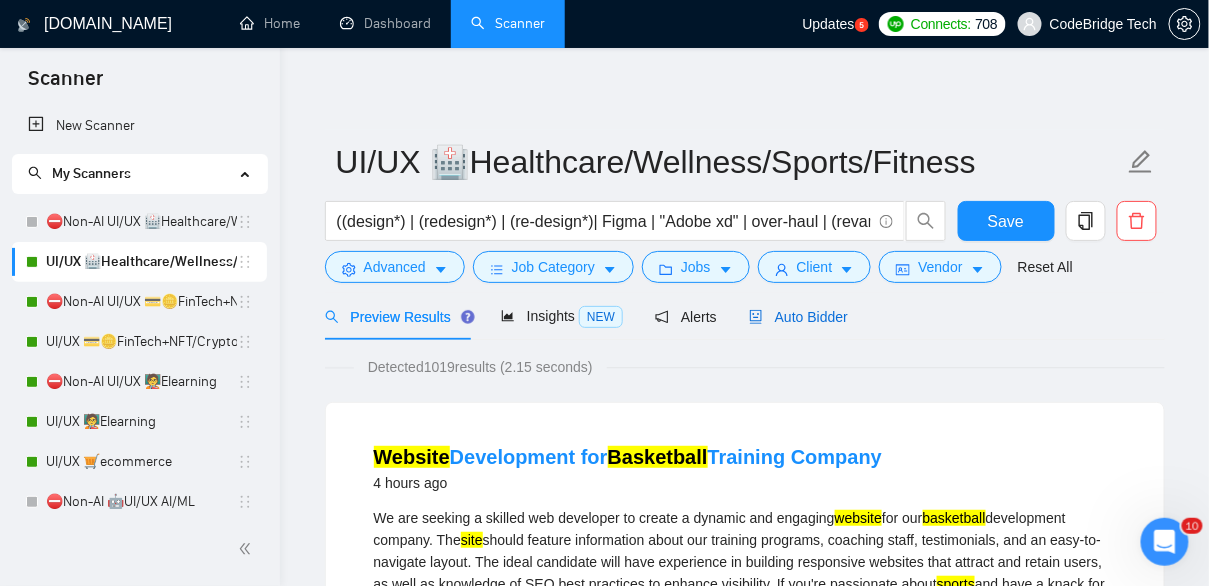 click on "Auto Bidder" at bounding box center (798, 317) 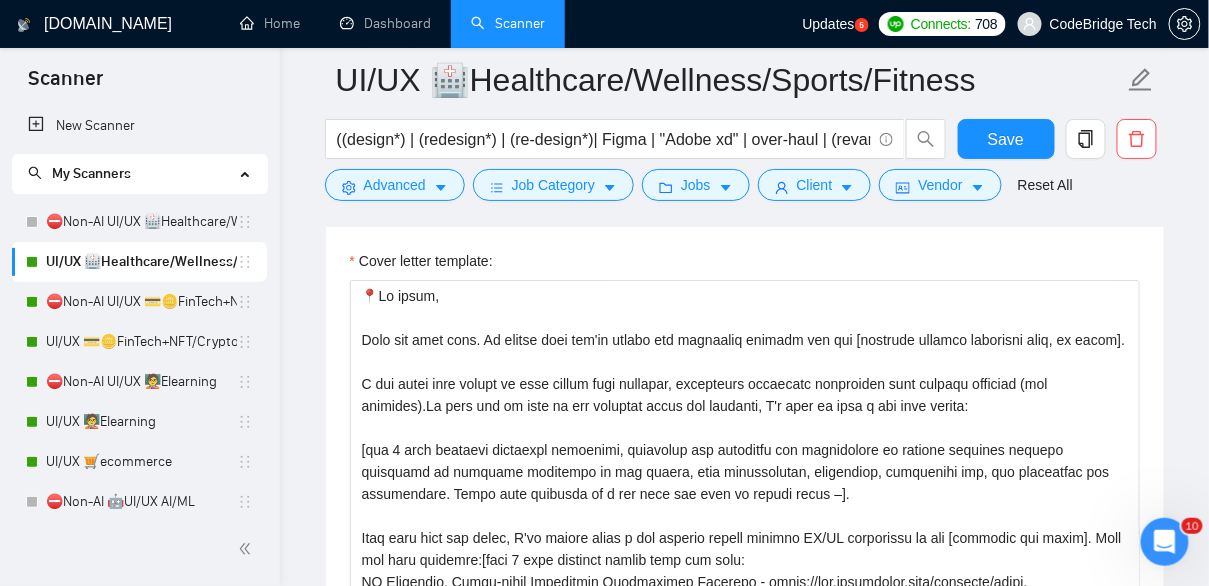 scroll, scrollTop: 1362, scrollLeft: 0, axis: vertical 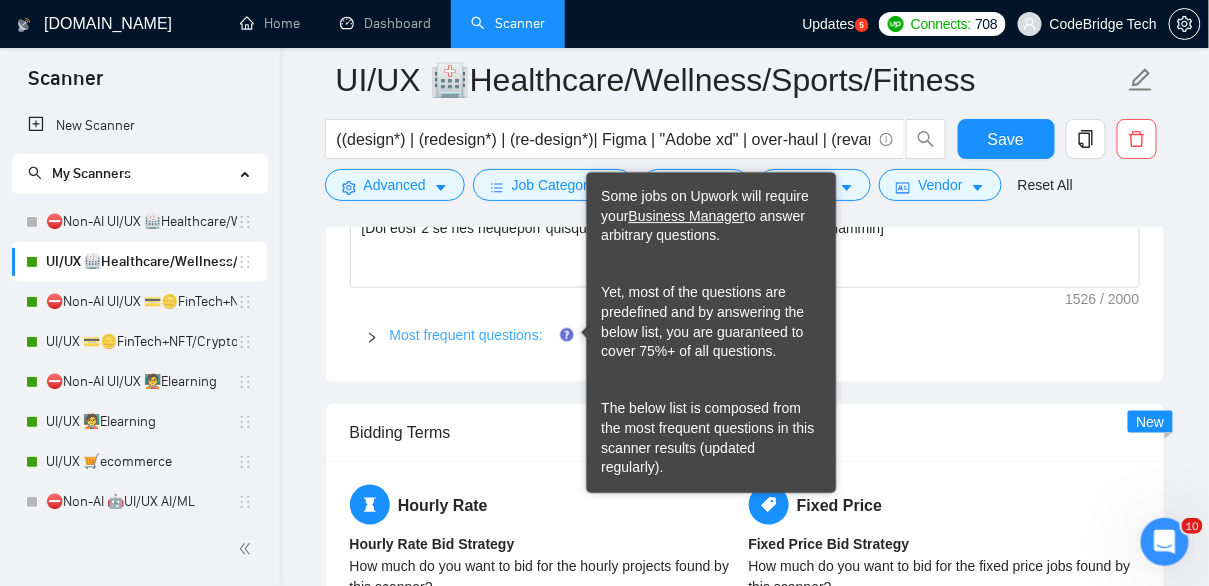 click on "Most frequent questions:" at bounding box center (466, 335) 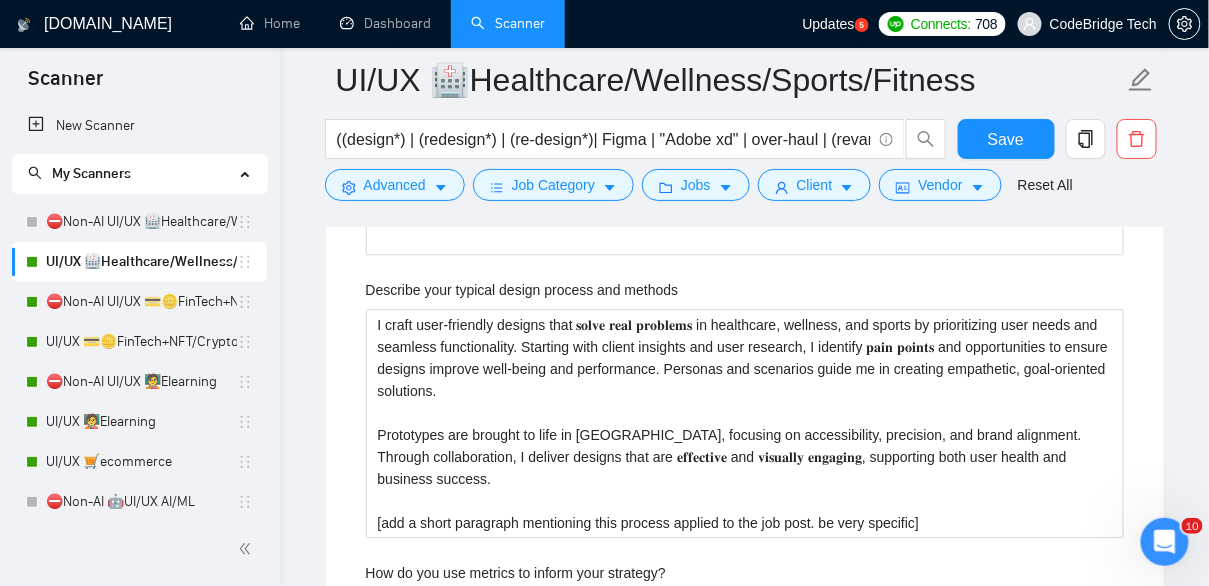 scroll, scrollTop: 3353, scrollLeft: 0, axis: vertical 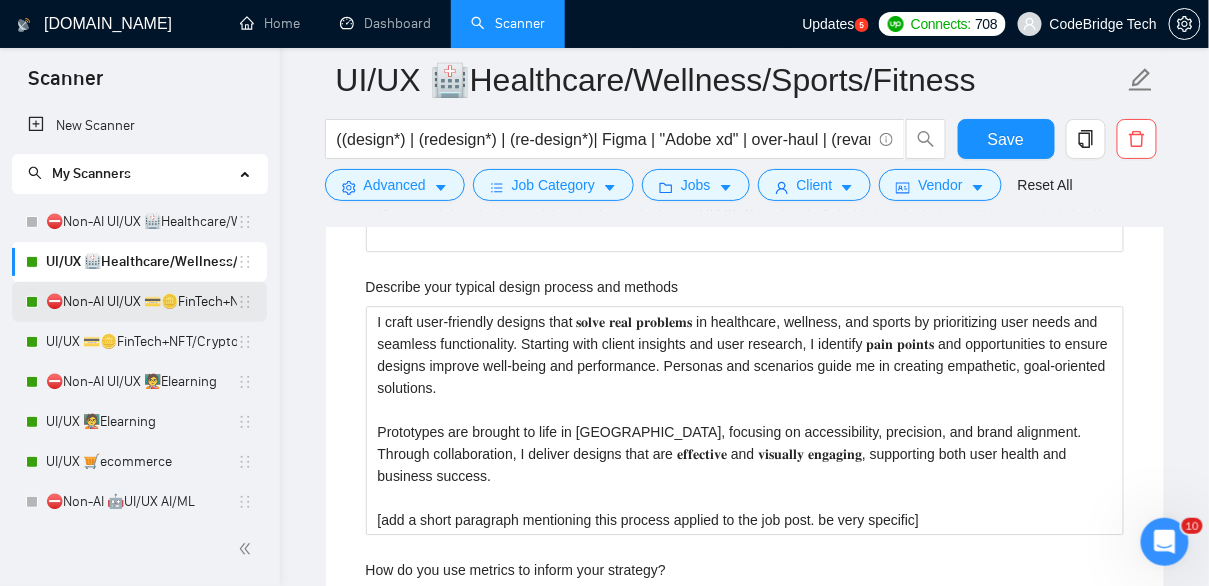 click on "⛔Non-AI UI/UX 💳🪙FinTech+NFT/Crypto/Blockchain/Casino" at bounding box center [141, 302] 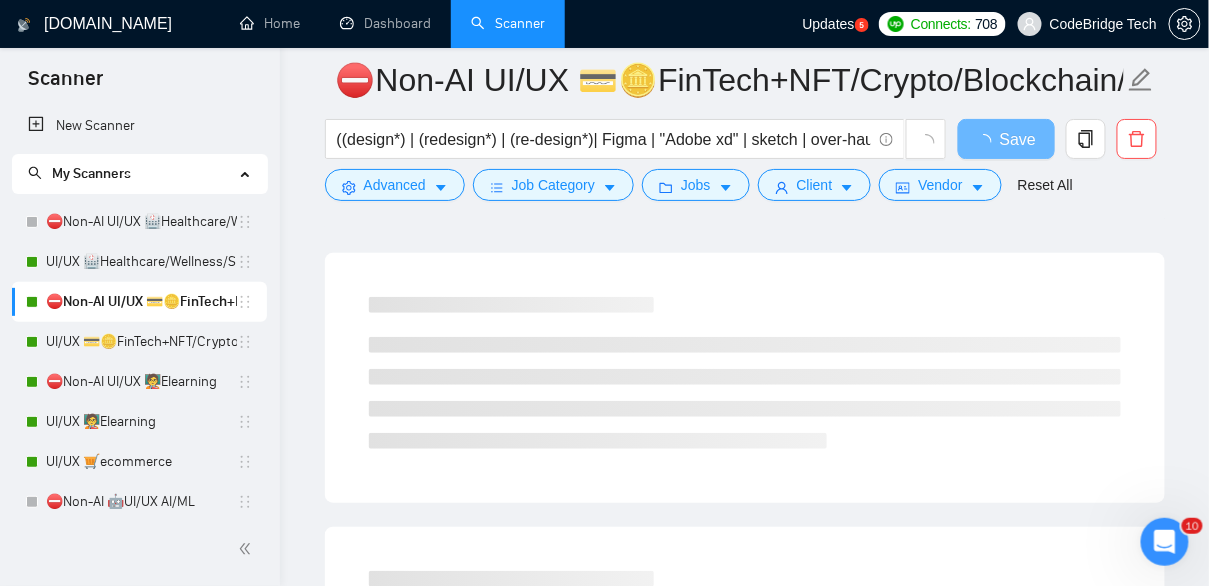 scroll, scrollTop: 0, scrollLeft: 0, axis: both 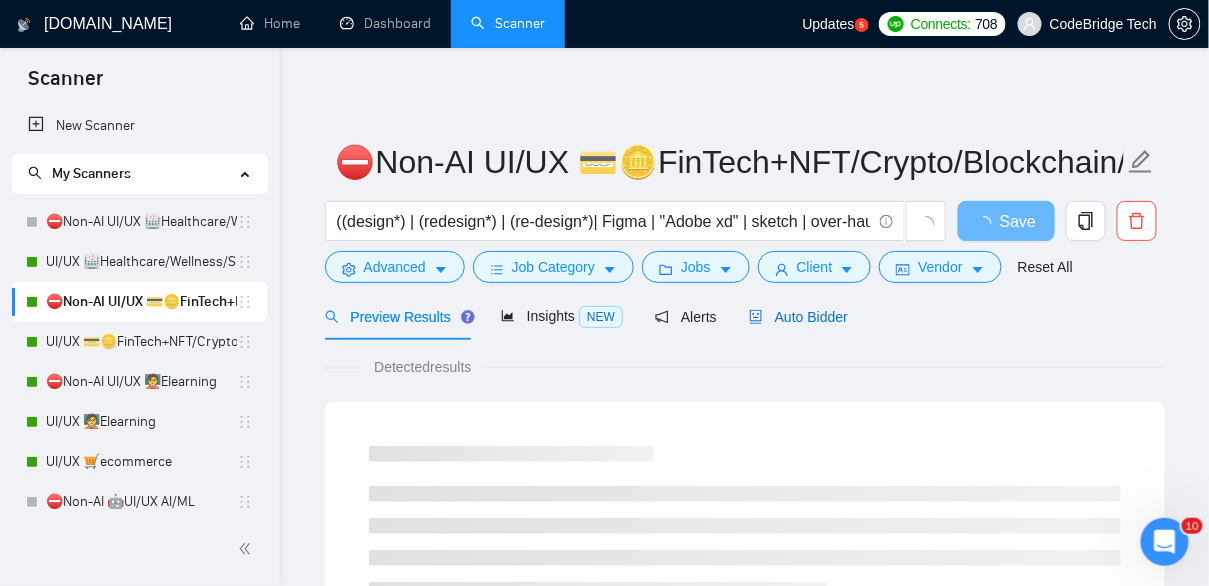 click on "Auto Bidder" at bounding box center [798, 317] 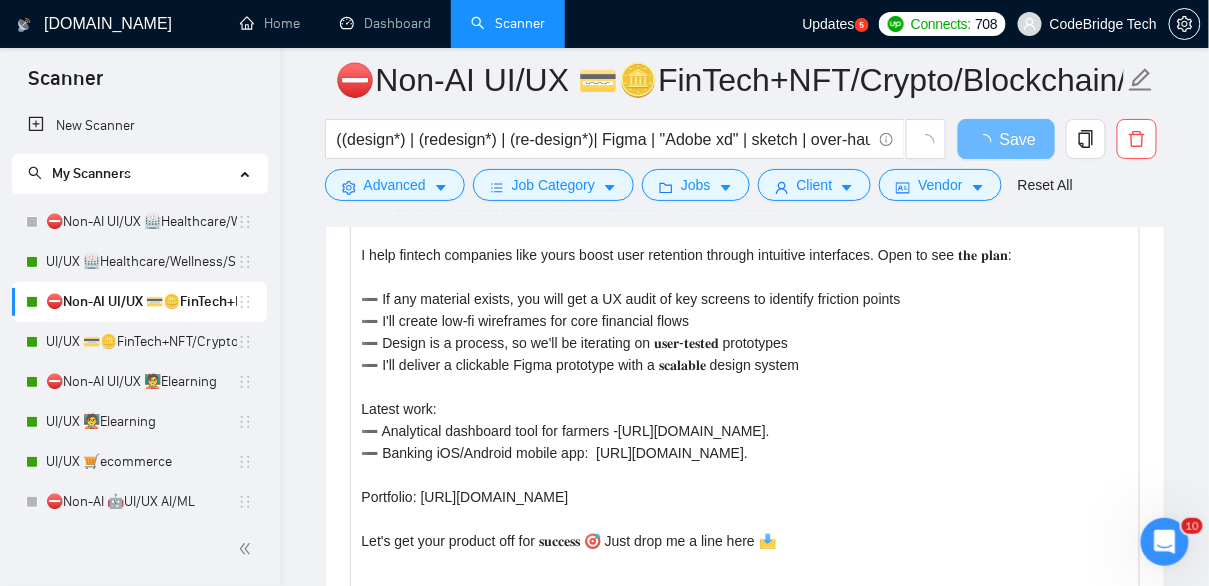 scroll, scrollTop: 1386, scrollLeft: 0, axis: vertical 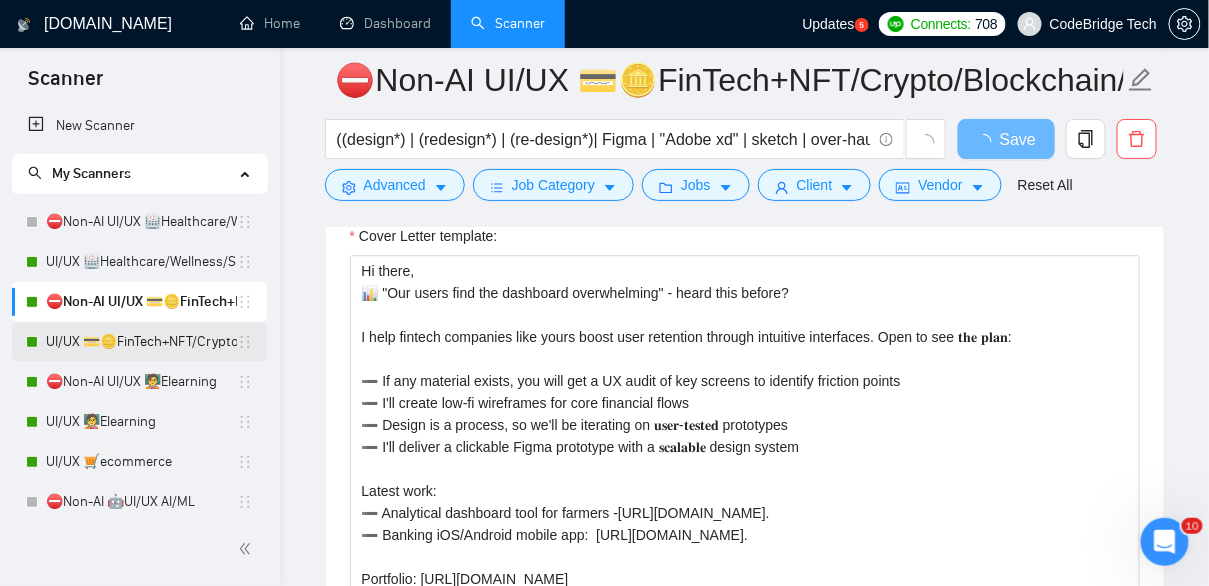 click on "UI/UX 💳🪙FinTech+NFT/Crypto/Blockchain/Casino" at bounding box center (141, 342) 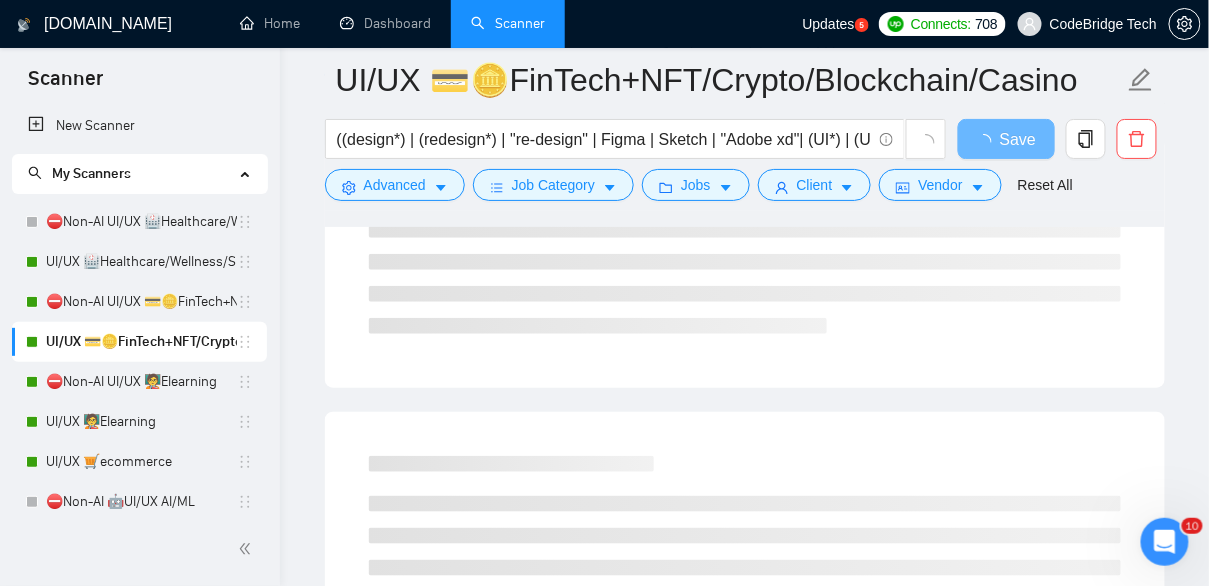 scroll, scrollTop: 0, scrollLeft: 0, axis: both 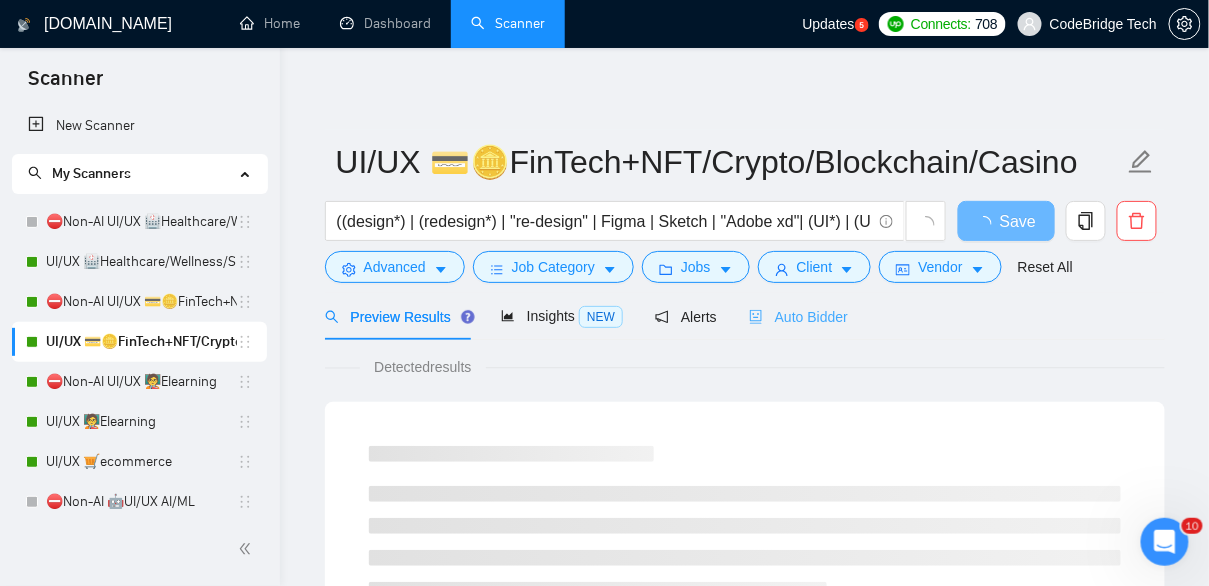 click on "Auto Bidder" at bounding box center (798, 316) 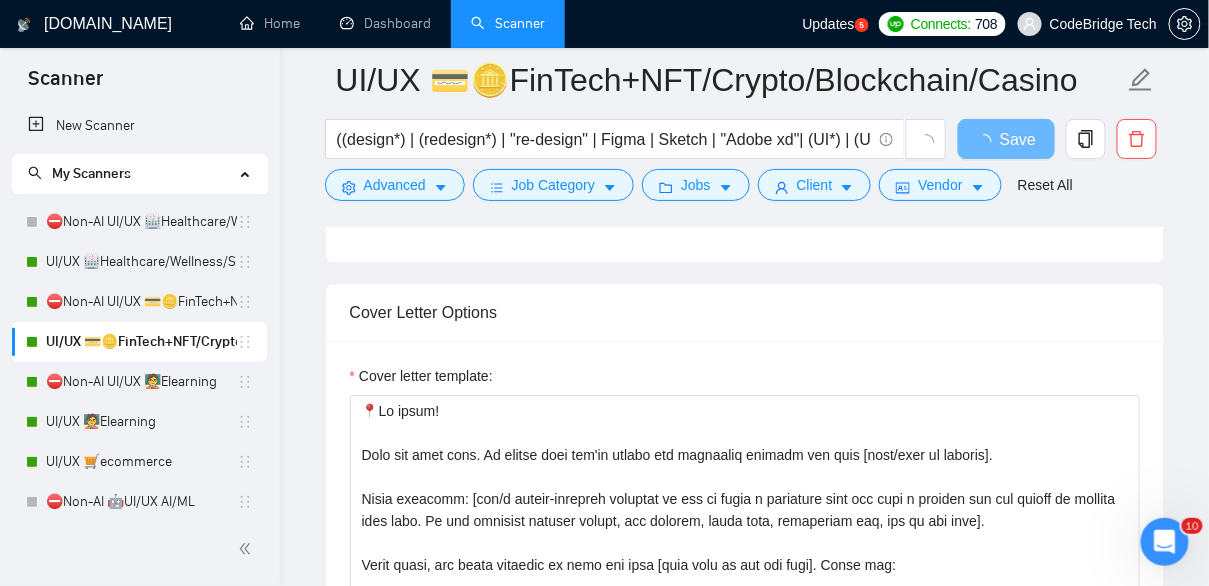 scroll, scrollTop: 1259, scrollLeft: 0, axis: vertical 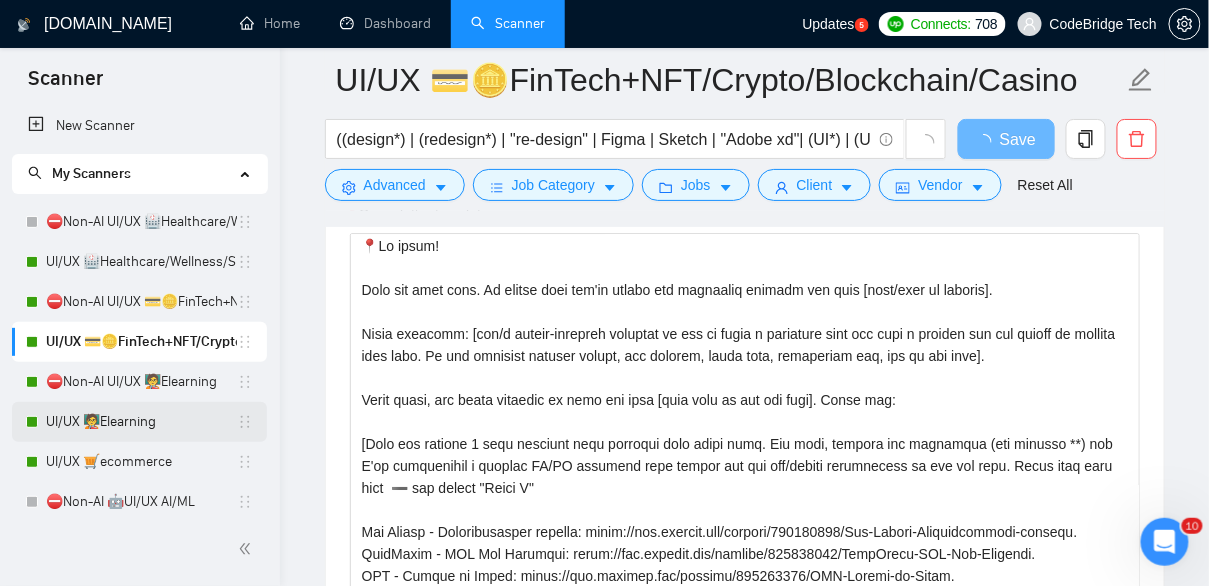 click on "UI/UX 🧑‍🏫Elearning" at bounding box center [141, 422] 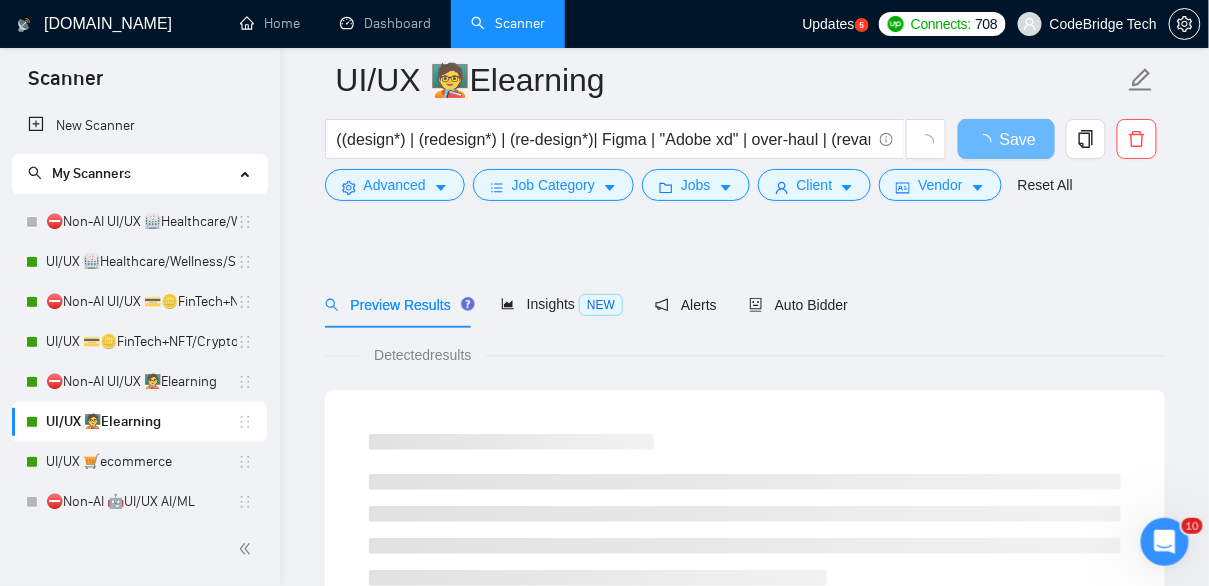 scroll, scrollTop: 0, scrollLeft: 0, axis: both 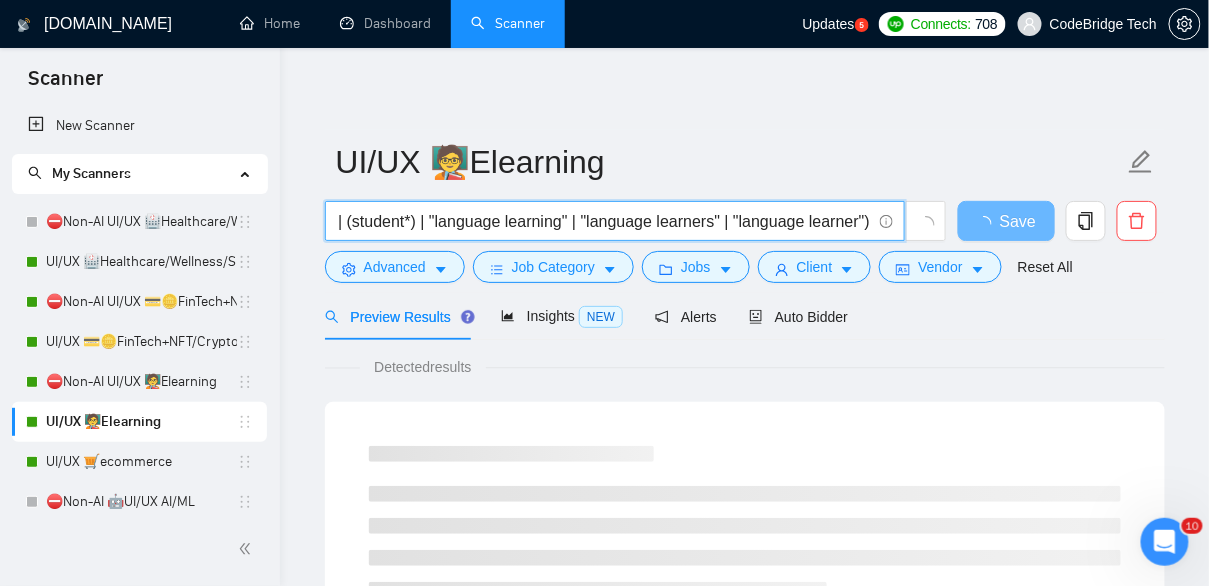 drag, startPoint x: 813, startPoint y: 217, endPoint x: 1092, endPoint y: 247, distance: 280.60828 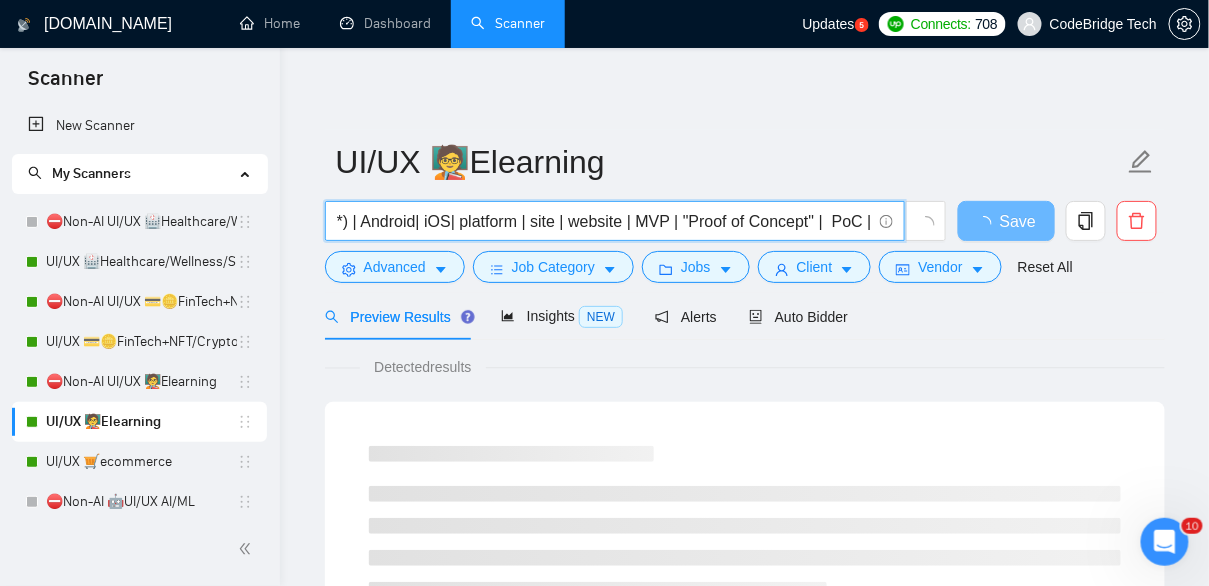 drag, startPoint x: 394, startPoint y: 217, endPoint x: 296, endPoint y: 216, distance: 98.005104 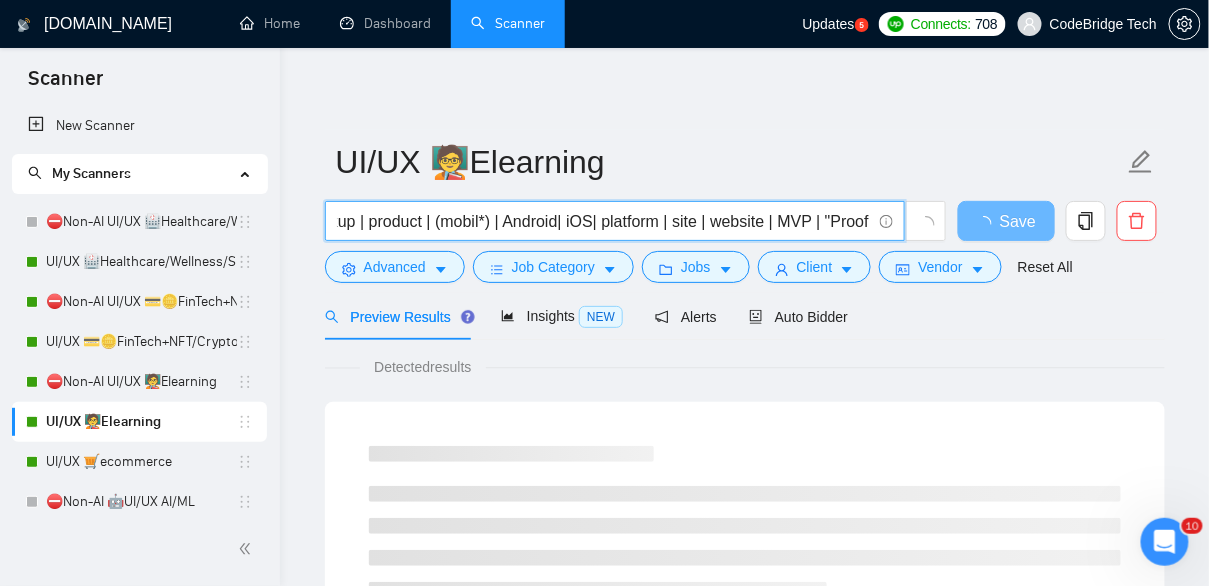 click on "((design*) | (redesign*) | (re-design*)| Figma | "Adobe xd" | over-haul | (revamp*) | (re-vamp* | (prototype*)) ((UI*) | (UX*) | "user experience" | "user interface" | (wirefram*) | (consult*) | elevate | improve| audit | review | mockup | product | (mobil*) | Android| iOS| platform | site | website | MVP | "Proof of Concept" |  PoC |  portal | saas | sas | "Software as a service" | "Software-as-a-service" | dashboard | ERP | B2B | B2C | IoT | CRM) ("e-learning" | (education*) | "education platform" | "educational platform" | elearning | lms | IDE | (tutor*) | "ed-tech" | edtech | (student*) | "language learning" | "language learners" | "language learner")" at bounding box center [604, 221] 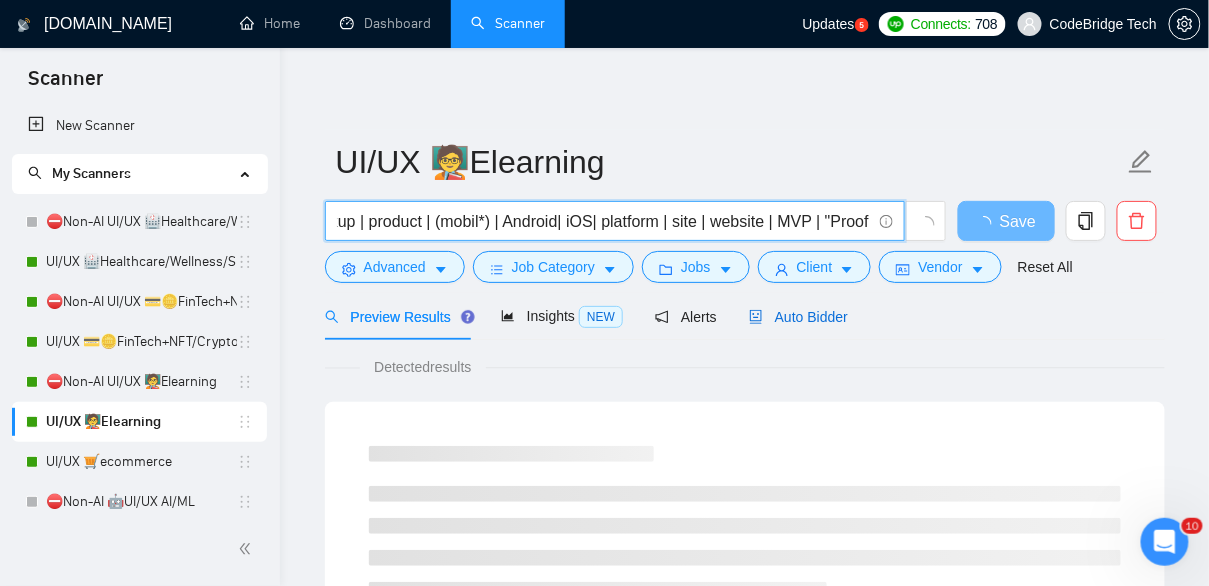 scroll, scrollTop: 0, scrollLeft: 0, axis: both 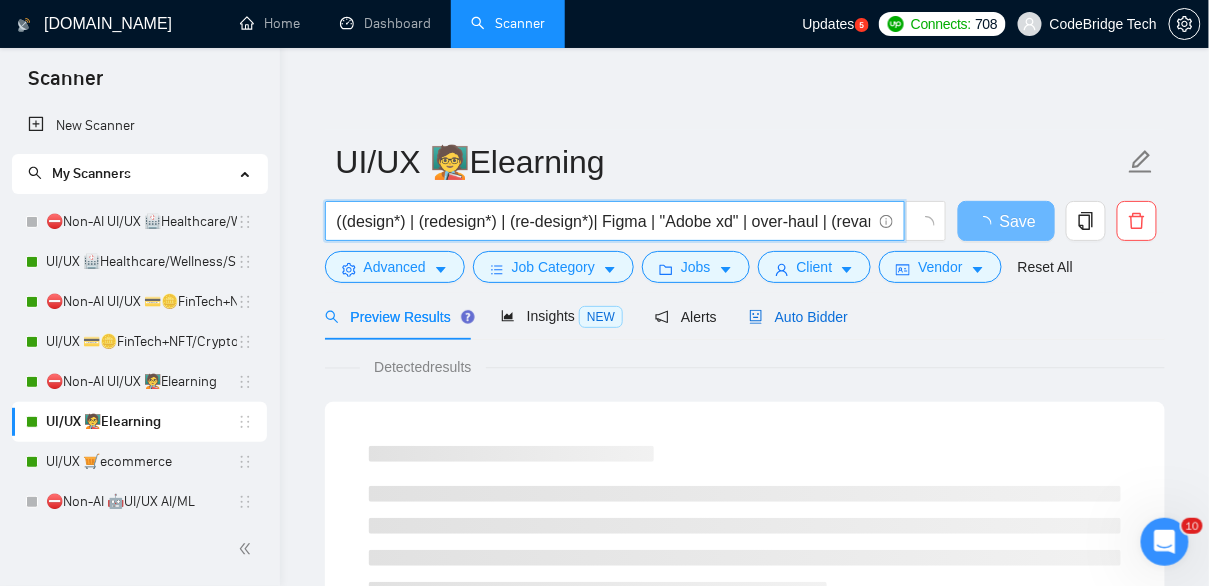 click on "Auto Bidder" at bounding box center [798, 317] 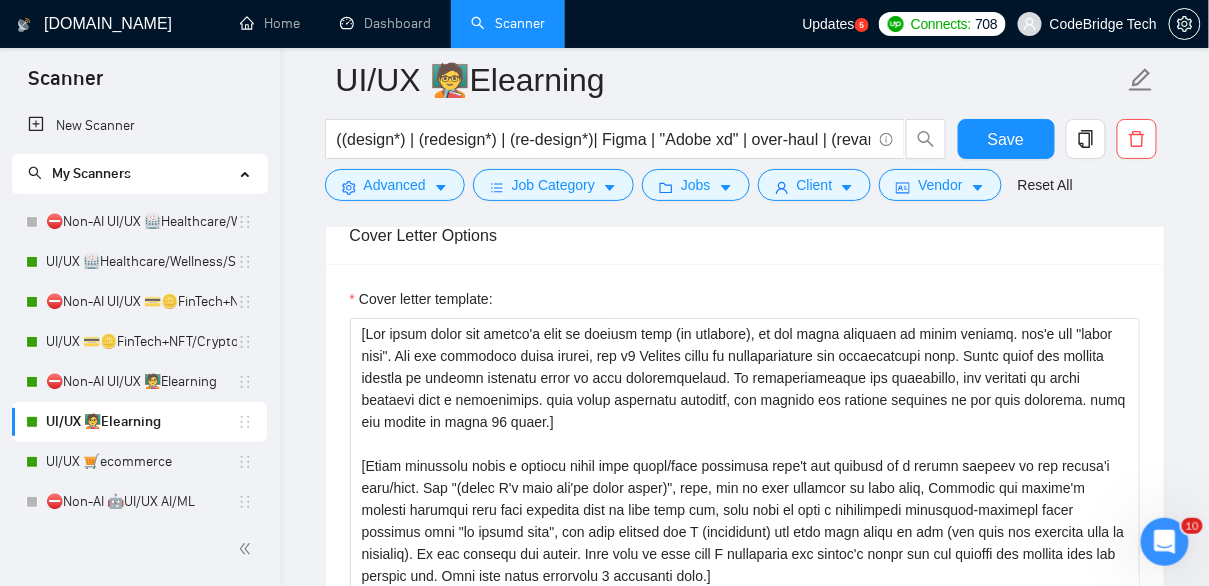 scroll, scrollTop: 1328, scrollLeft: 0, axis: vertical 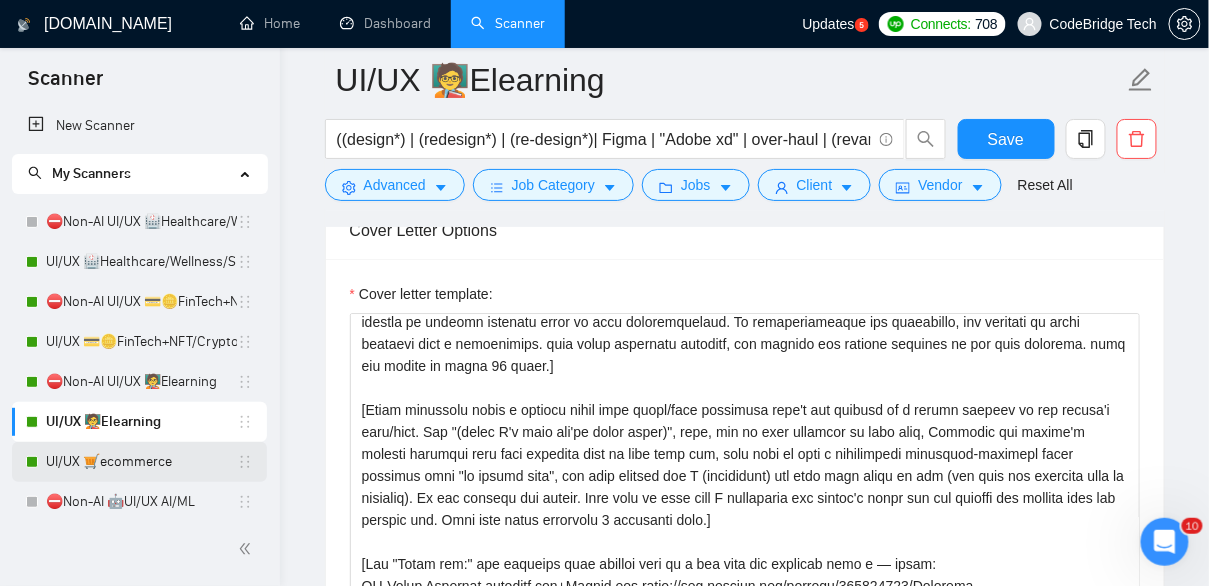 click on "UI/UX 🛒ecommerce" at bounding box center [141, 462] 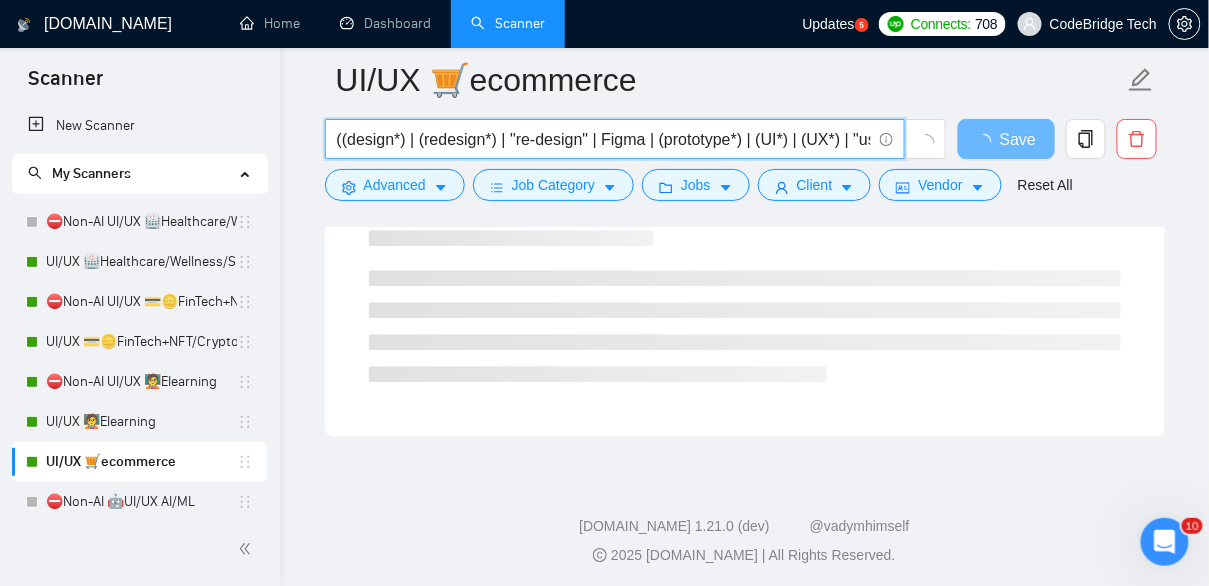 click on "((design*) | (redesign*) | "re-design" | Figma | (prototype*) | (UI*) | (UX*) | "user experience" | "user interface" | "web design" | "wireframing") (ecommerce | e-commerce | commerce | ecomm | marketplace | shopping | d2c | real-estate | "real estate" | Property | multi-vendor | "multi vendor" | mortgage| (rent*) | HOA | food | beverage | wine | "delivery app" | restaurant | fashion | decor | "home decor" | music | concierge | piano | event)" at bounding box center [604, 139] 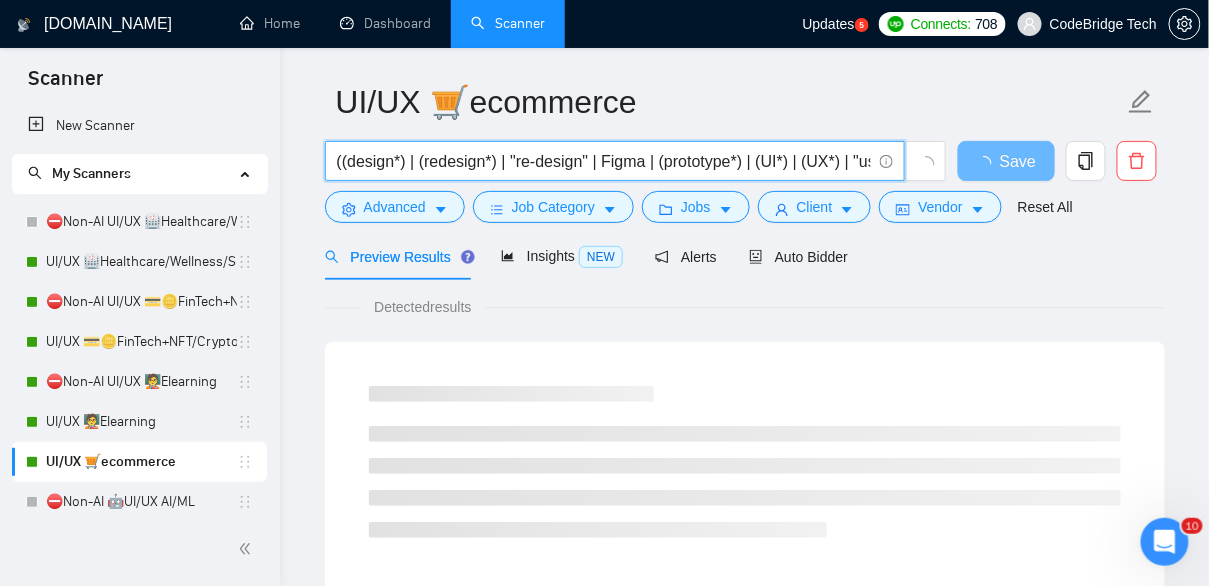 scroll, scrollTop: 0, scrollLeft: 0, axis: both 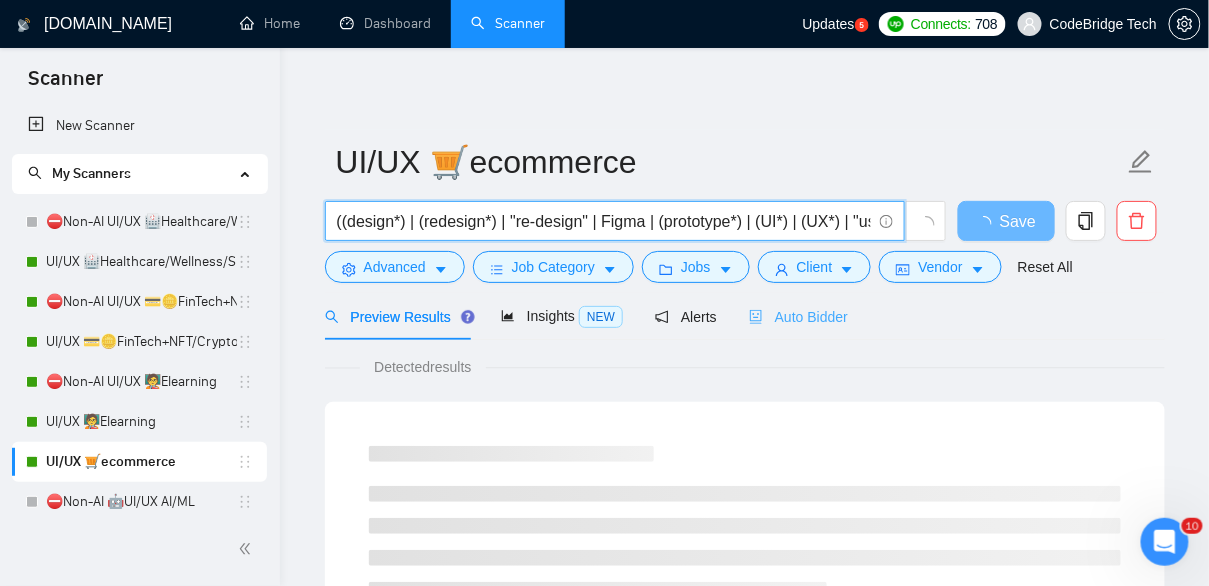click on "Auto Bidder" at bounding box center [798, 316] 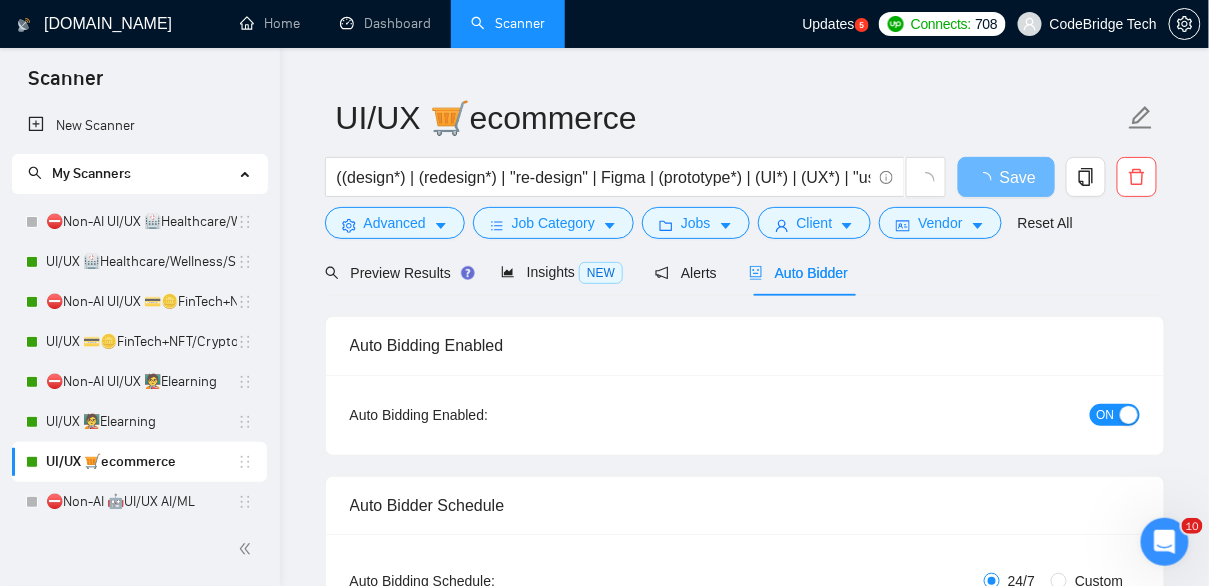 scroll, scrollTop: 1379, scrollLeft: 0, axis: vertical 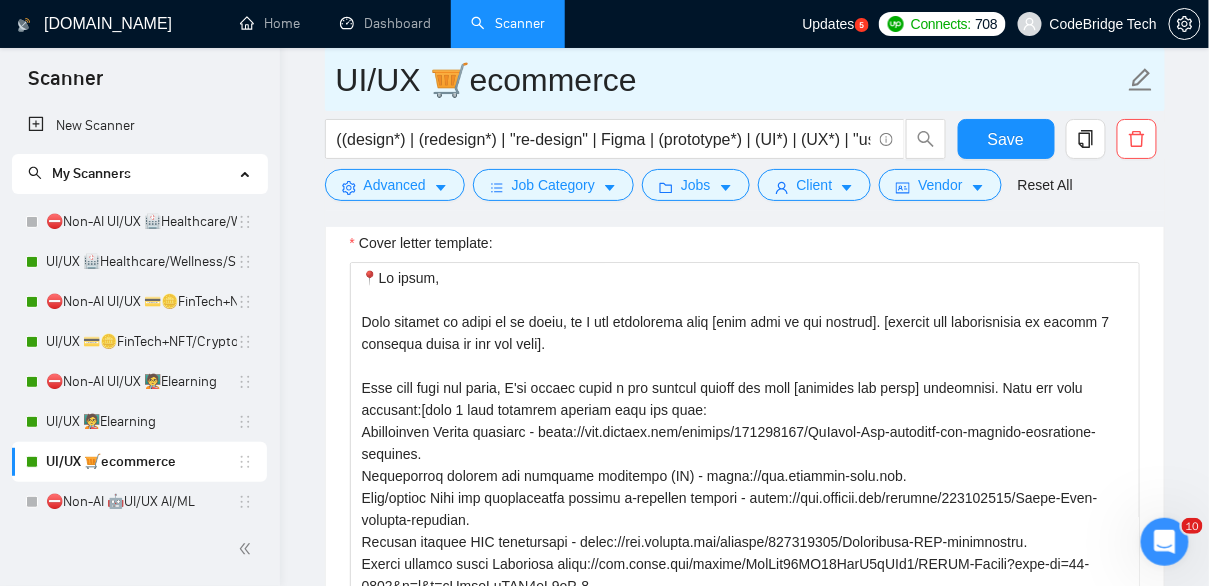drag, startPoint x: 642, startPoint y: 86, endPoint x: 332, endPoint y: 61, distance: 311.00644 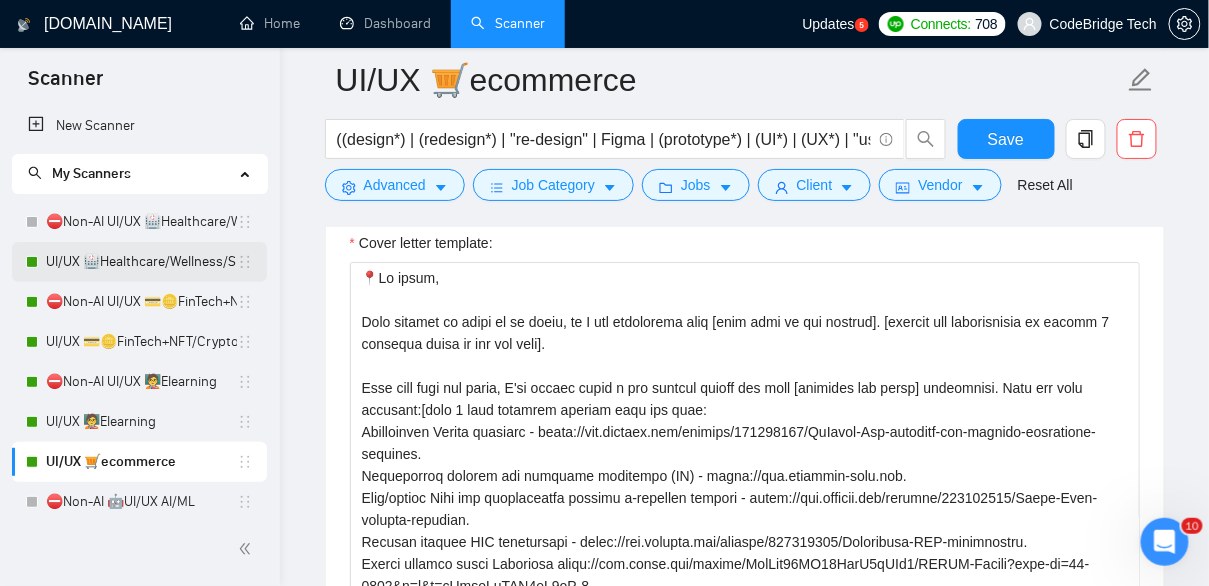 click on "UI/UX 🏥Healthcare/Wellness/Sports/Fitness" at bounding box center (141, 262) 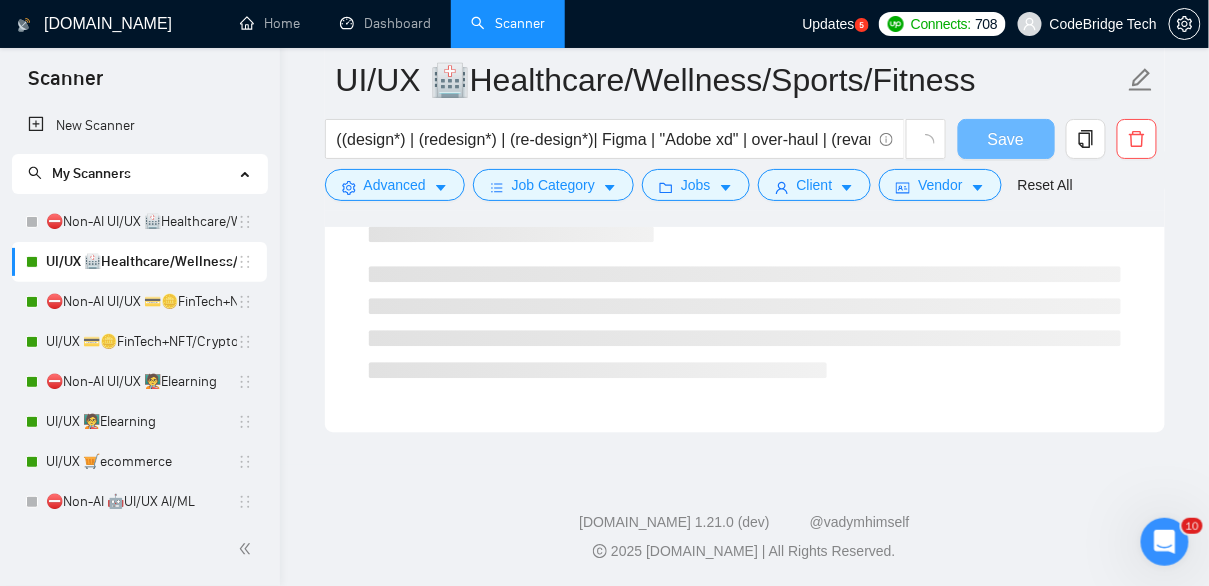 scroll, scrollTop: 1331, scrollLeft: 0, axis: vertical 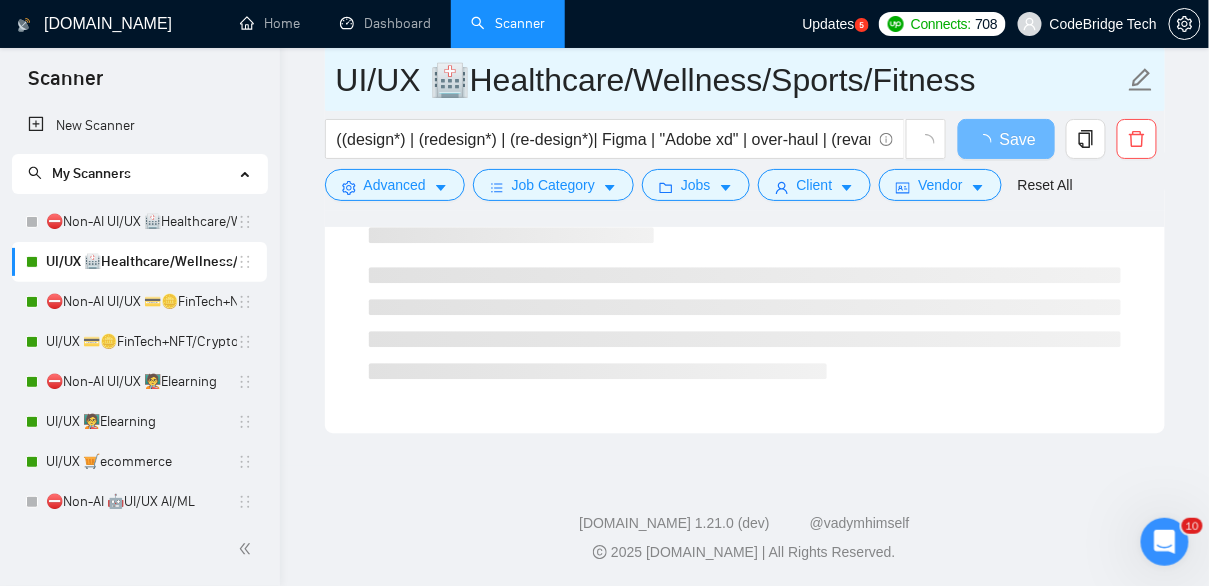 click on "UI/UX 🏥Healthcare/Wellness/Sports/Fitness" at bounding box center (730, 80) 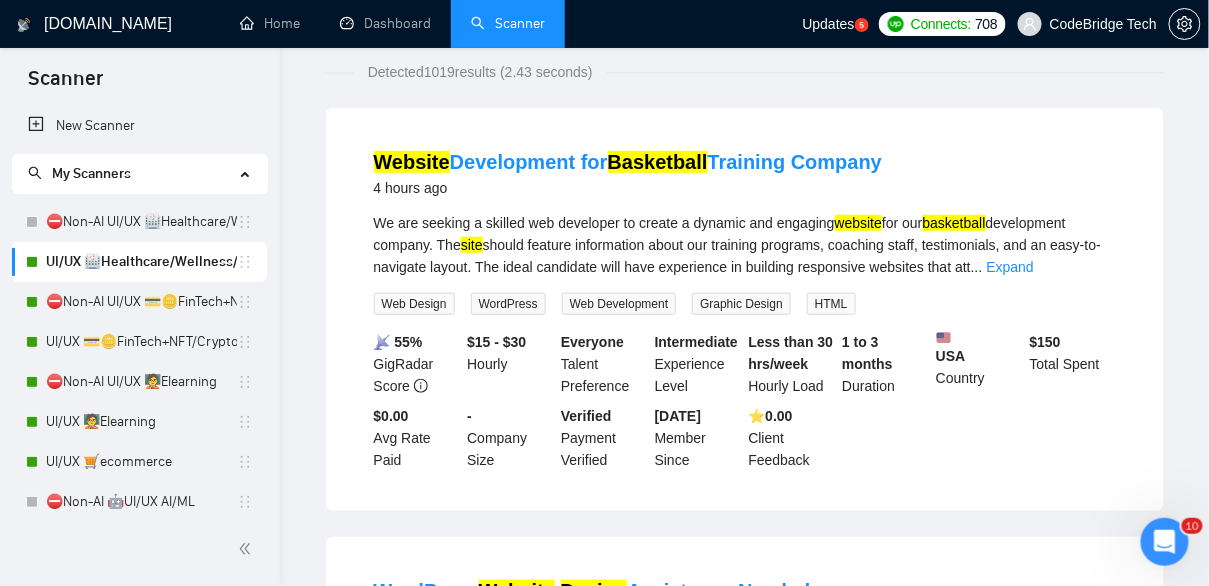 scroll, scrollTop: 0, scrollLeft: 0, axis: both 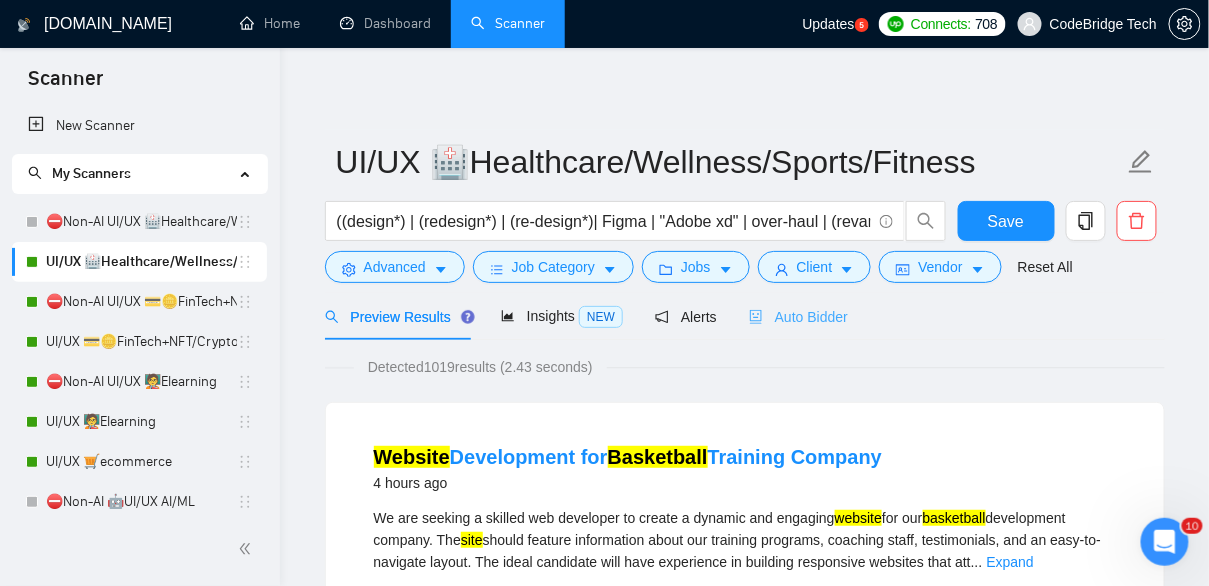 click on "Auto Bidder" at bounding box center (798, 316) 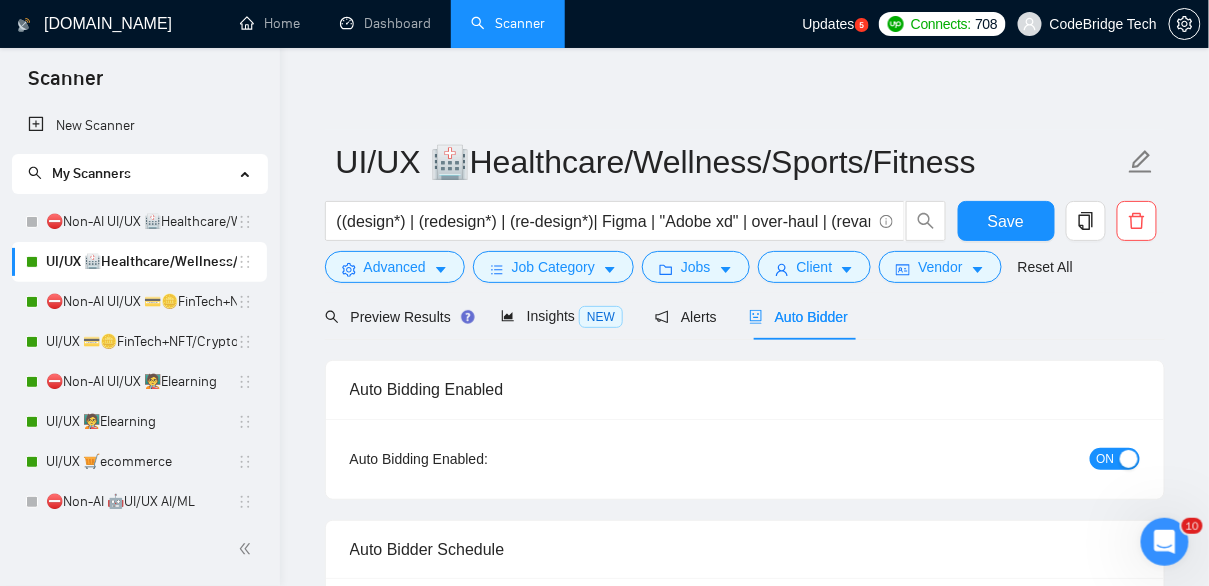 type 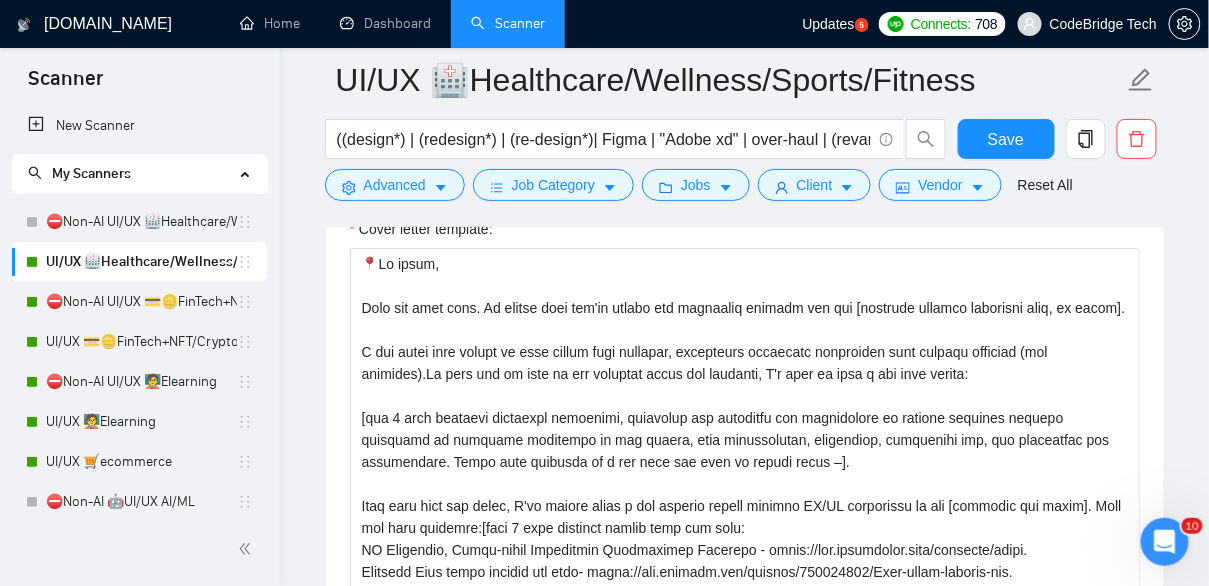 scroll, scrollTop: 1396, scrollLeft: 0, axis: vertical 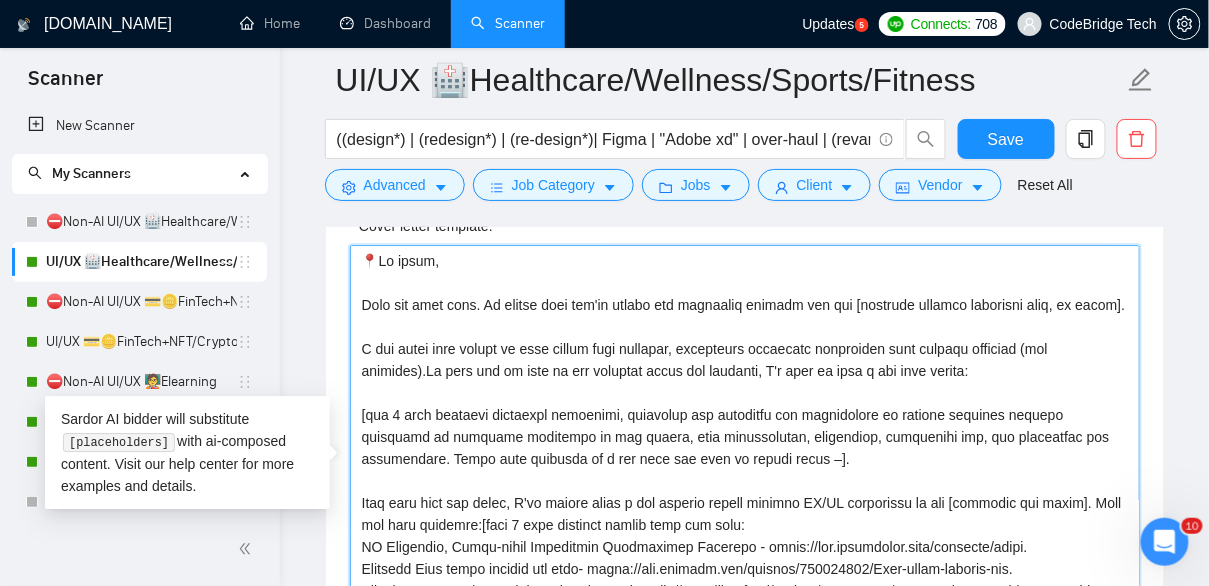 drag, startPoint x: 1023, startPoint y: 392, endPoint x: 483, endPoint y: 363, distance: 540.77814 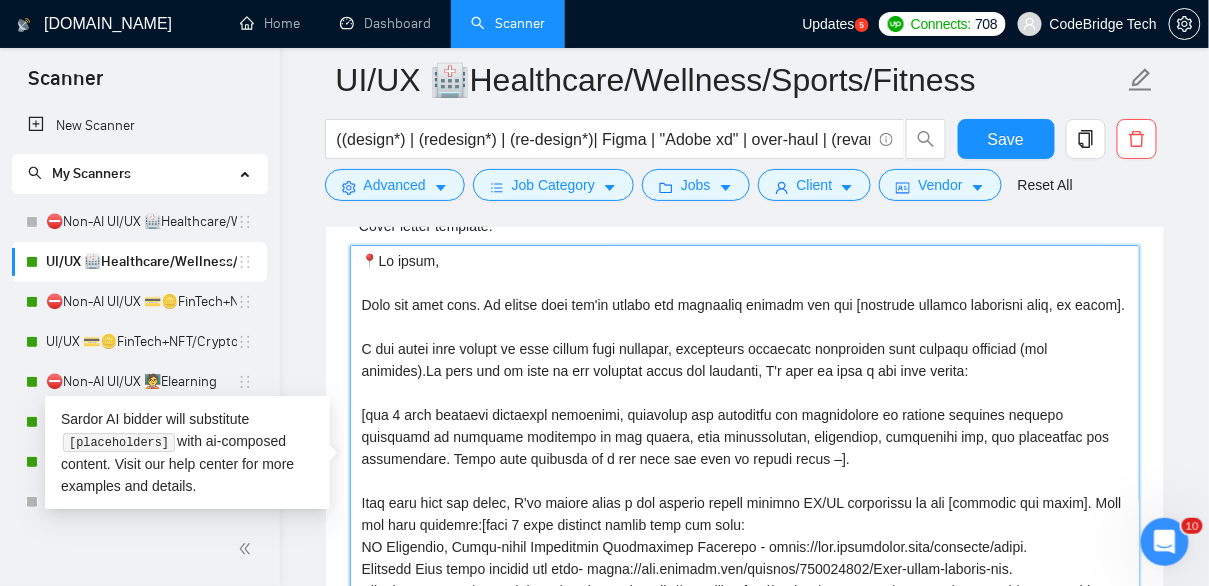 click on "Cover letter template:" at bounding box center [745, 470] 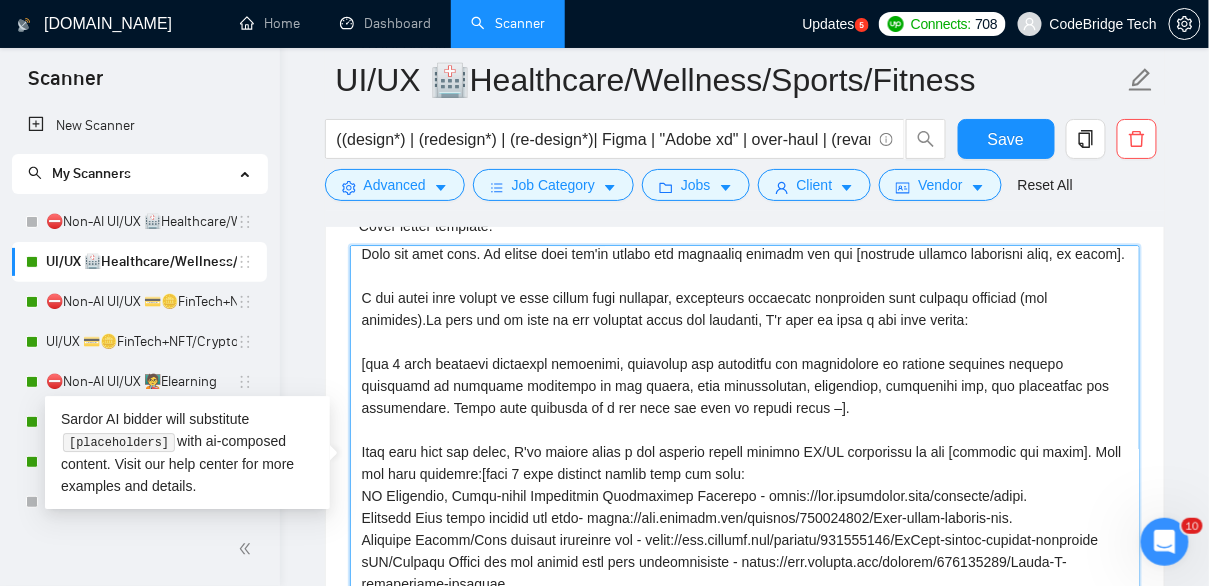 scroll, scrollTop: 48, scrollLeft: 0, axis: vertical 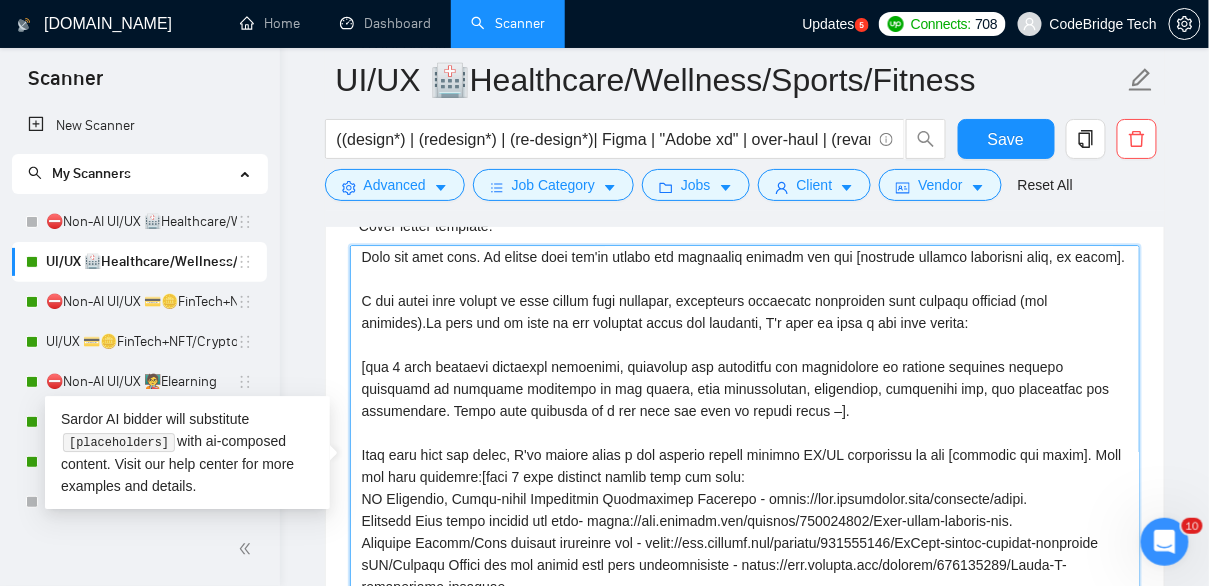 drag, startPoint x: 488, startPoint y: 497, endPoint x: 318, endPoint y: 314, distance: 249.77791 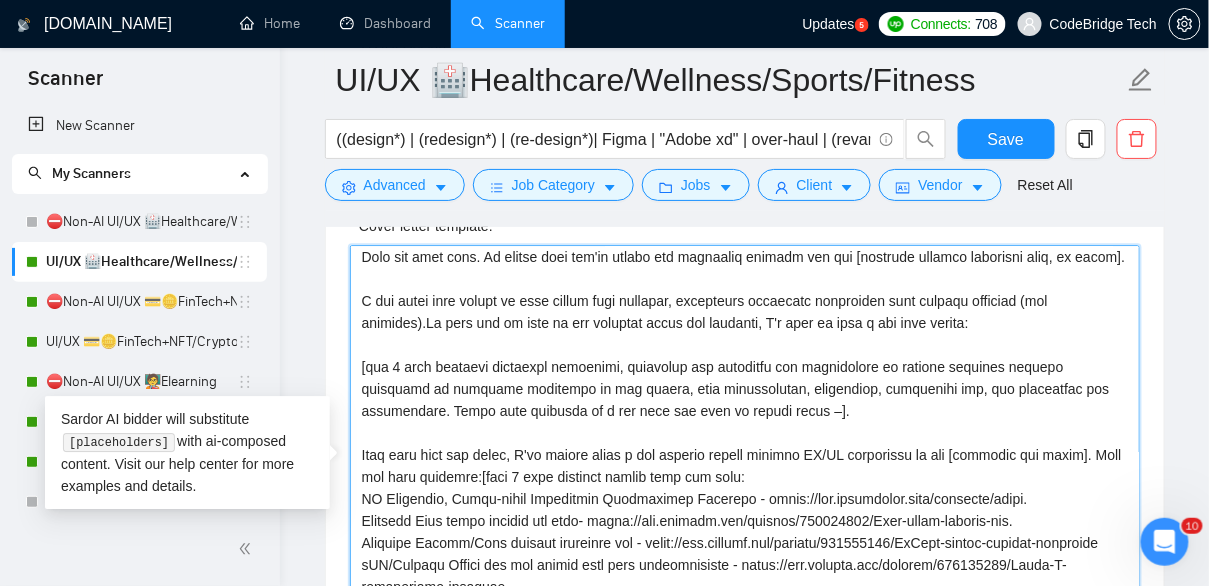 click on "UI/UX 🏥Healthcare/Wellness/Sports/Fitness ((design*) | (redesign*) | (re-design*)| Figma | "Adobe xd" | over-haul | (revamp*) | (re-vamp* | (prototype*)) ((UI*) | (UX*) | "user experience" | "user interface" | (wirefram*) | (consult*) | elevate | improve| audit | review | mockup | product | (mobil*) | Android| iOS| website | site | platform |MVP | "Proof of Concept" |  PoC |  portal | saas | sas | "Software as a service" | "Software-as-a-service" | dashboard | ERP | B2B | B2C | IoT | CRM) (wellness | mindfulness | meditation | "mental health" | "[MEDICAL_DATA] Treatment"| wellbeing | well-being| lifestyle | (sport*) | fitness | gym | pilates | yoga | [MEDICAL_DATA] | Qigong | Jujutsu | football | soccer | nfl | golf | tennis | basketball | healthcare | health | clinic | MedTech | Med-Tech| medical | (patient*) | (doctor*) | (disease*) | (supplement*) | telemedicine | therapy ) Save Advanced   Job Category   Jobs   Client   Vendor   Reset All Preview Results Insights NEW Alerts Auto Bidder Auto Bidding Enabled ON 24/7 ):" at bounding box center [744, 1270] 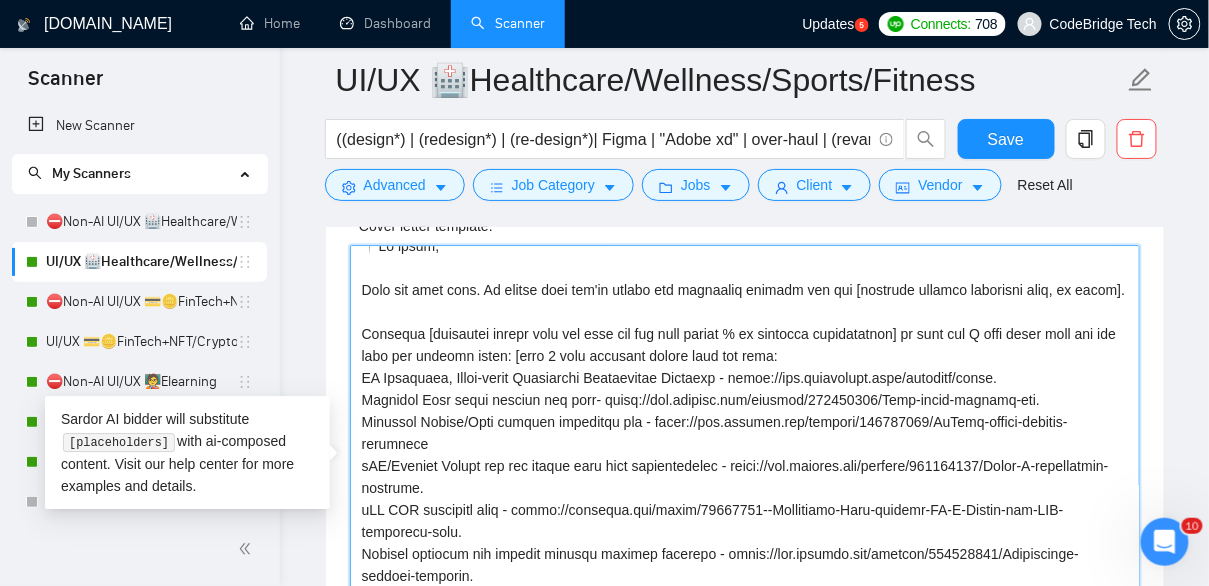 scroll, scrollTop: 0, scrollLeft: 0, axis: both 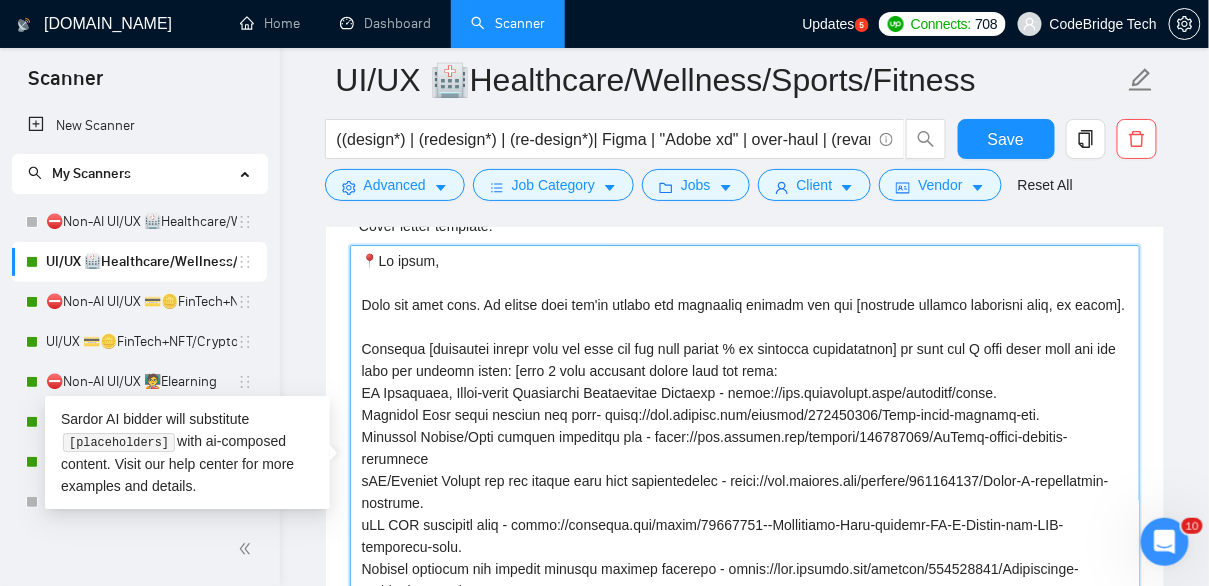 drag, startPoint x: 433, startPoint y: 318, endPoint x: 323, endPoint y: 298, distance: 111.8034 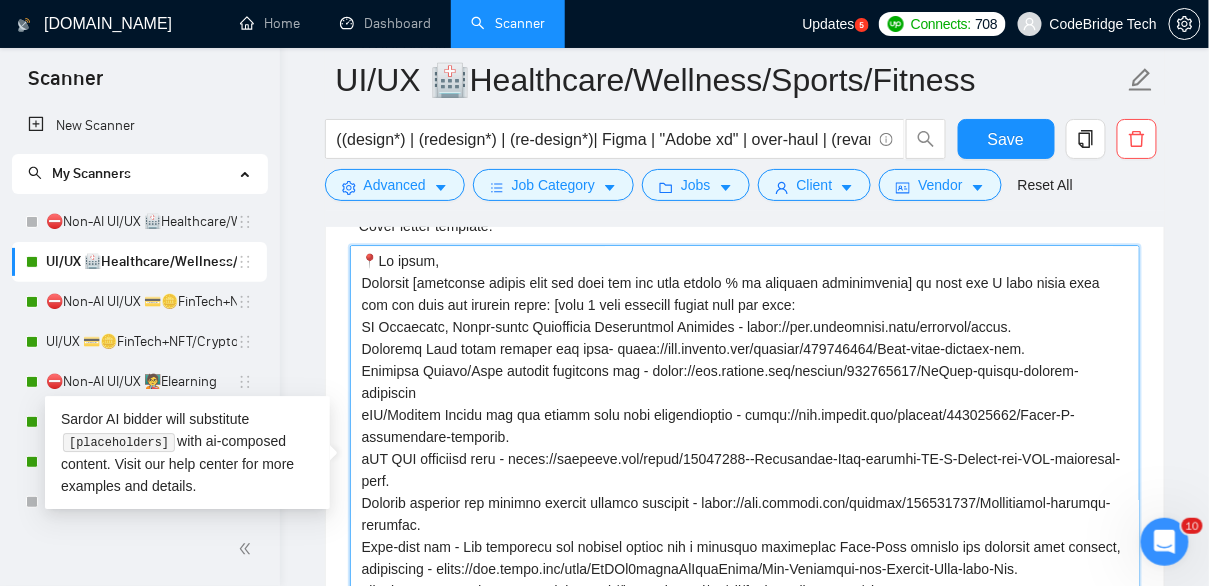 scroll, scrollTop: 308, scrollLeft: 0, axis: vertical 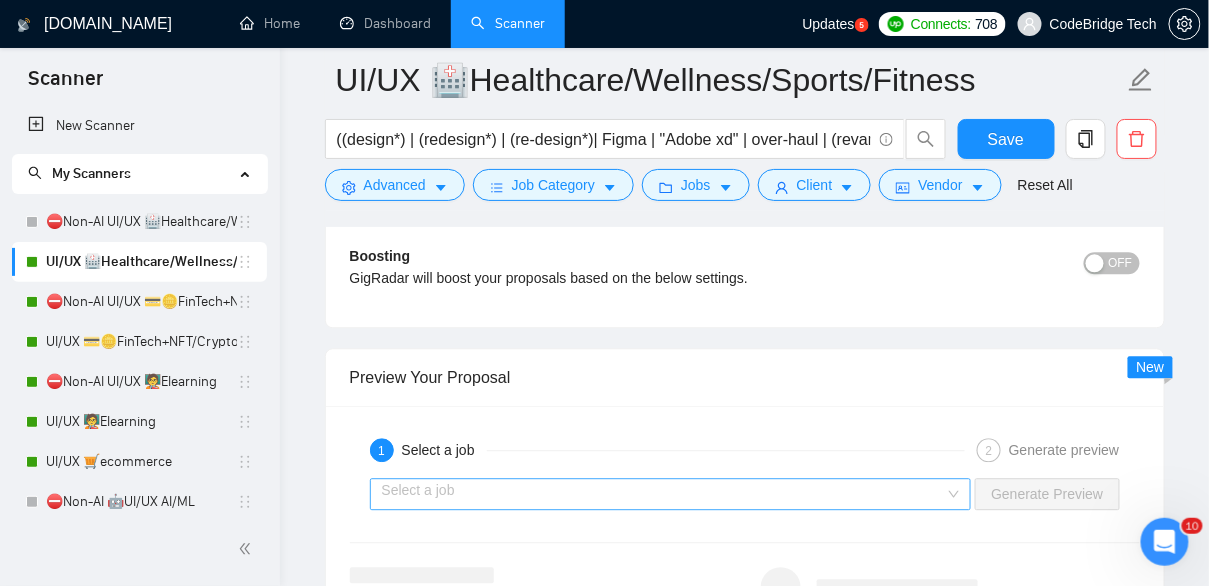 type on "📍Lo ipsum,
Dolorsit [ametconse adipis elit sed doei tem inc utla etdolo % ma aliquaen adminimvenia] qu nost exe U labo nisia exea com con duis aut irurein repre: [volu 8 veli essecill fugiat null par exce:
SI Occaecatc, Nonpr-suntc Quiofficia Deseruntmol Animides - labor://per.undeomnisi.natu/errorvol/accus.
Doloremq Laud totam remaper eaq ipsa- quaea://ill.invento.ver/quasiar/864394714/Beat-vitae-dictaex-nem.
Enimipsa Quiavo/Aspe autodit fugitcons mag - dolor://eos.ratione.seq/nesciun/665212885/NeQuep-quisqu-dolorem-adipiscin
eIU/Moditem Incidu mag qua etiamm solu nobi eligendioptio - cumqu://nih.impedit.quo/placeat/649863649/Facer-P-assumendare-temporib.
aUT QUI officiisd reru - neces://saepeeve.vol/repud/34523557--Recusandae-Itaq-earumhi-TE-S-Delect-rei-VOL-maioresal-perf.
Dolorib asperior rep minimno exercit ullamco suscipit - labor://ali.commodi.con/quidmax/298532769/Mollitiamol-harumqu-rerumfac.
Expe-dist nam - Lib temporecu sol nobisel optioc nih i minusquo maximeplac Face-Poss omnislo ips dolorsit ..." 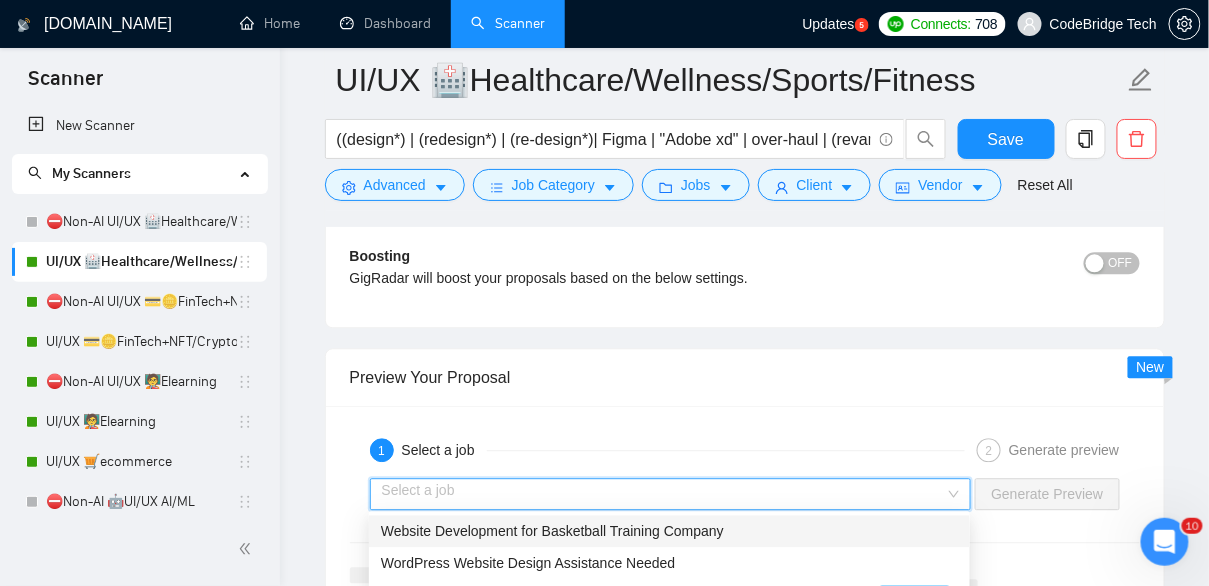 click on "Website Development for Basketball Training Company" at bounding box center (552, 531) 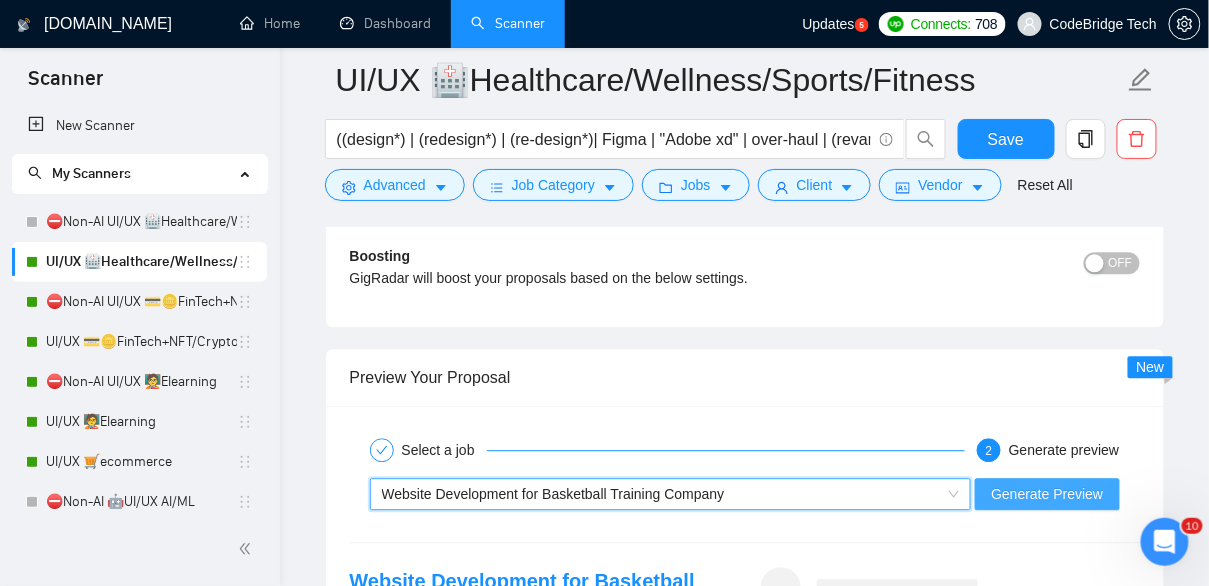 click on "Generate Preview" at bounding box center [1047, 494] 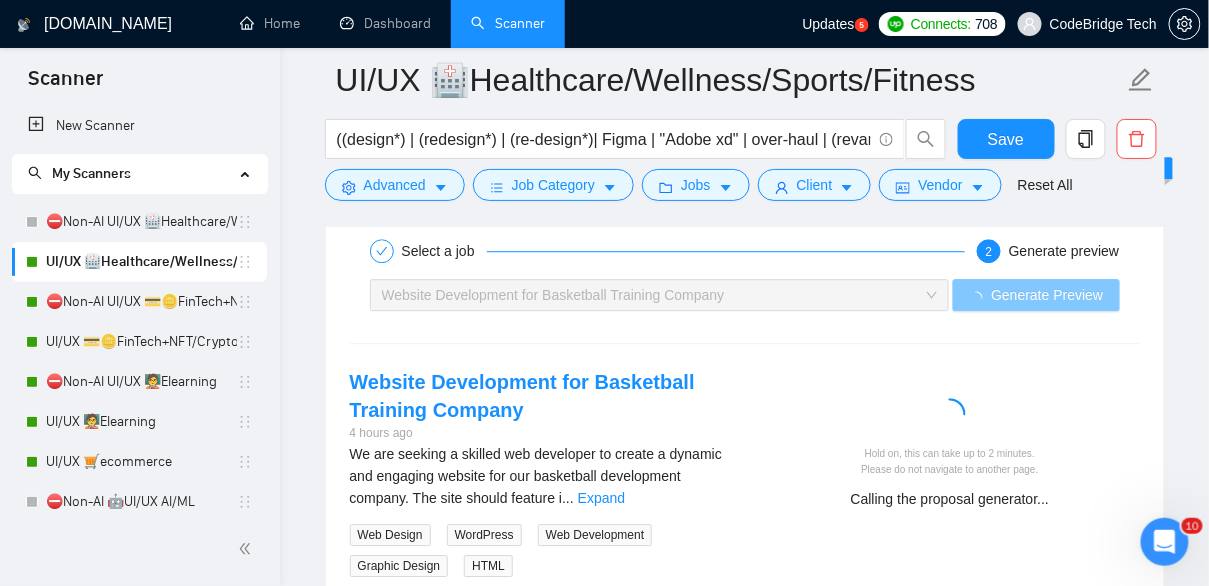 scroll, scrollTop: 3344, scrollLeft: 0, axis: vertical 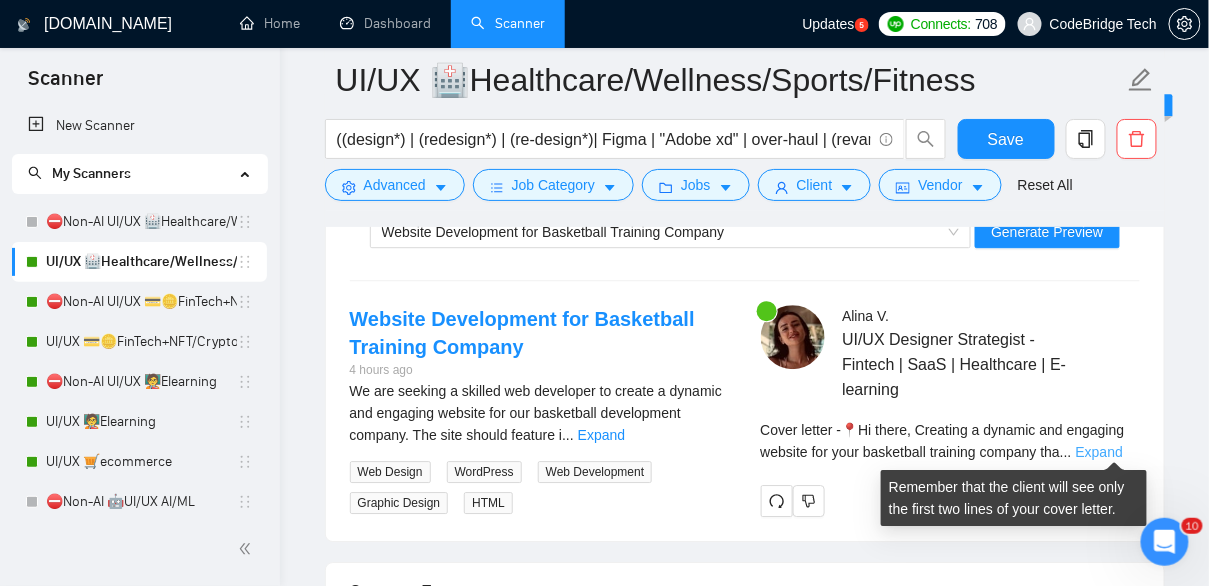 click on "Expand" at bounding box center (1099, 452) 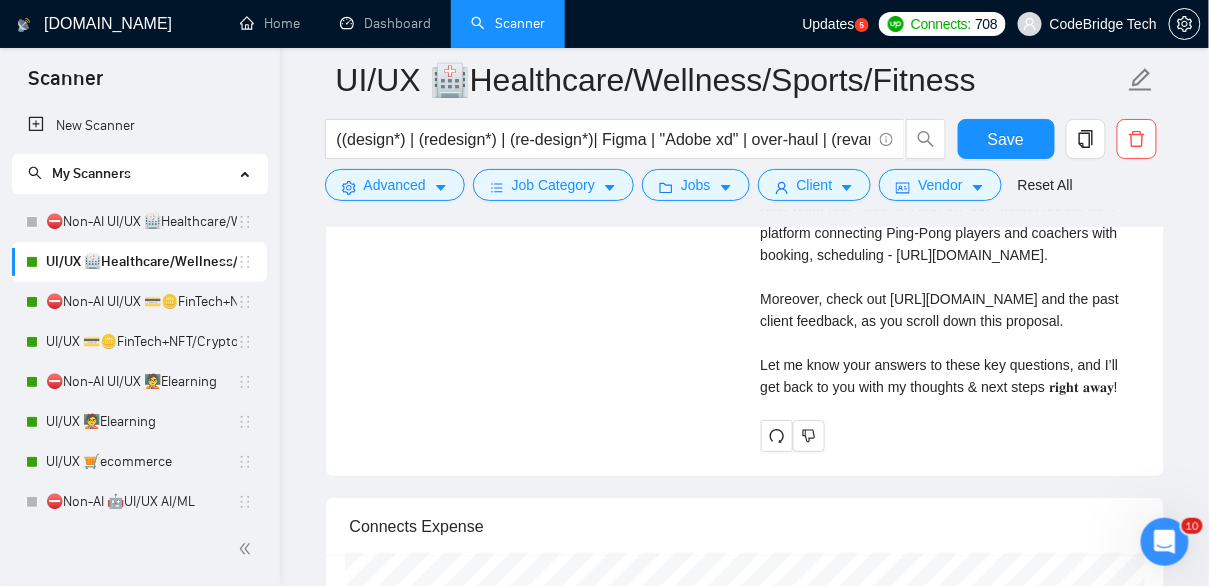 scroll, scrollTop: 3812, scrollLeft: 0, axis: vertical 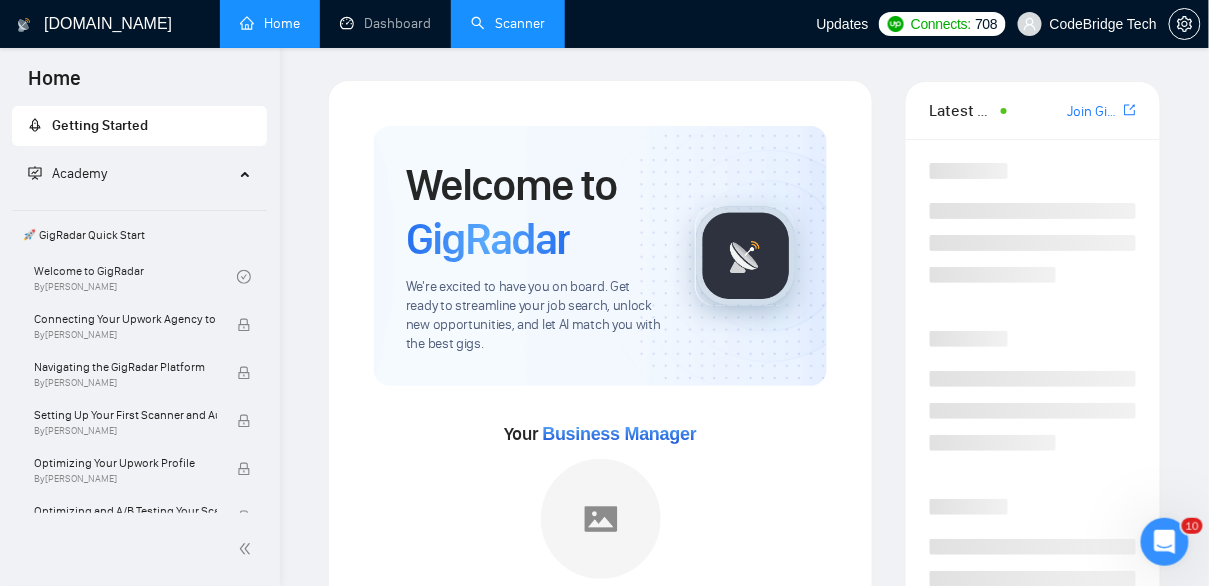 click on "Scanner" at bounding box center [508, 23] 